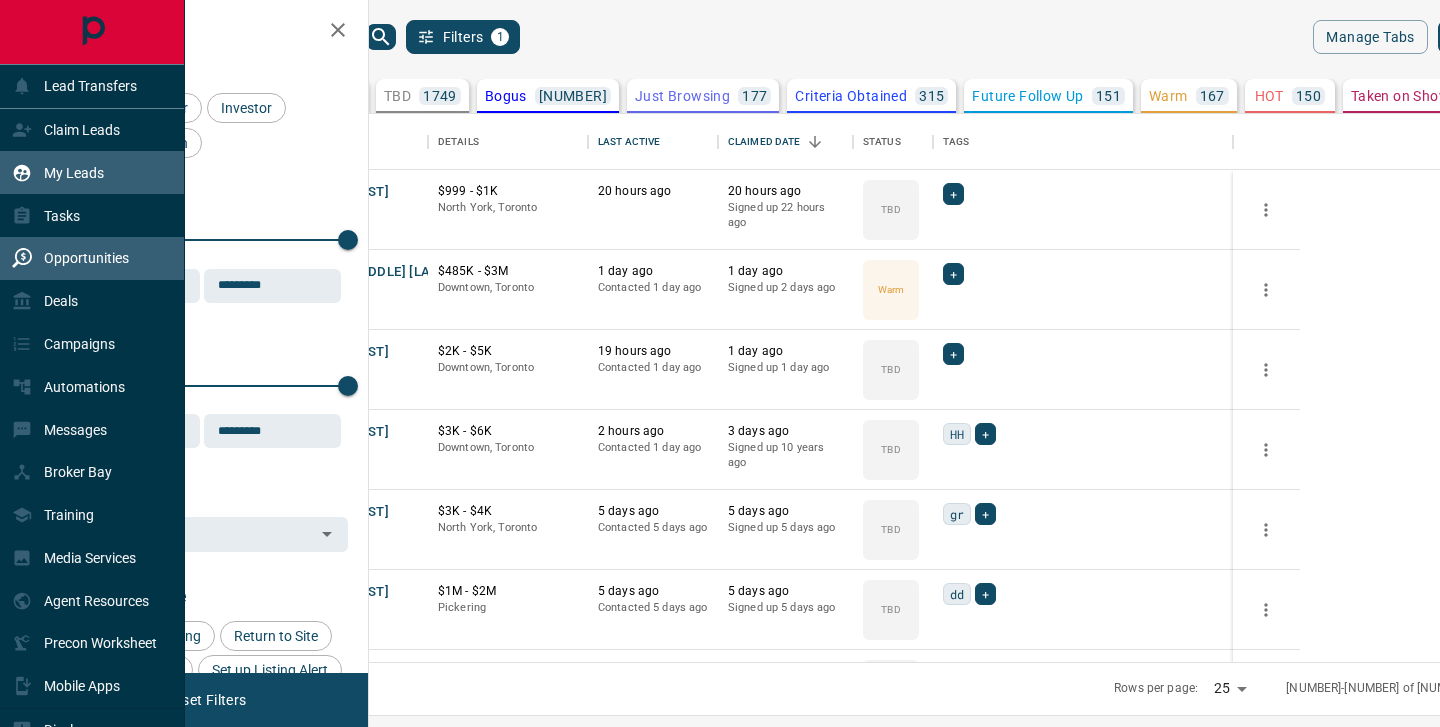 scroll, scrollTop: 0, scrollLeft: 0, axis: both 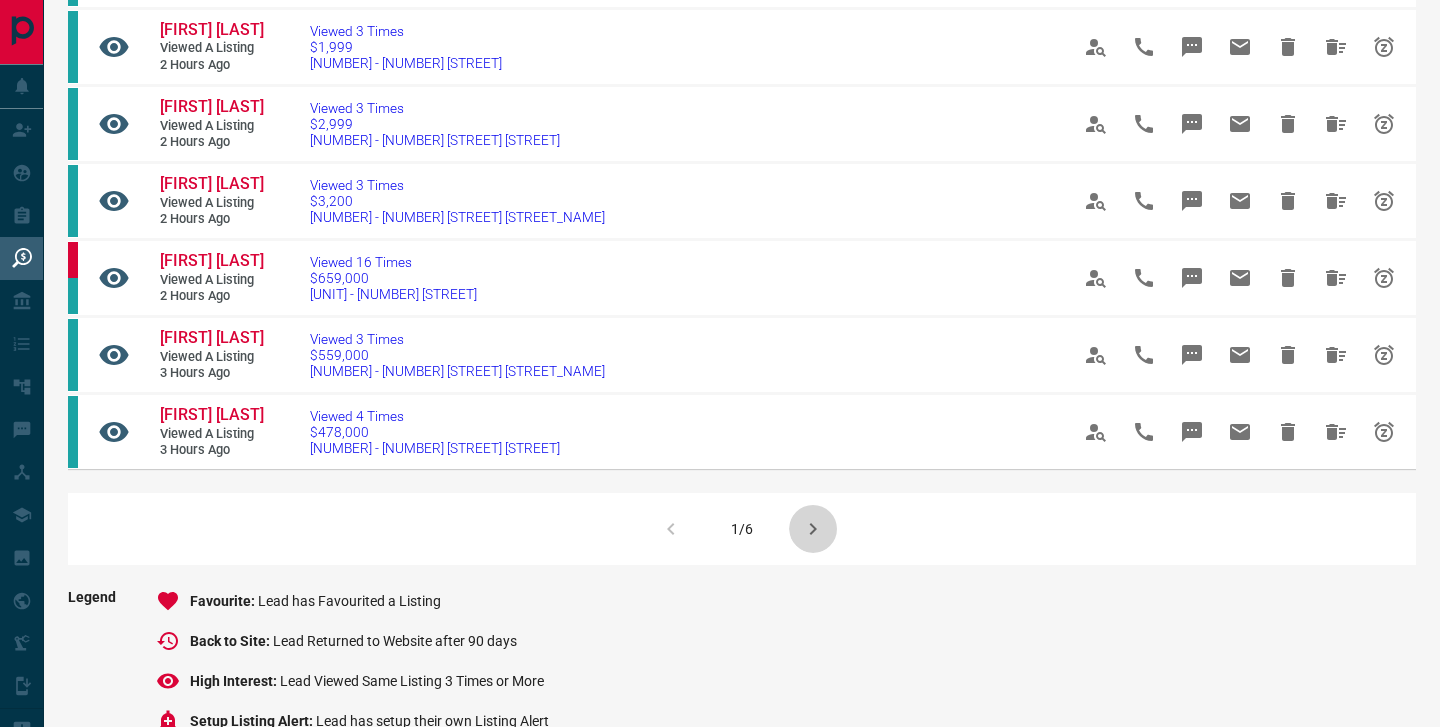 click 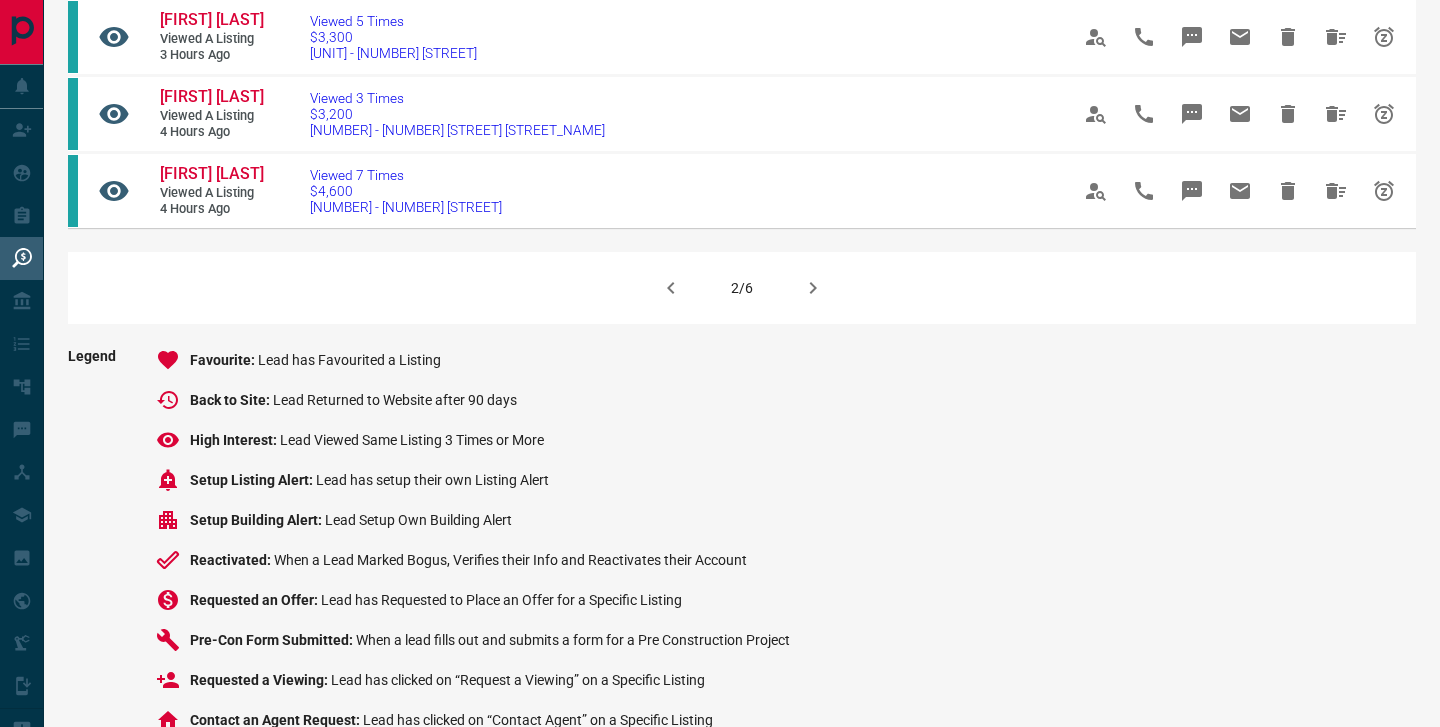 scroll, scrollTop: 1501, scrollLeft: 0, axis: vertical 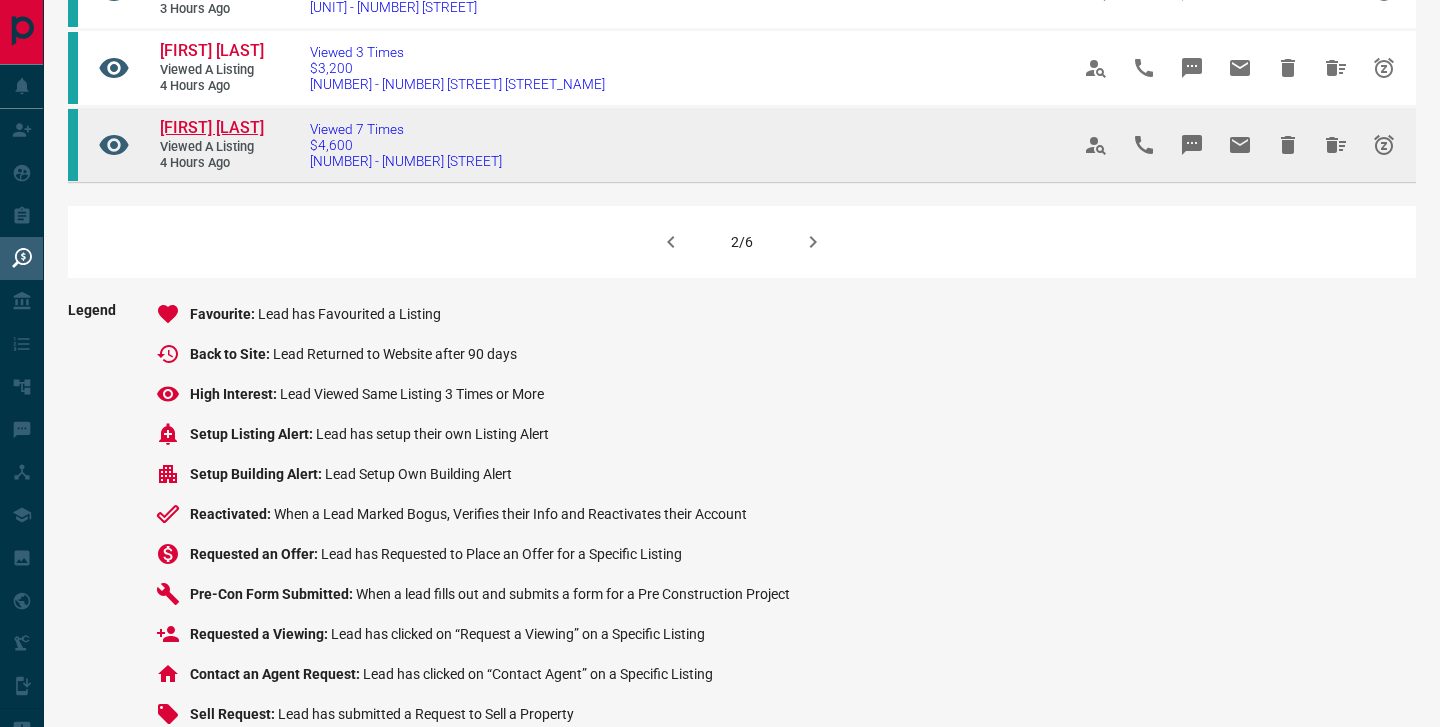 click on "[FIRST] [LAST]" at bounding box center [212, 127] 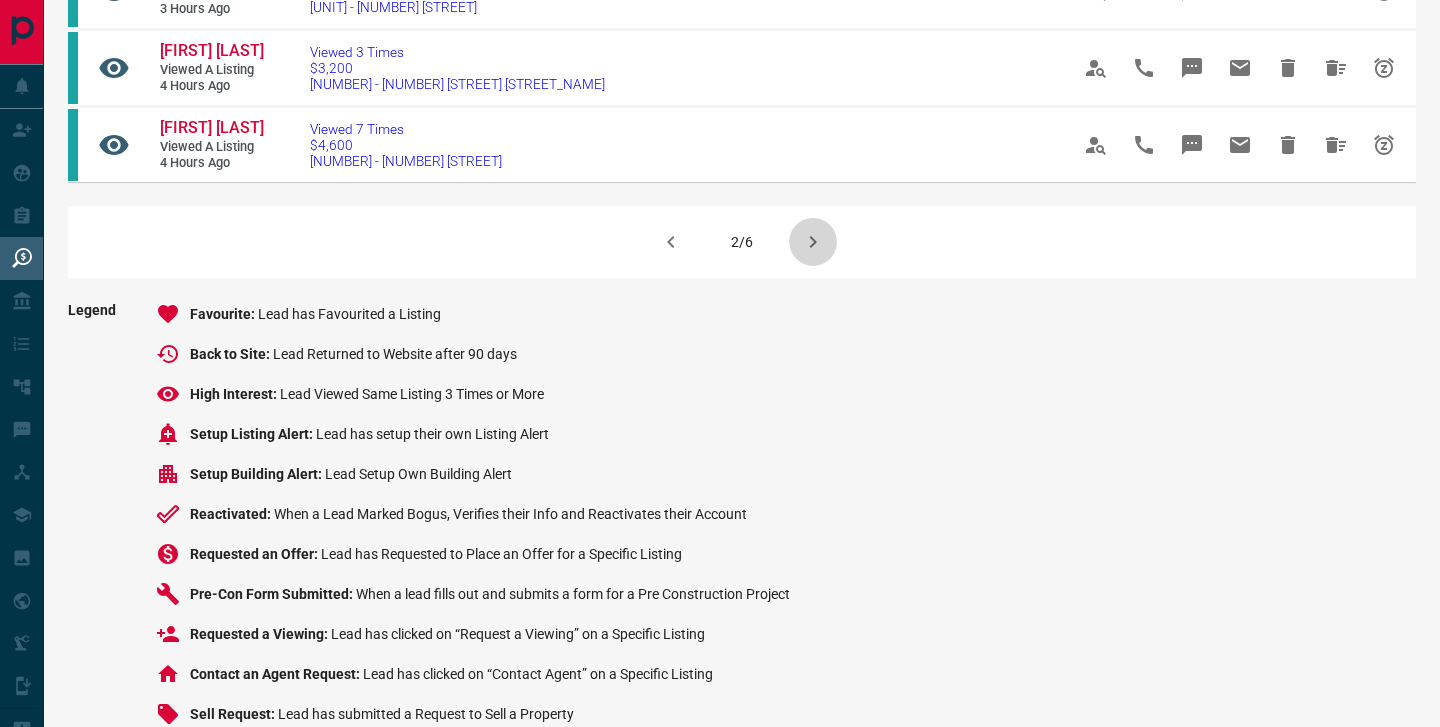 click at bounding box center (813, 242) 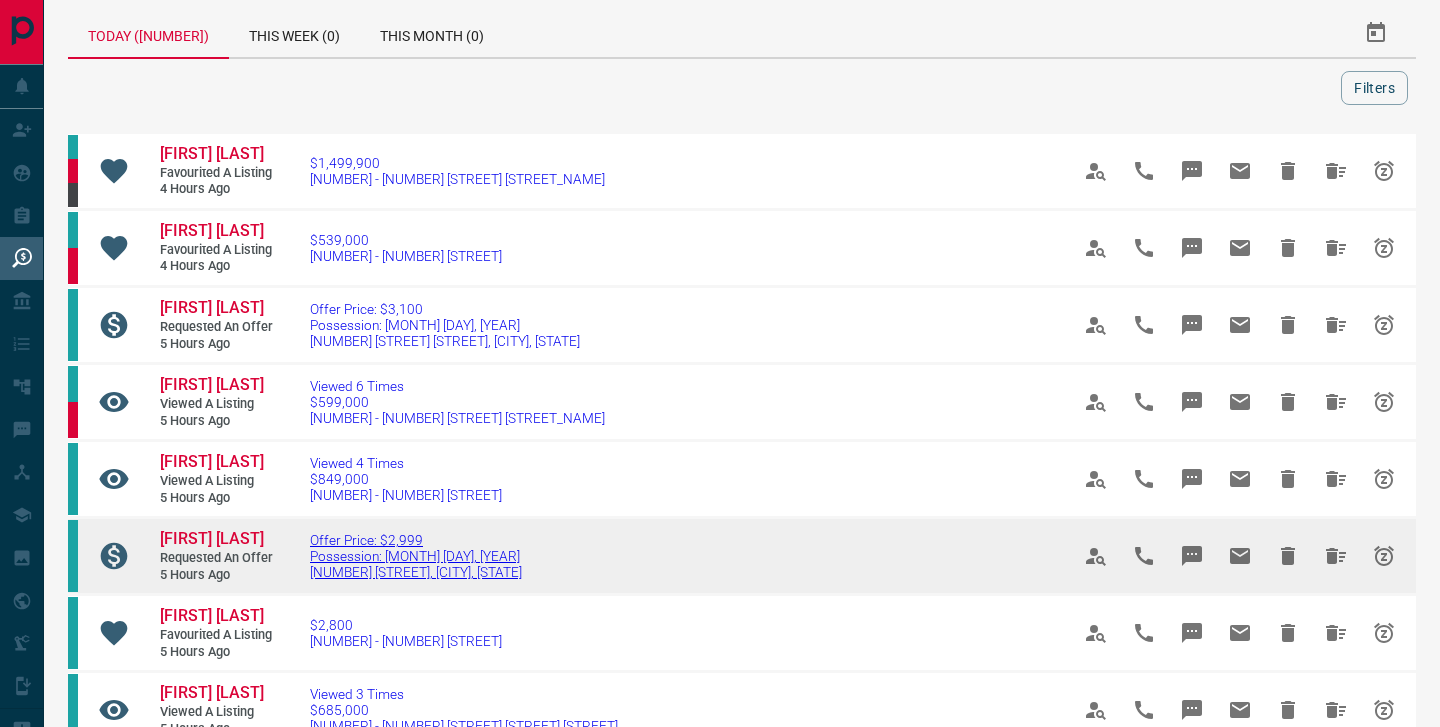 scroll, scrollTop: 12, scrollLeft: 0, axis: vertical 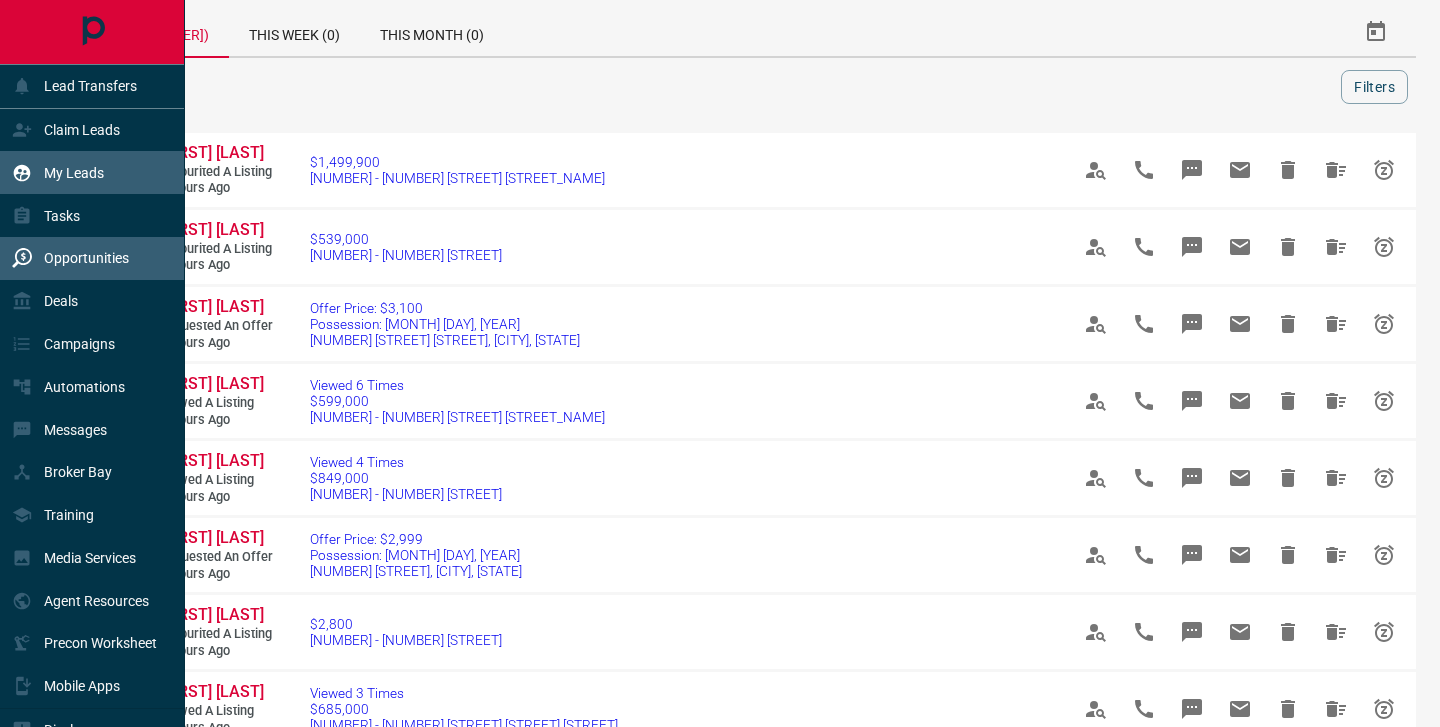 click on "My Leads" at bounding box center [92, 172] 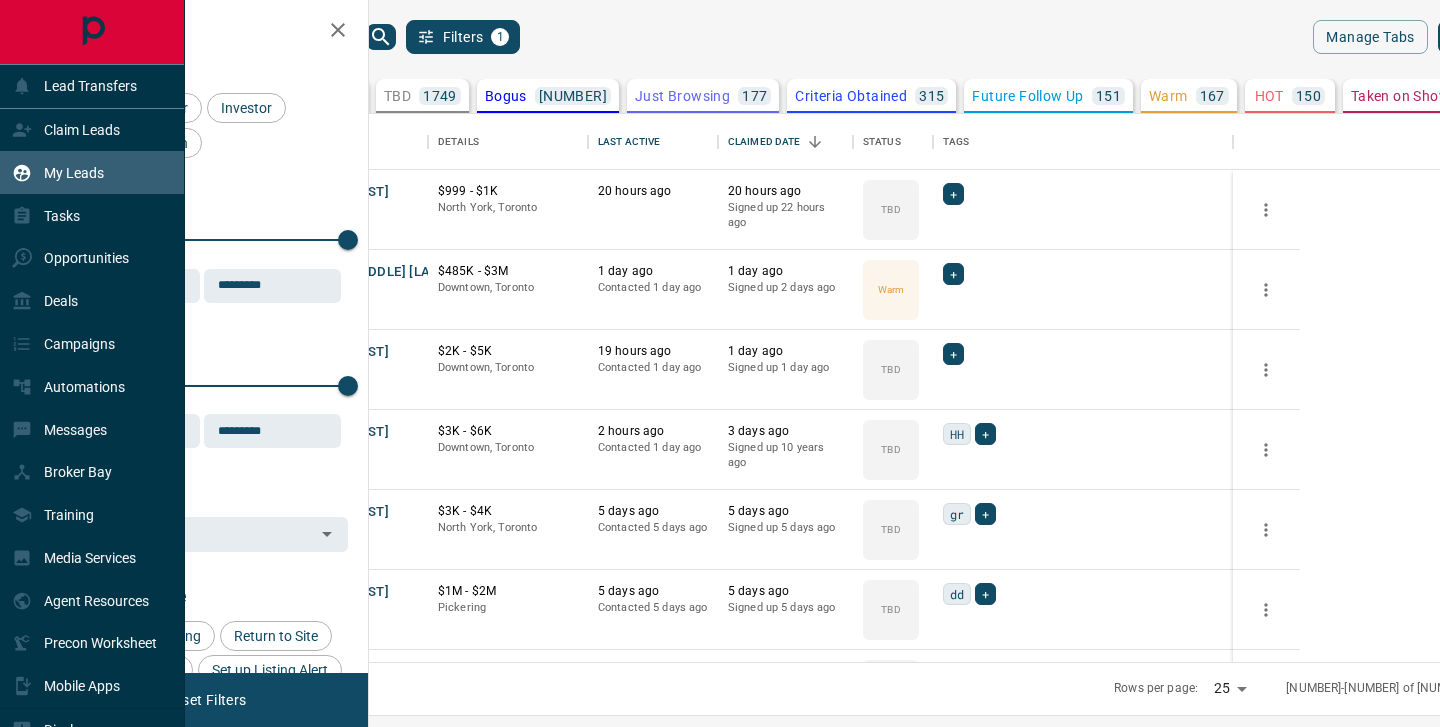 scroll, scrollTop: 0, scrollLeft: 0, axis: both 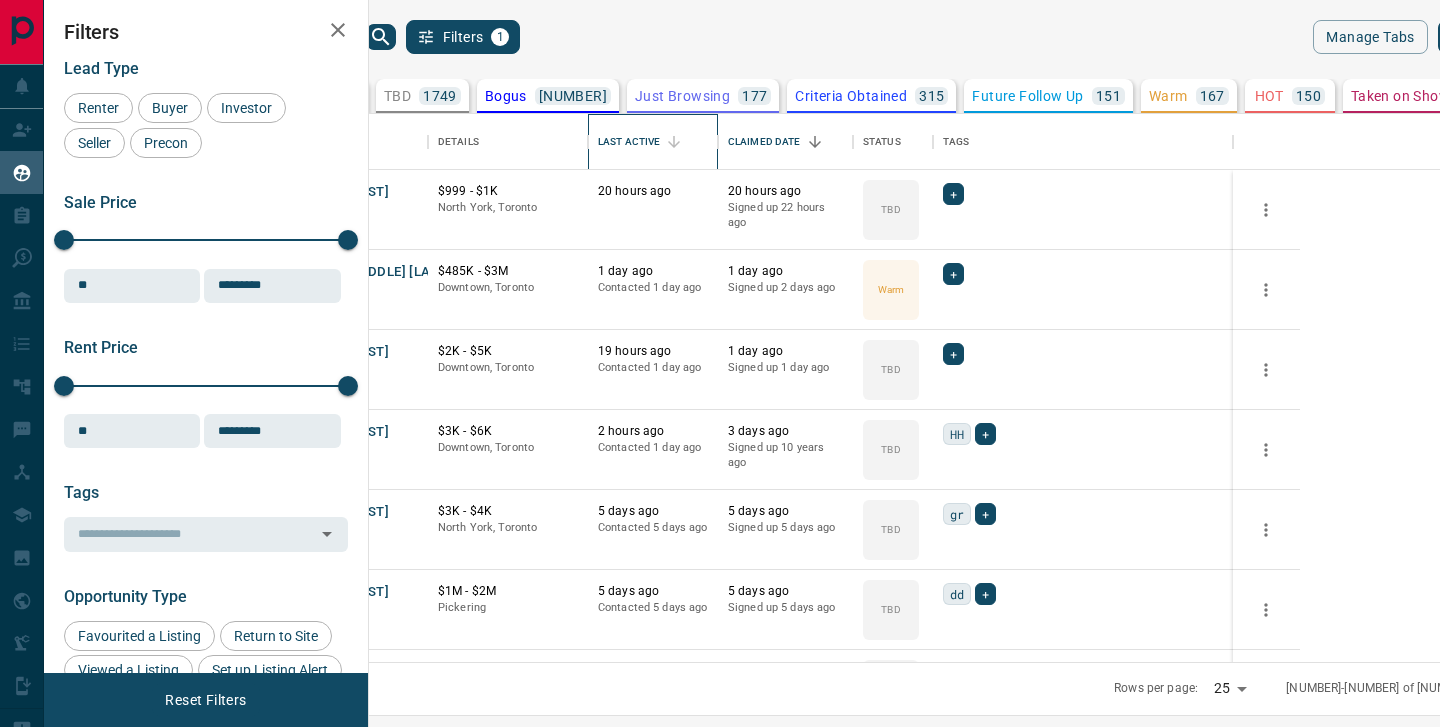 click on "Last Active" at bounding box center (629, 142) 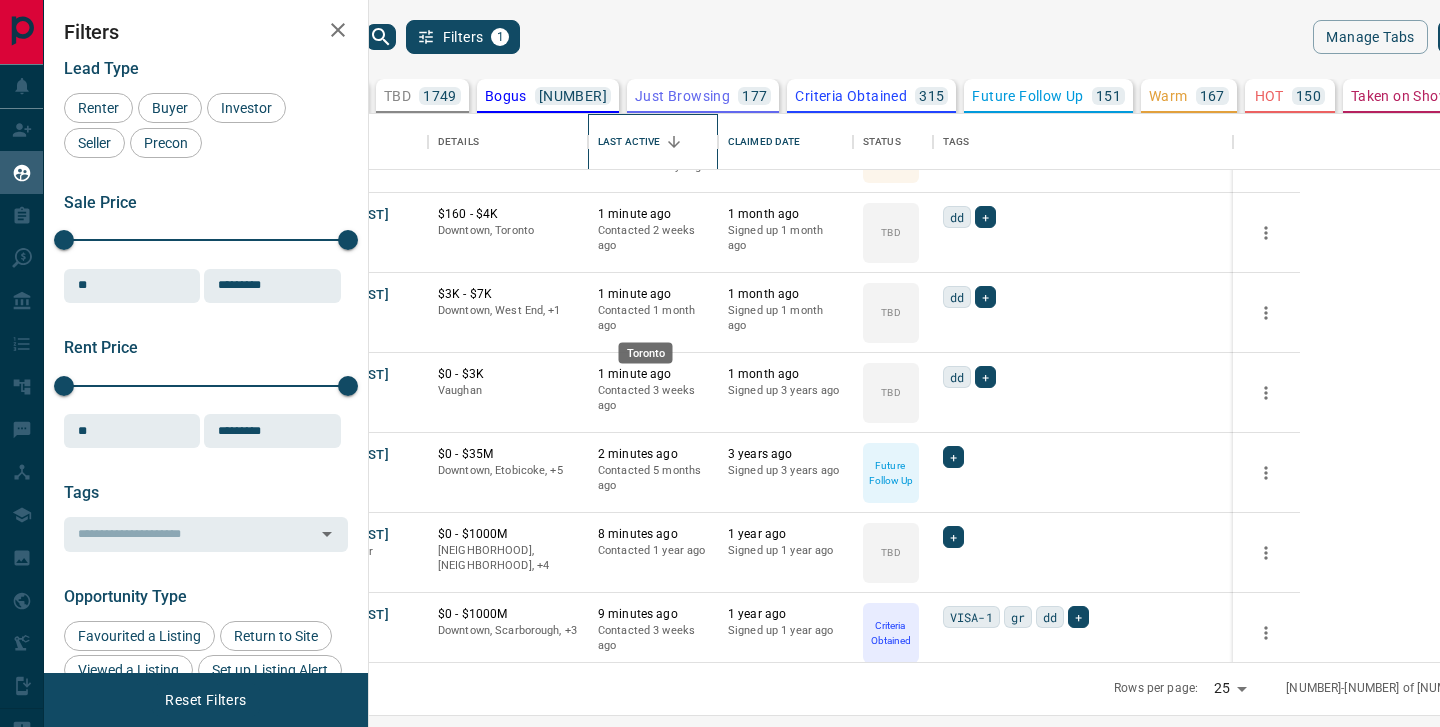 scroll, scrollTop: 80, scrollLeft: 0, axis: vertical 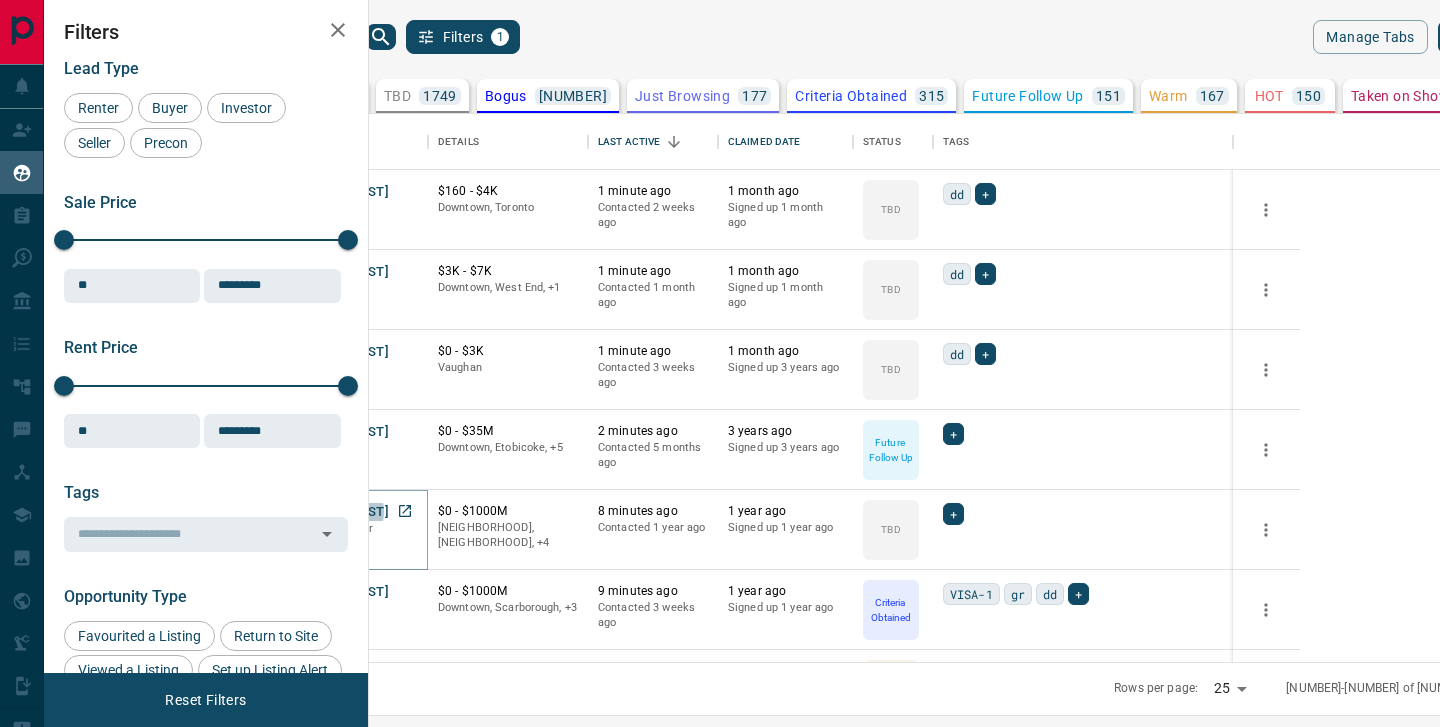 click on "[FIRST] [LAST]" at bounding box center (343, 512) 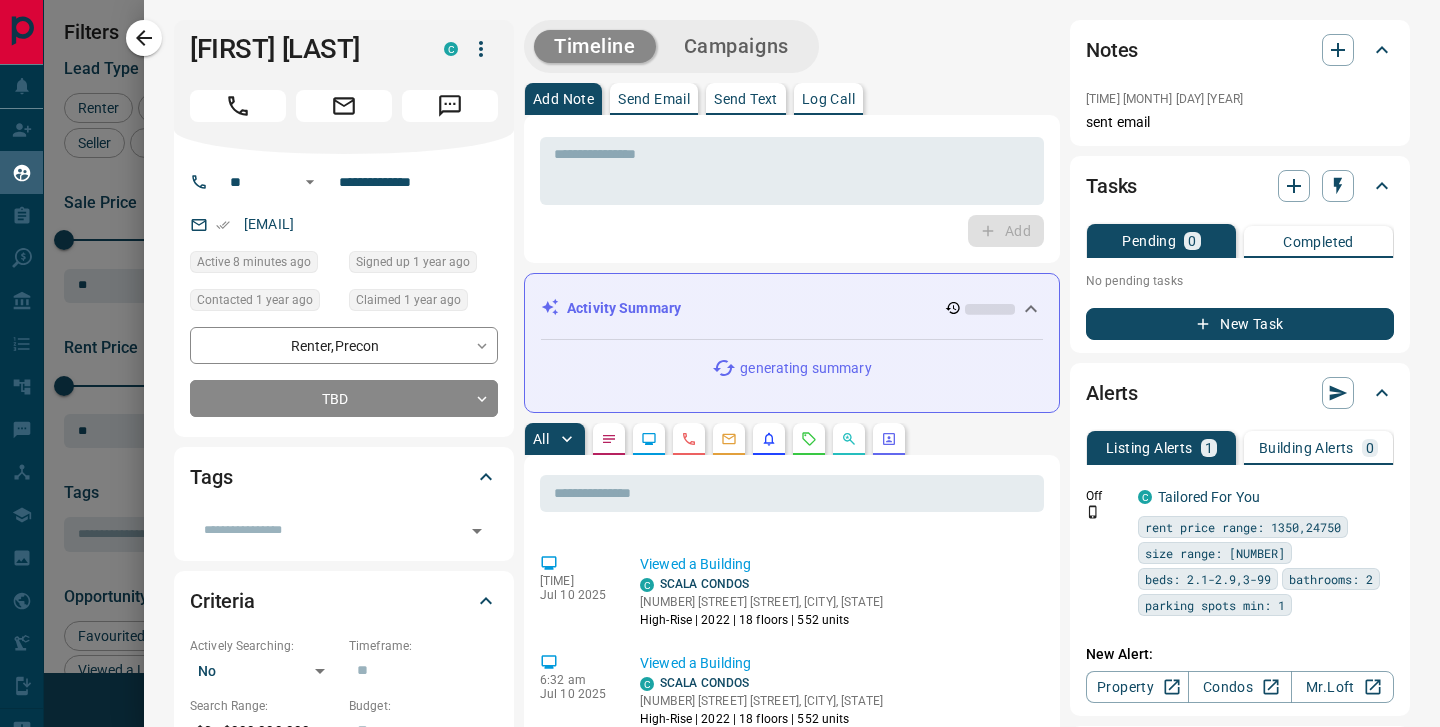 scroll, scrollTop: 180, scrollLeft: 0, axis: vertical 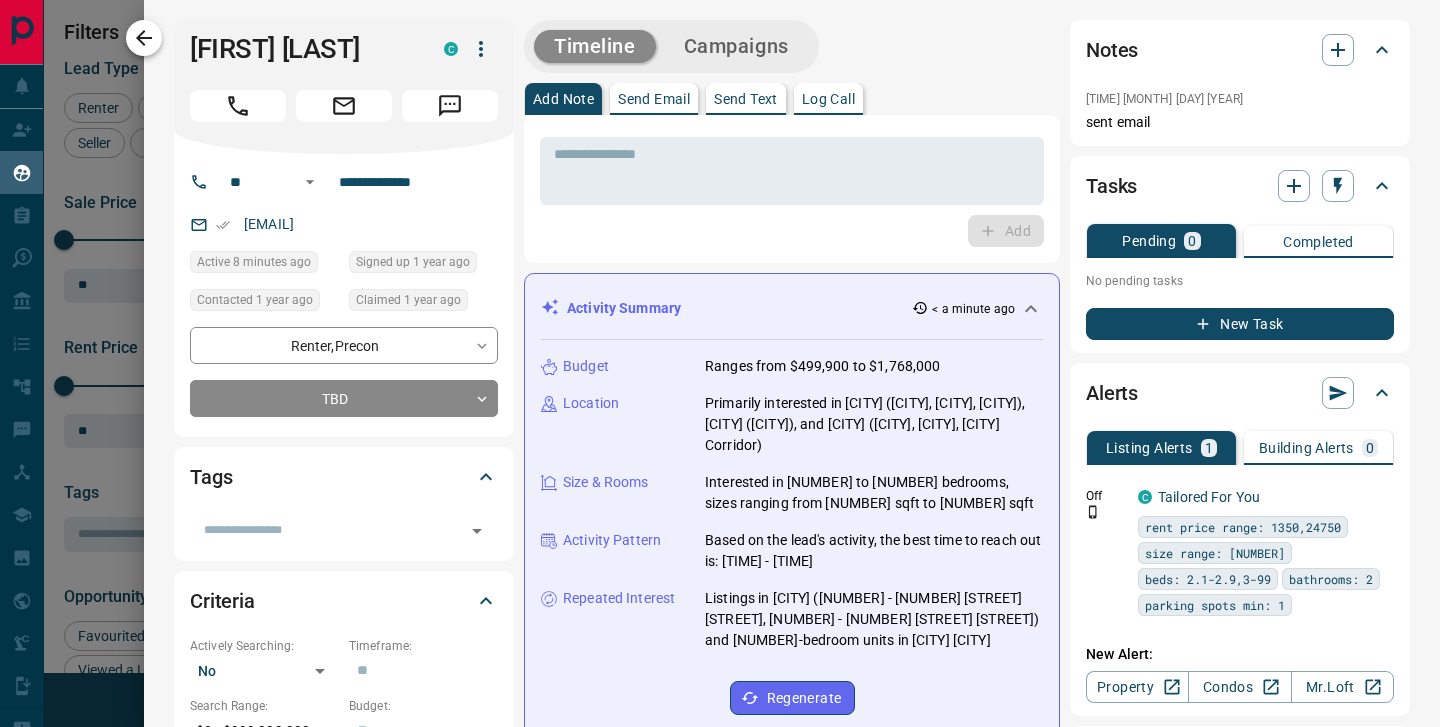 click 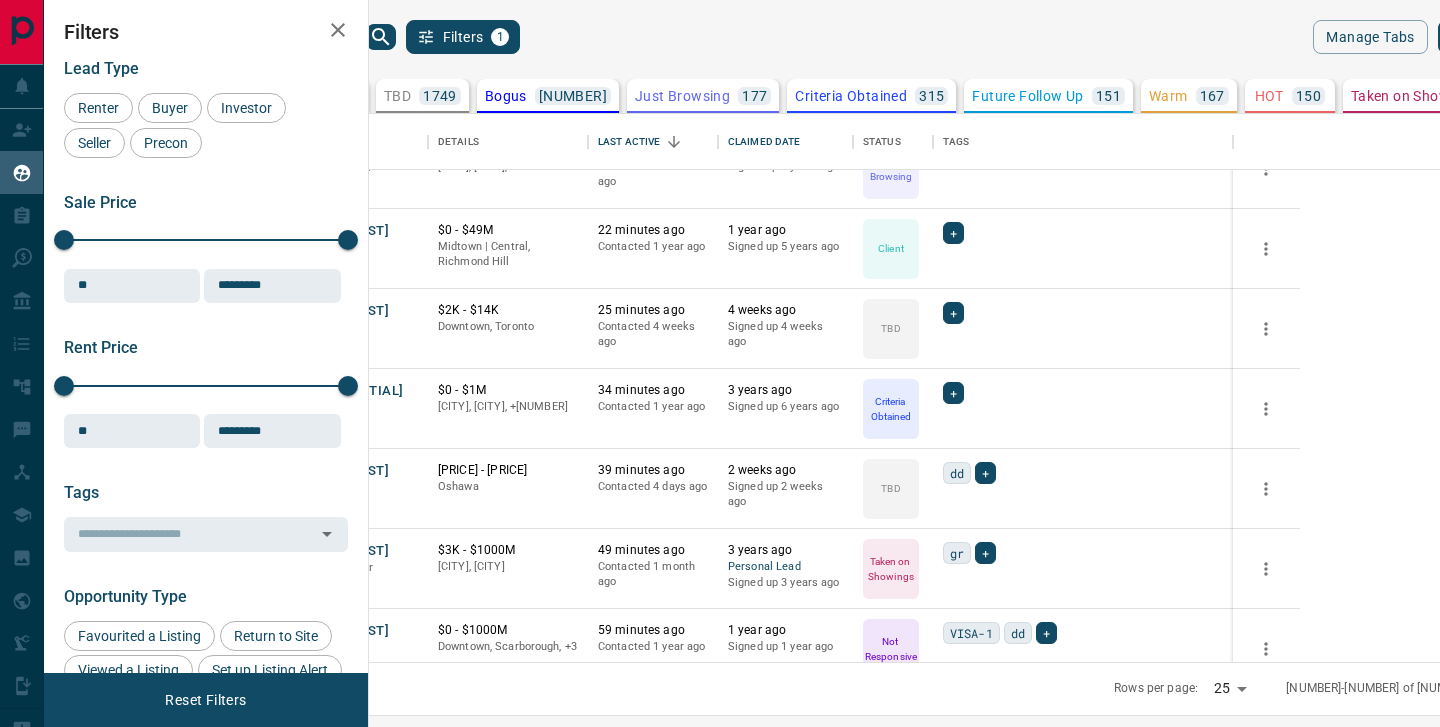 scroll, scrollTop: 769, scrollLeft: 0, axis: vertical 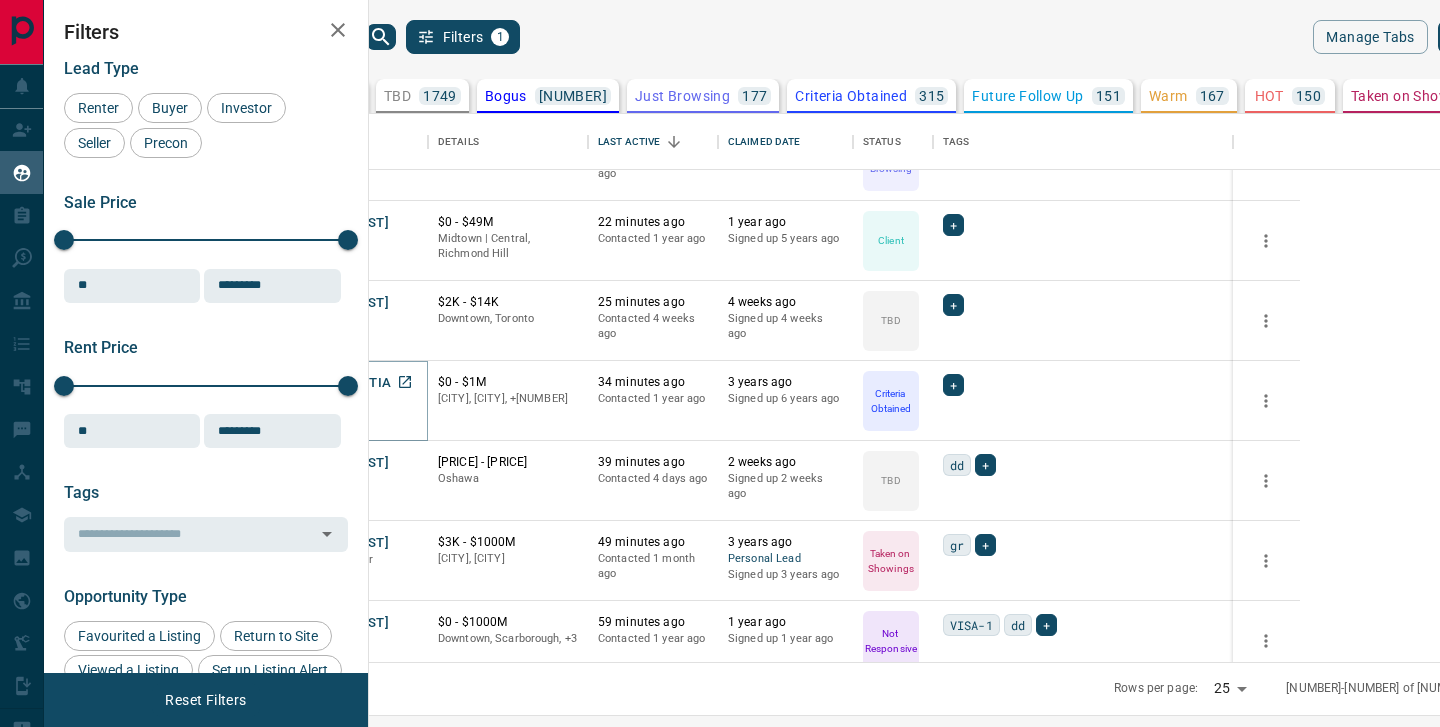 click on "[FIRST] [INITIAL]" at bounding box center [350, 383] 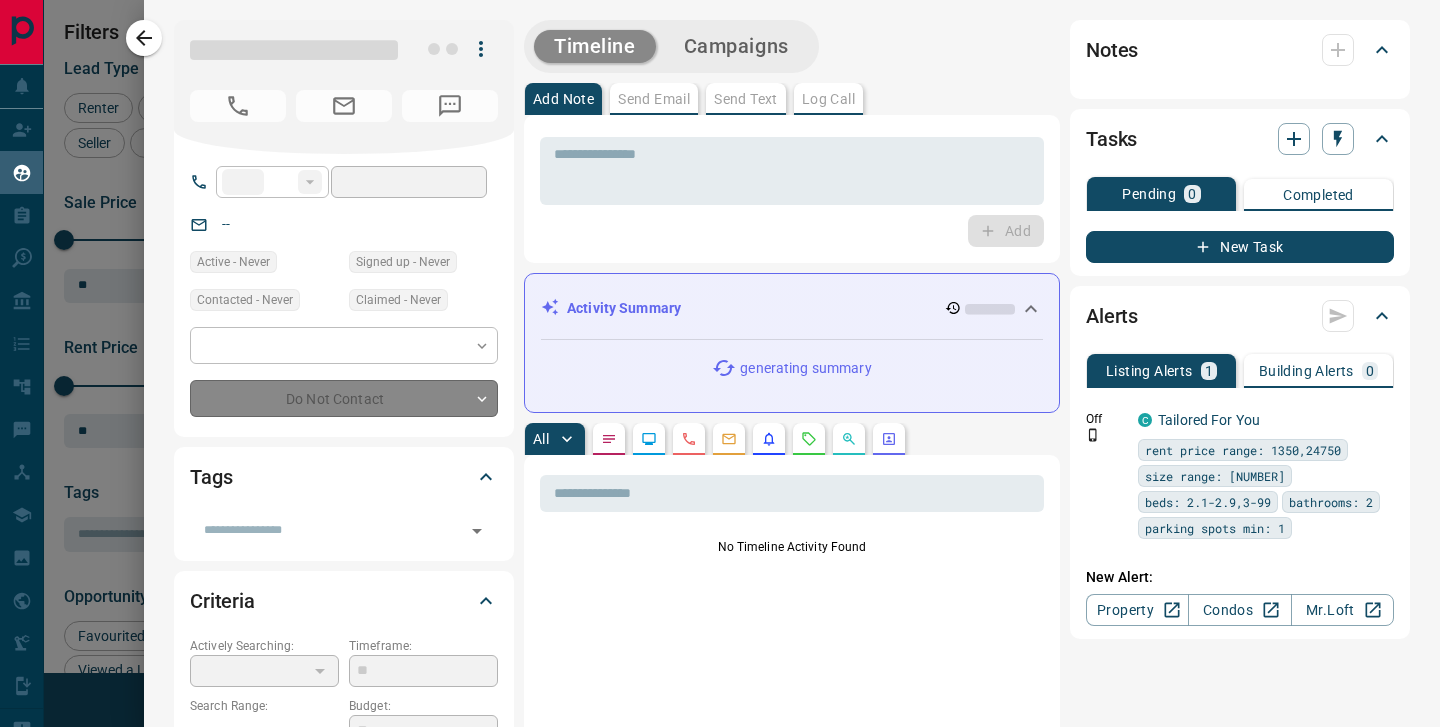 type on "**" 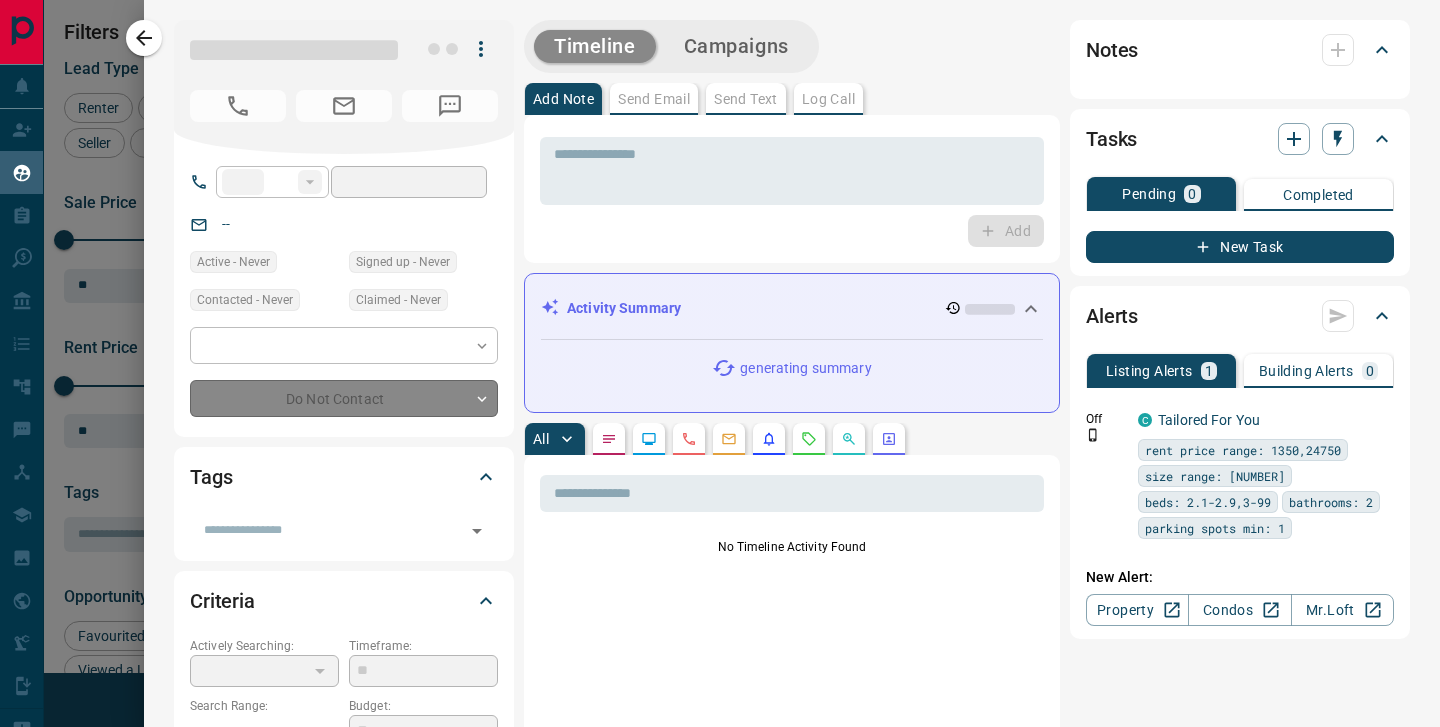 type on "**********" 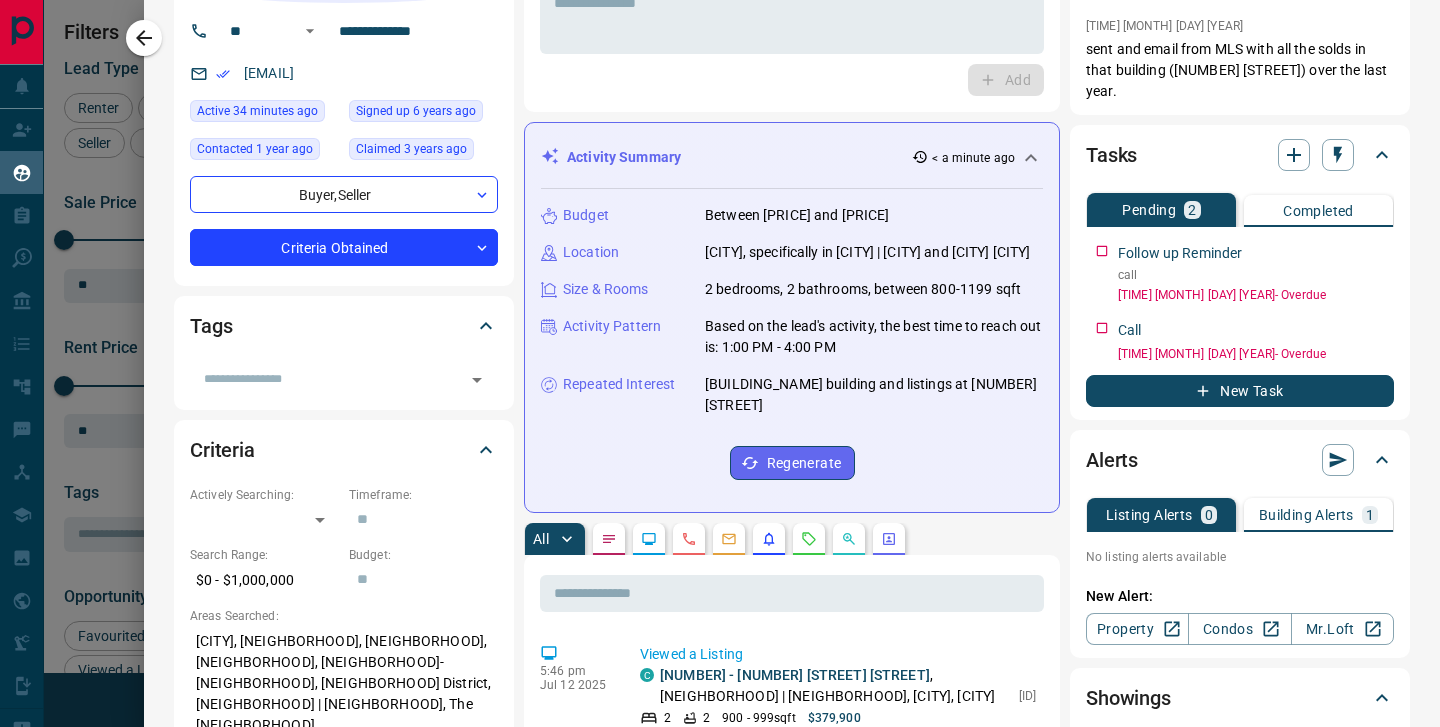 scroll, scrollTop: 0, scrollLeft: 0, axis: both 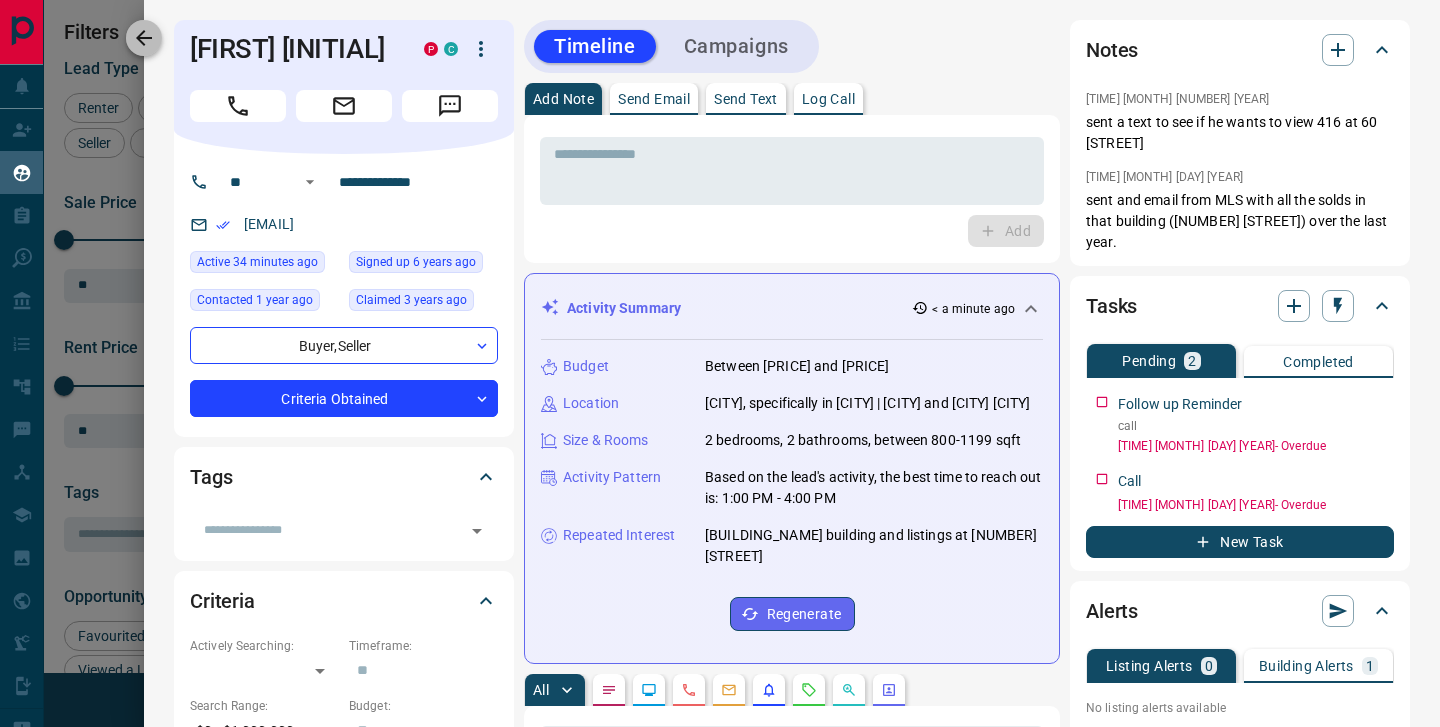 click 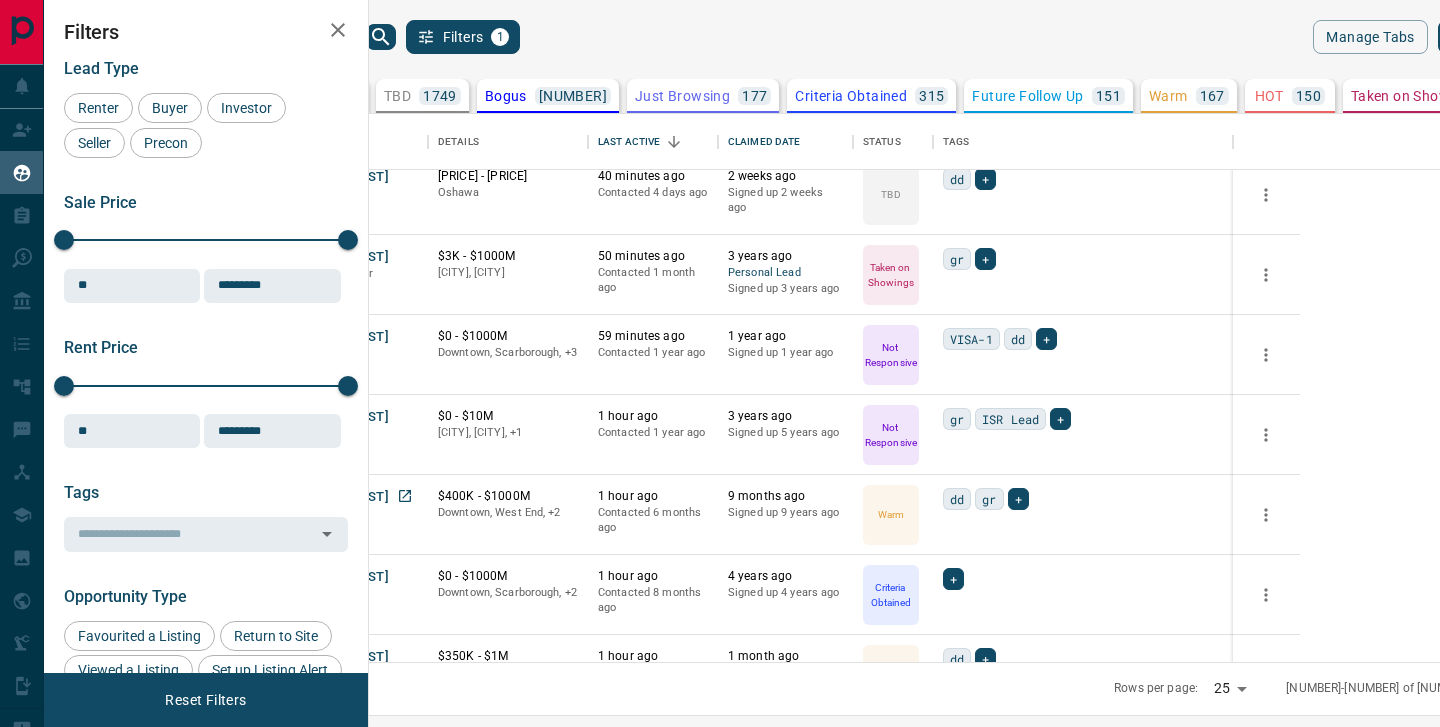 scroll, scrollTop: 1113, scrollLeft: 0, axis: vertical 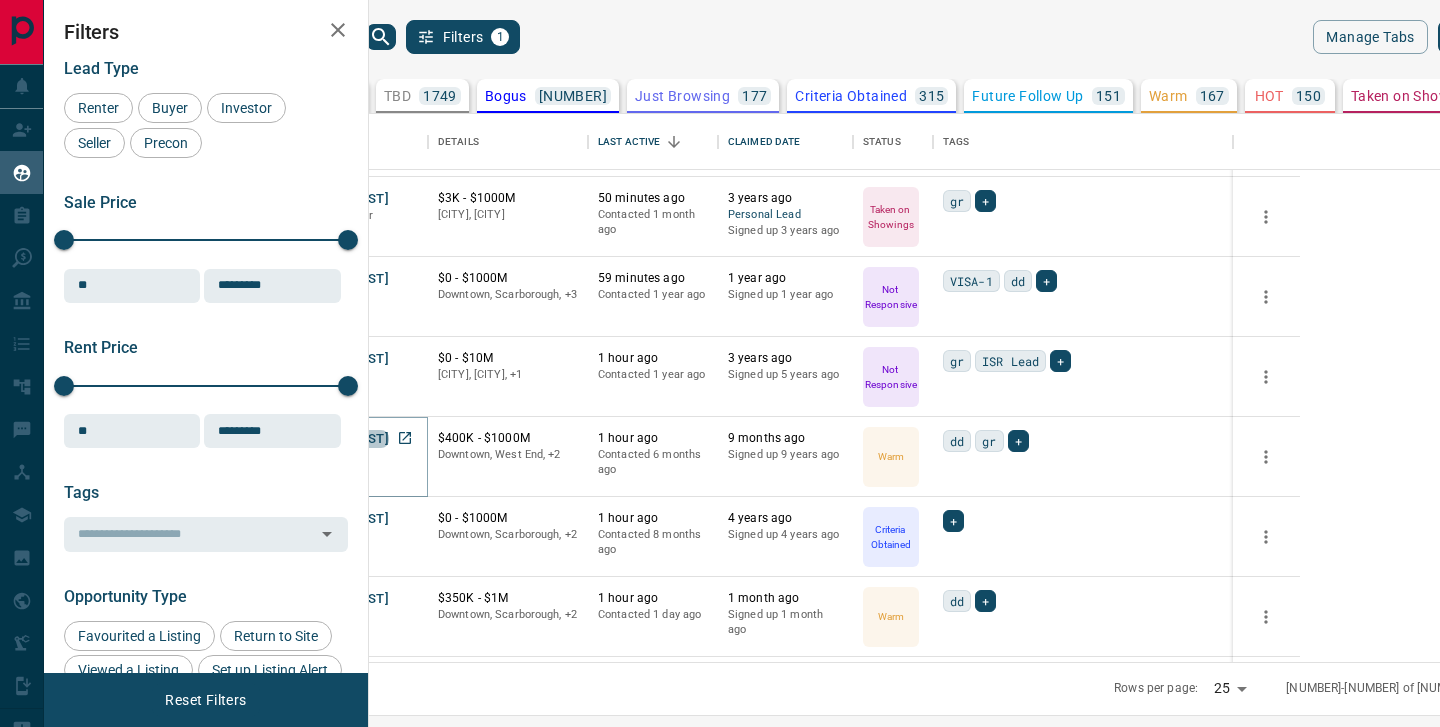 click on "[FIRST] [LAST]" at bounding box center (343, 439) 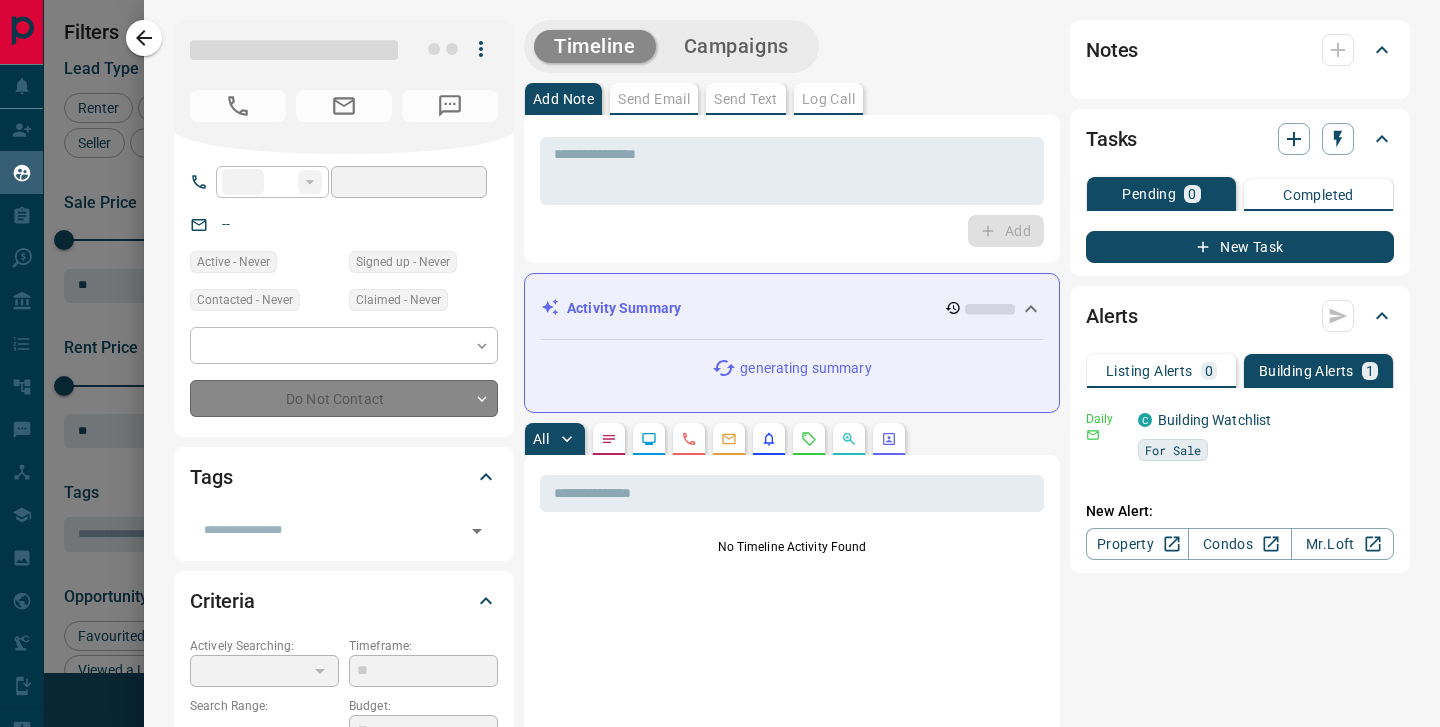 type on "**" 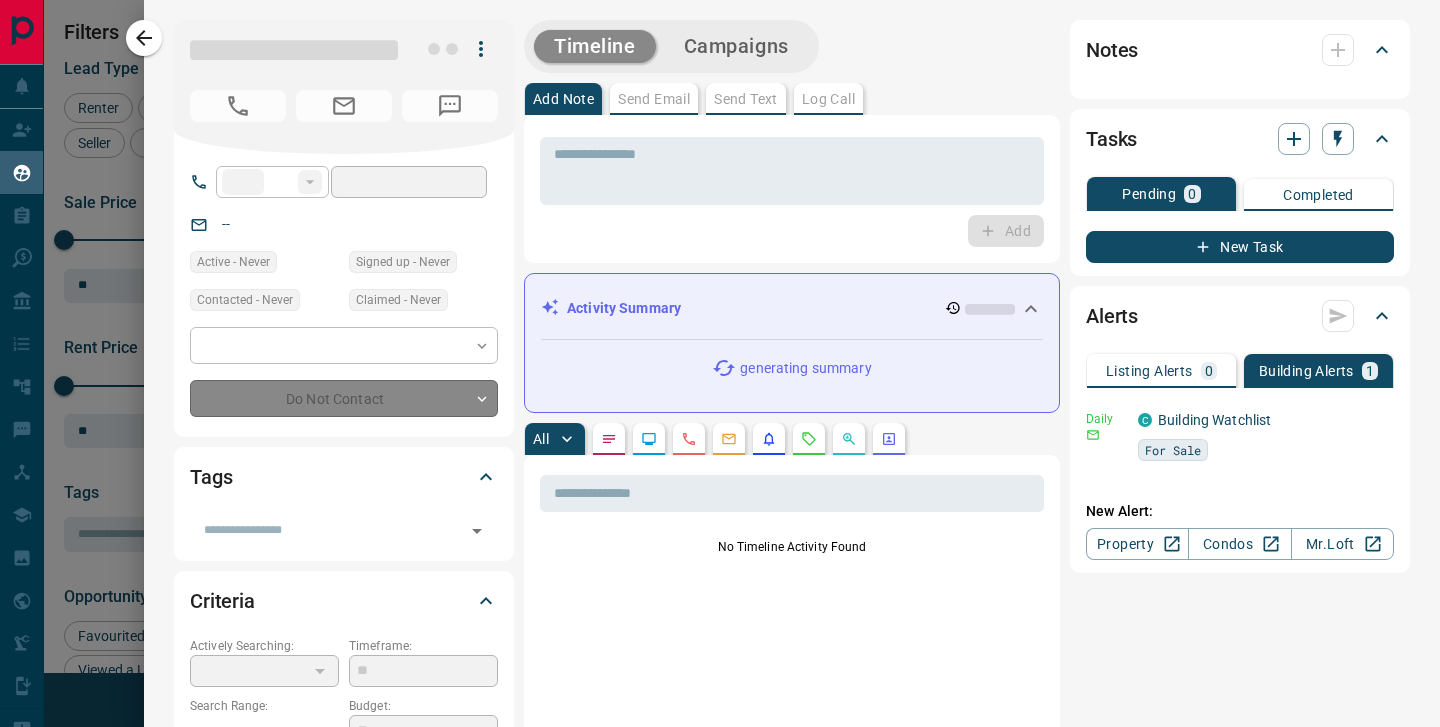 type on "**********" 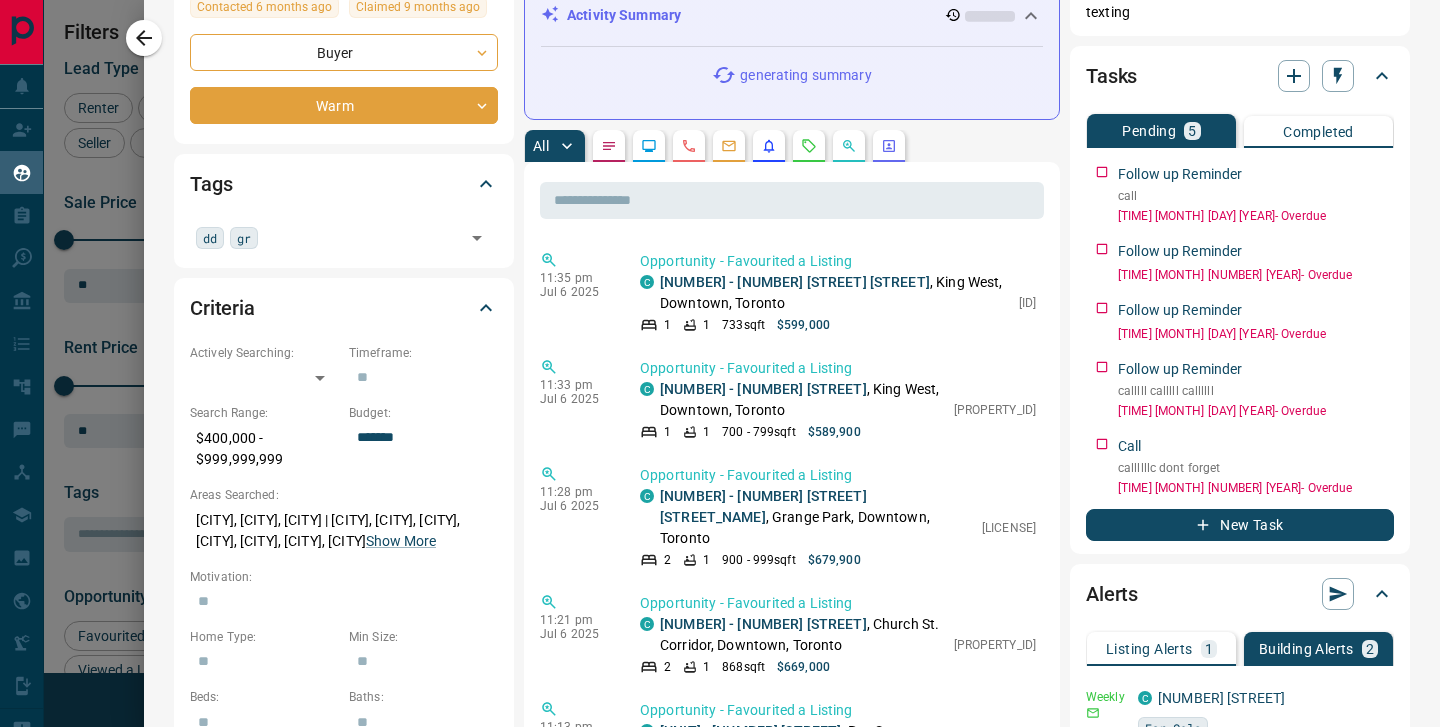 scroll, scrollTop: 366, scrollLeft: 0, axis: vertical 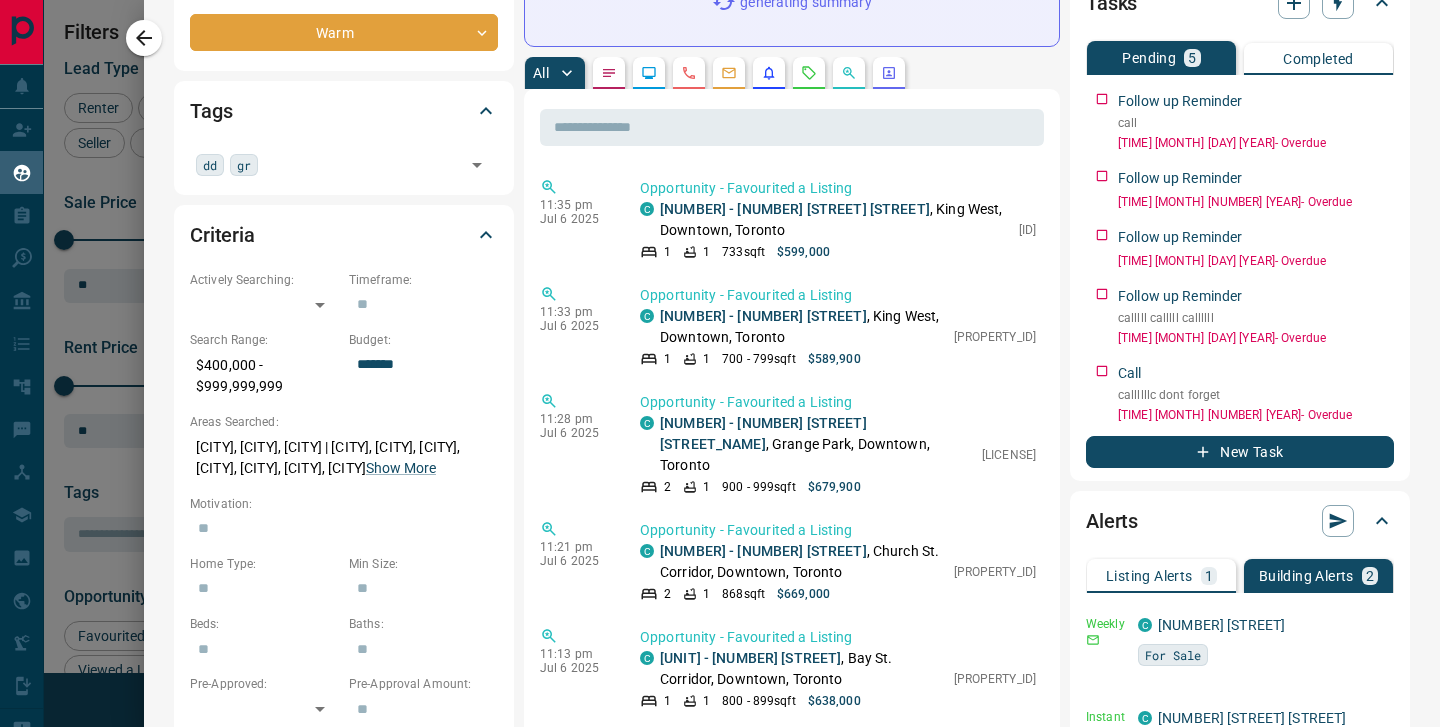 click at bounding box center [729, 73] 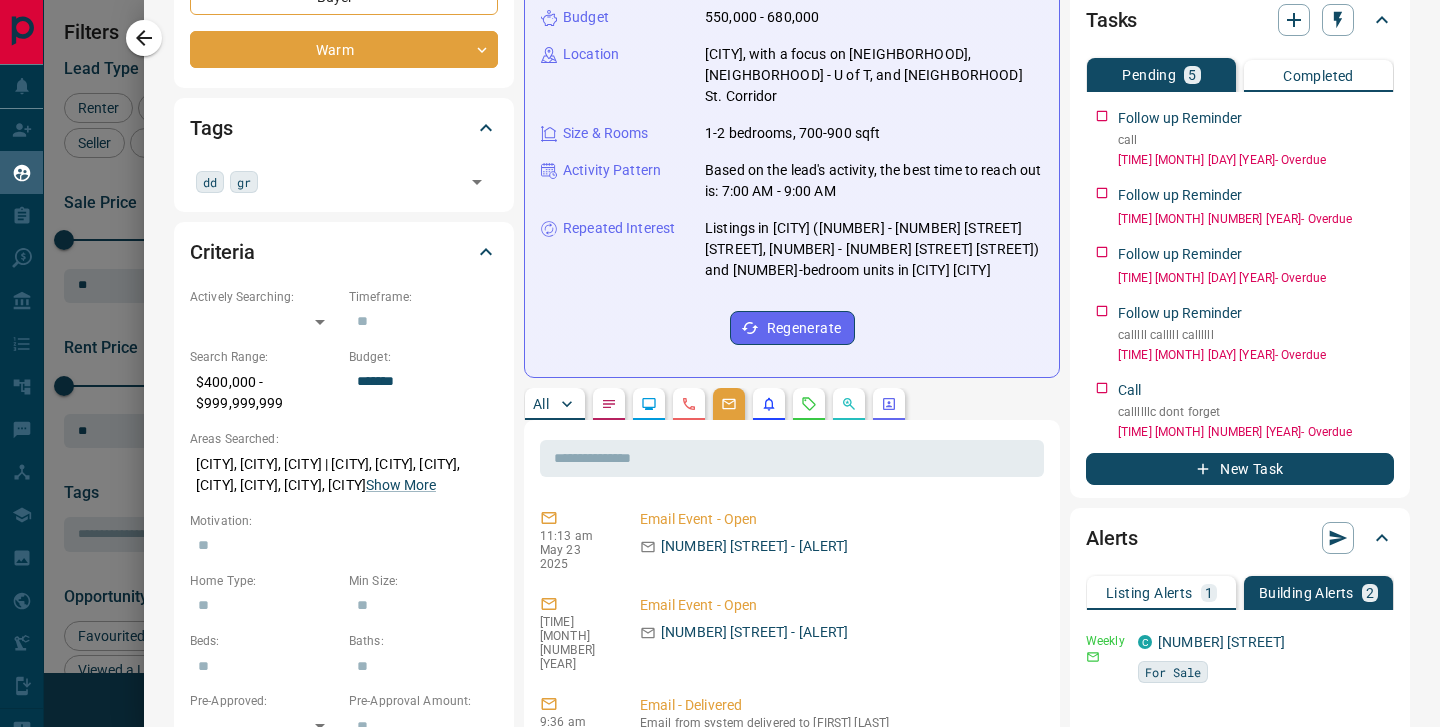 scroll, scrollTop: 355, scrollLeft: 0, axis: vertical 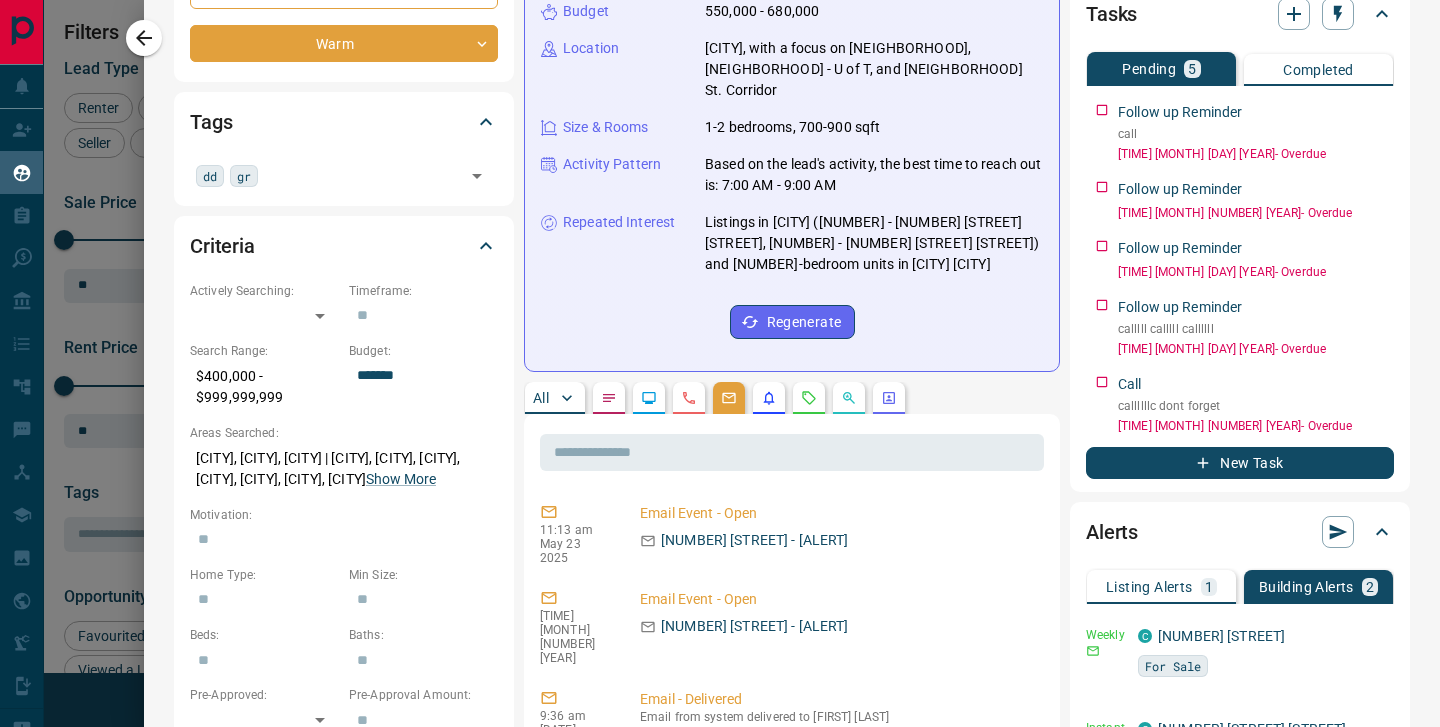 click on "New Task" at bounding box center (1240, 463) 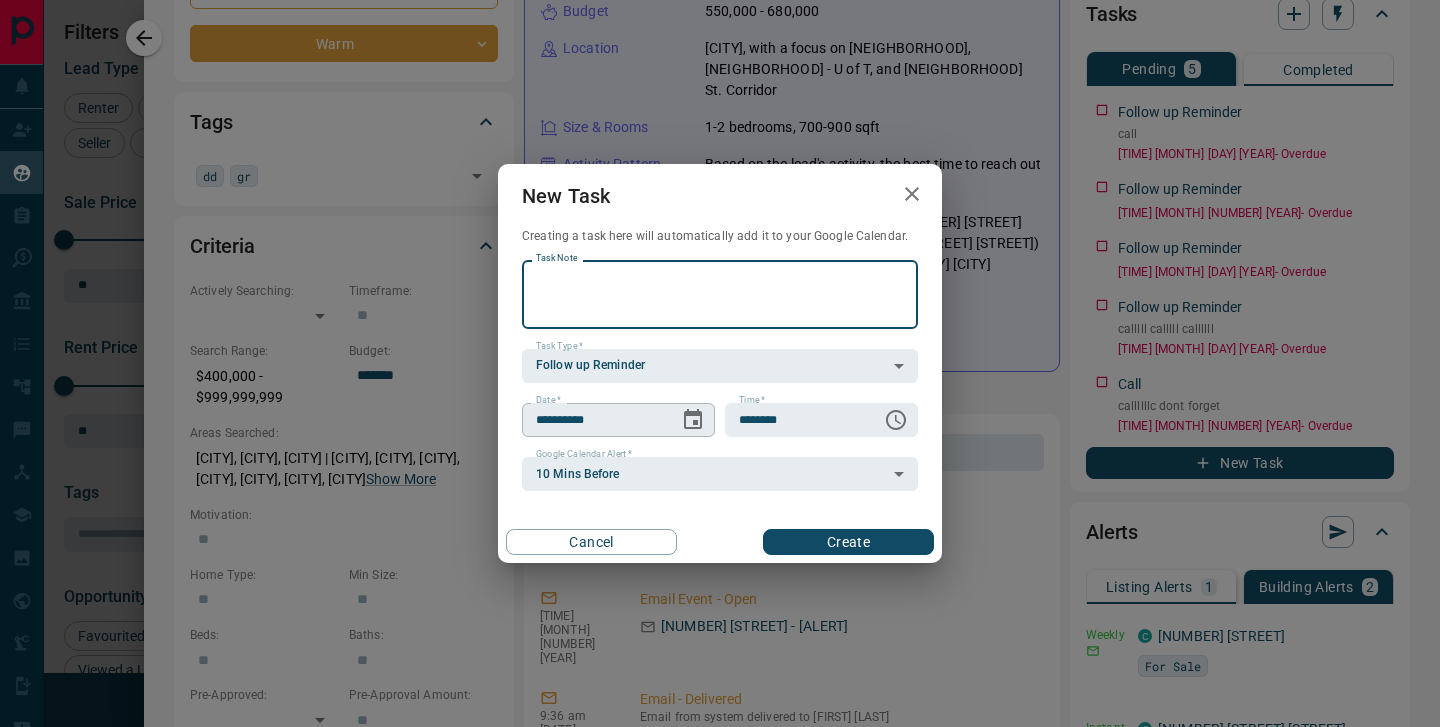 click 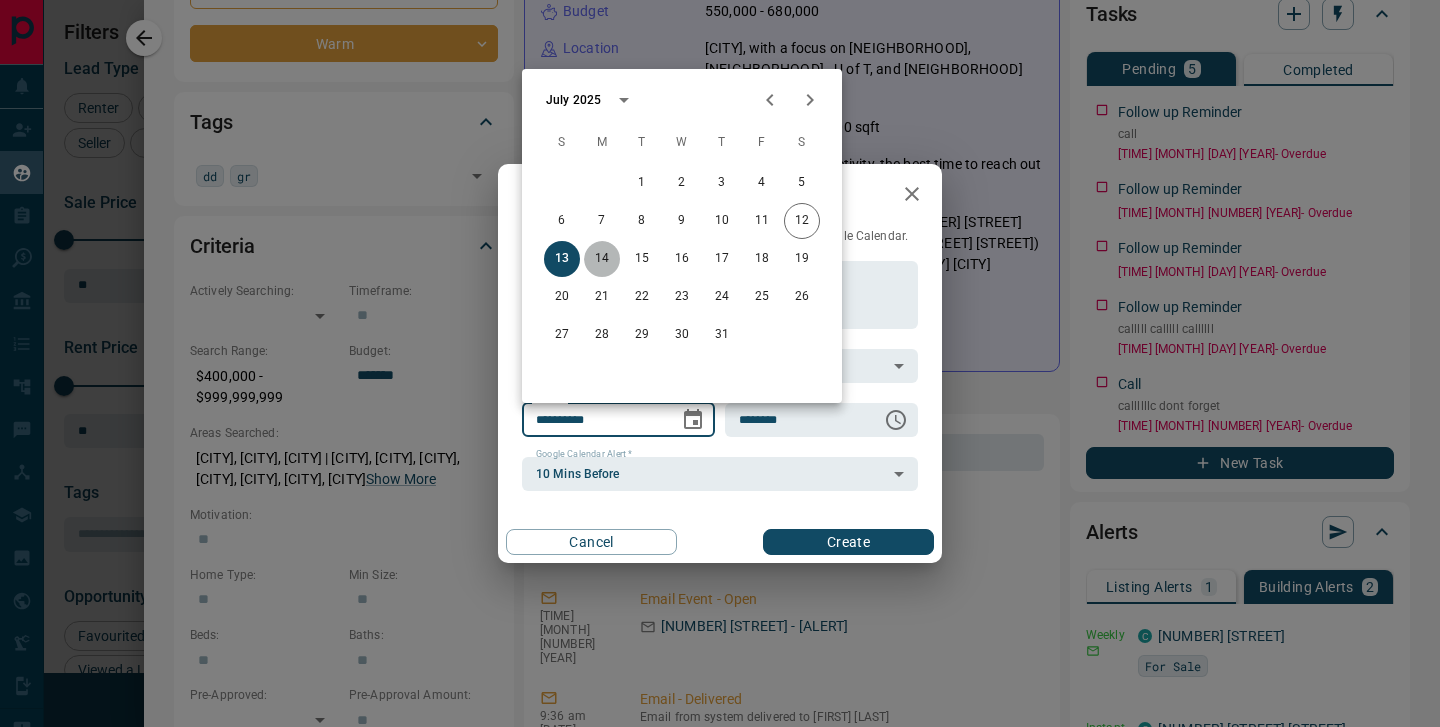 click on "14" at bounding box center (602, 259) 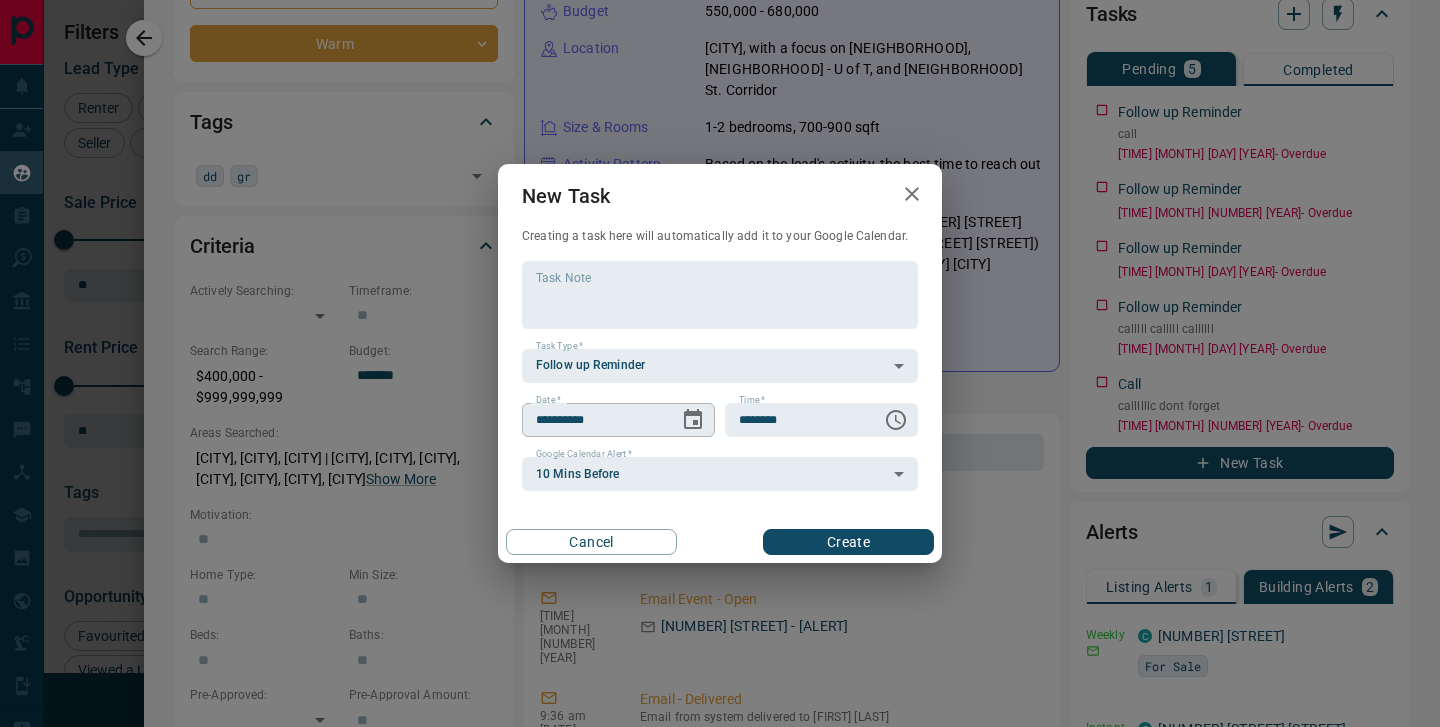 click 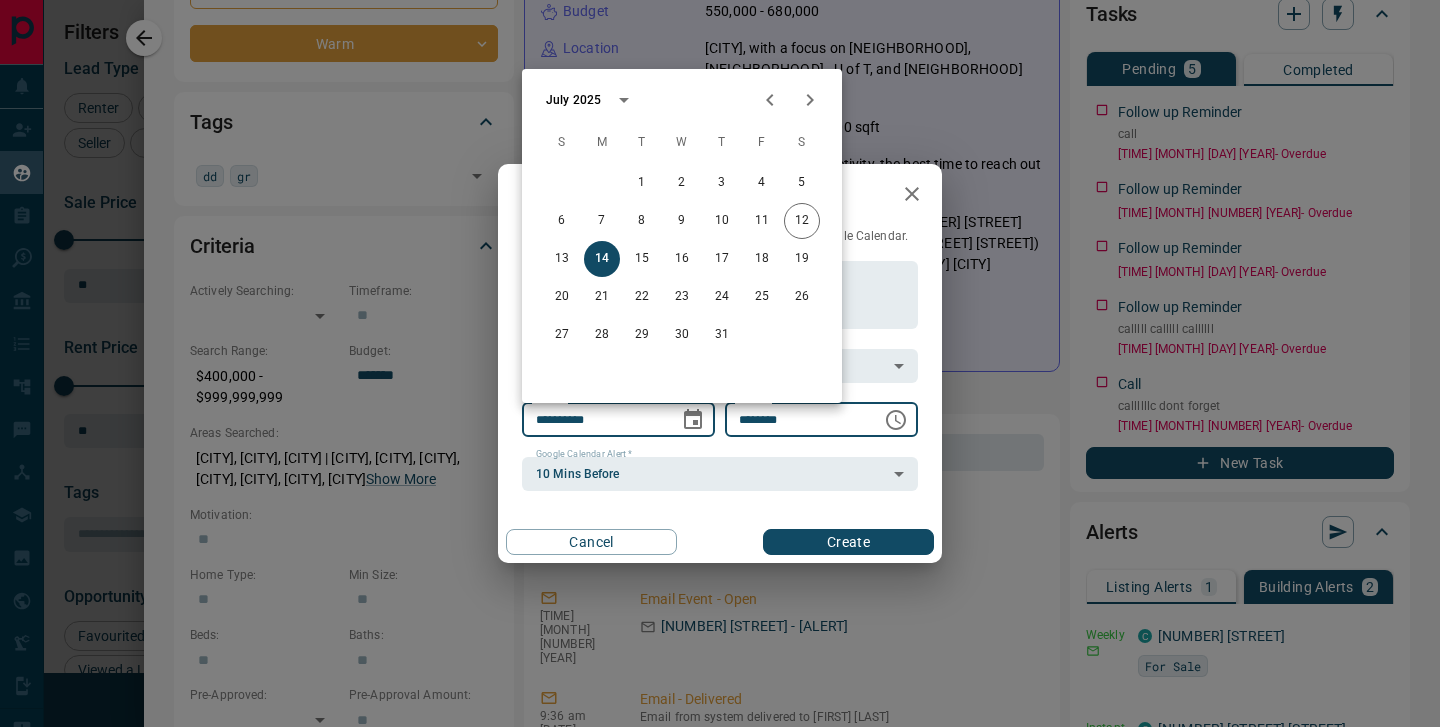 click on "********" at bounding box center [796, 420] 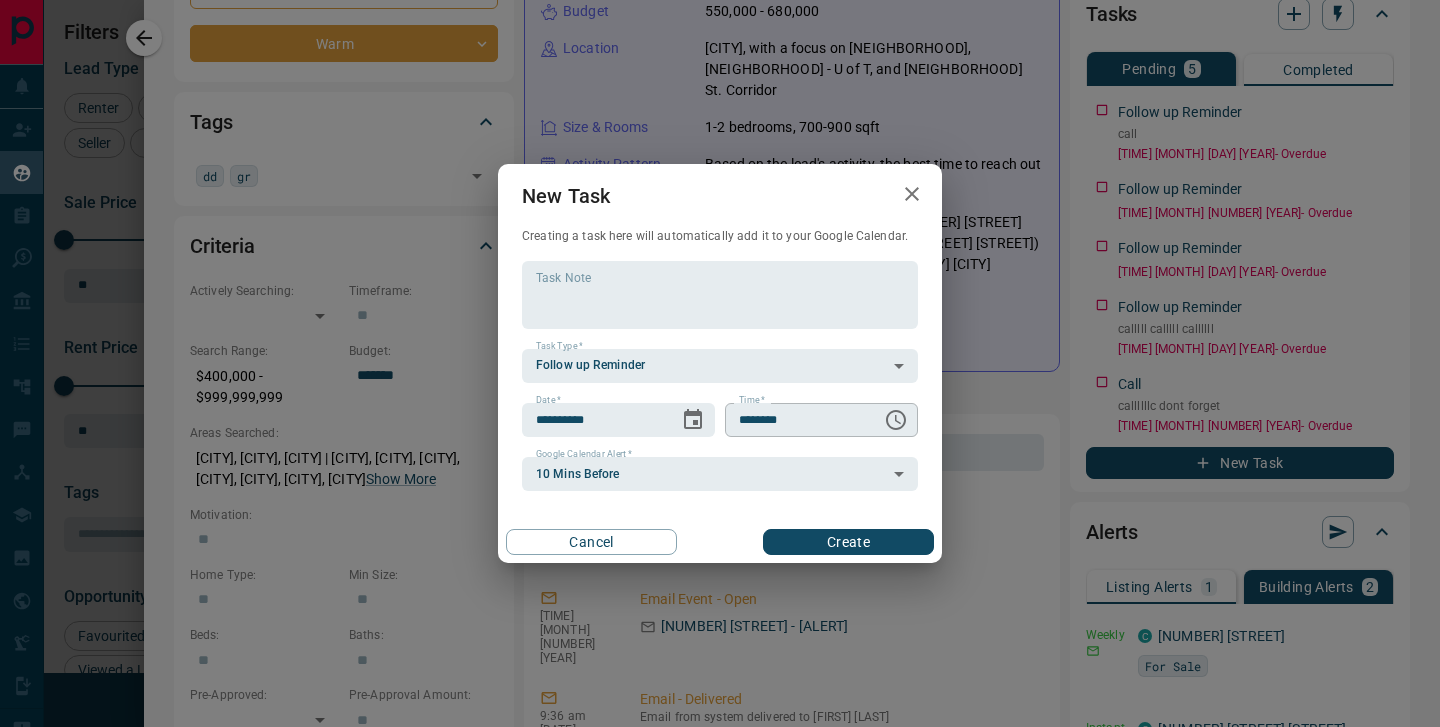type 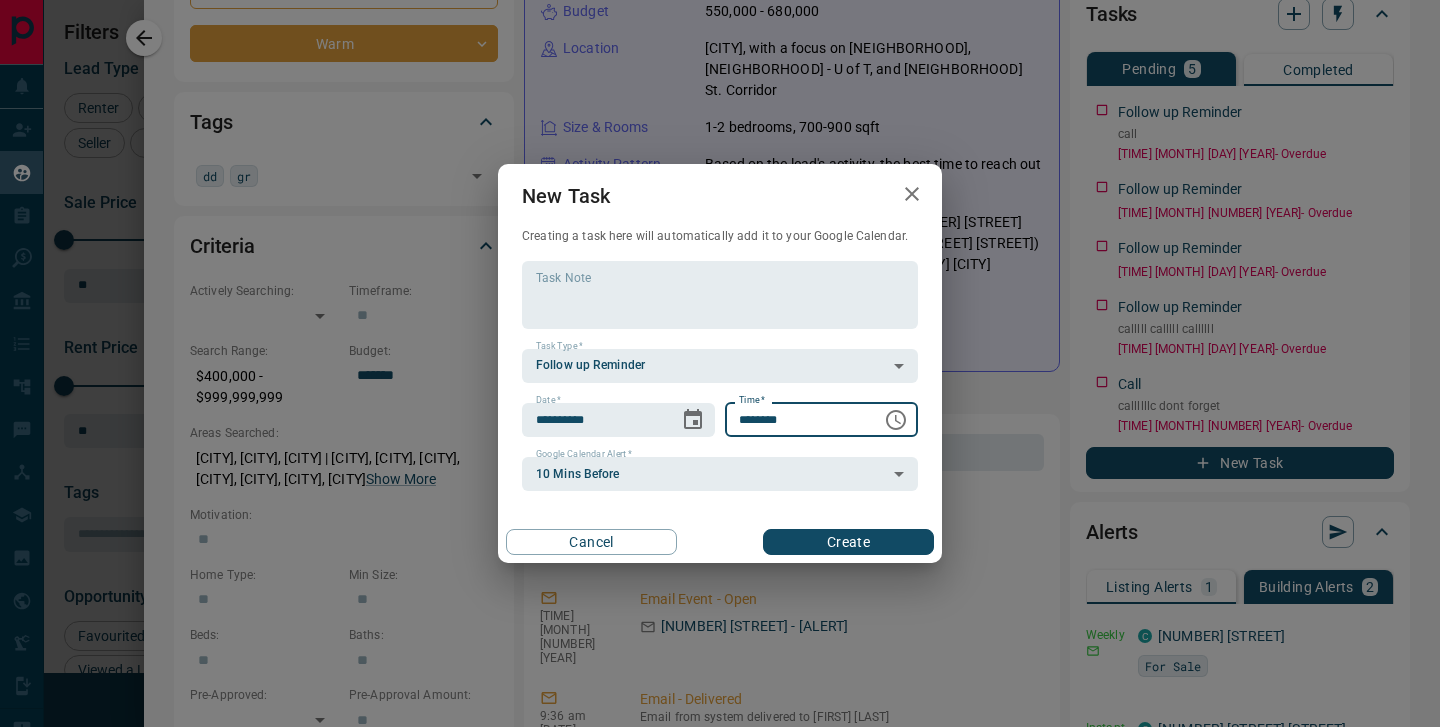 click on "********" at bounding box center (796, 420) 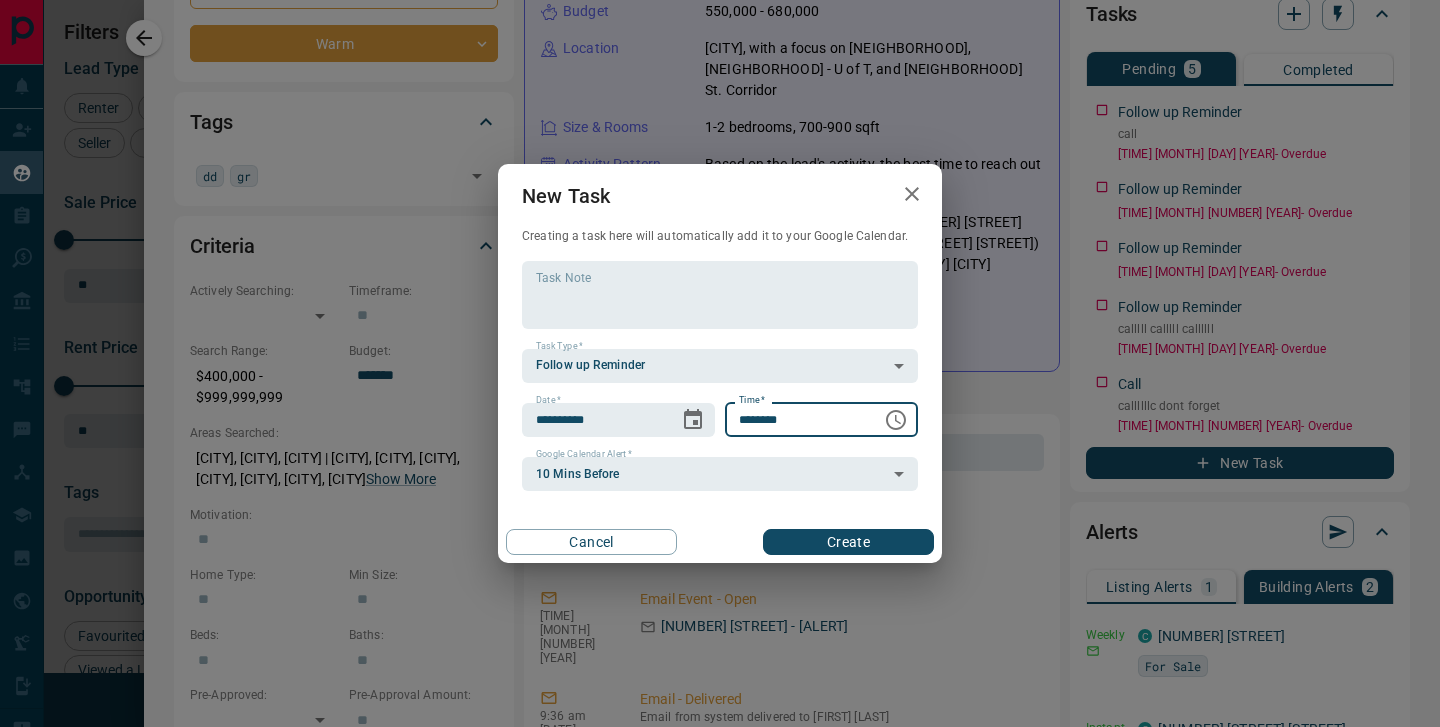 type on "********" 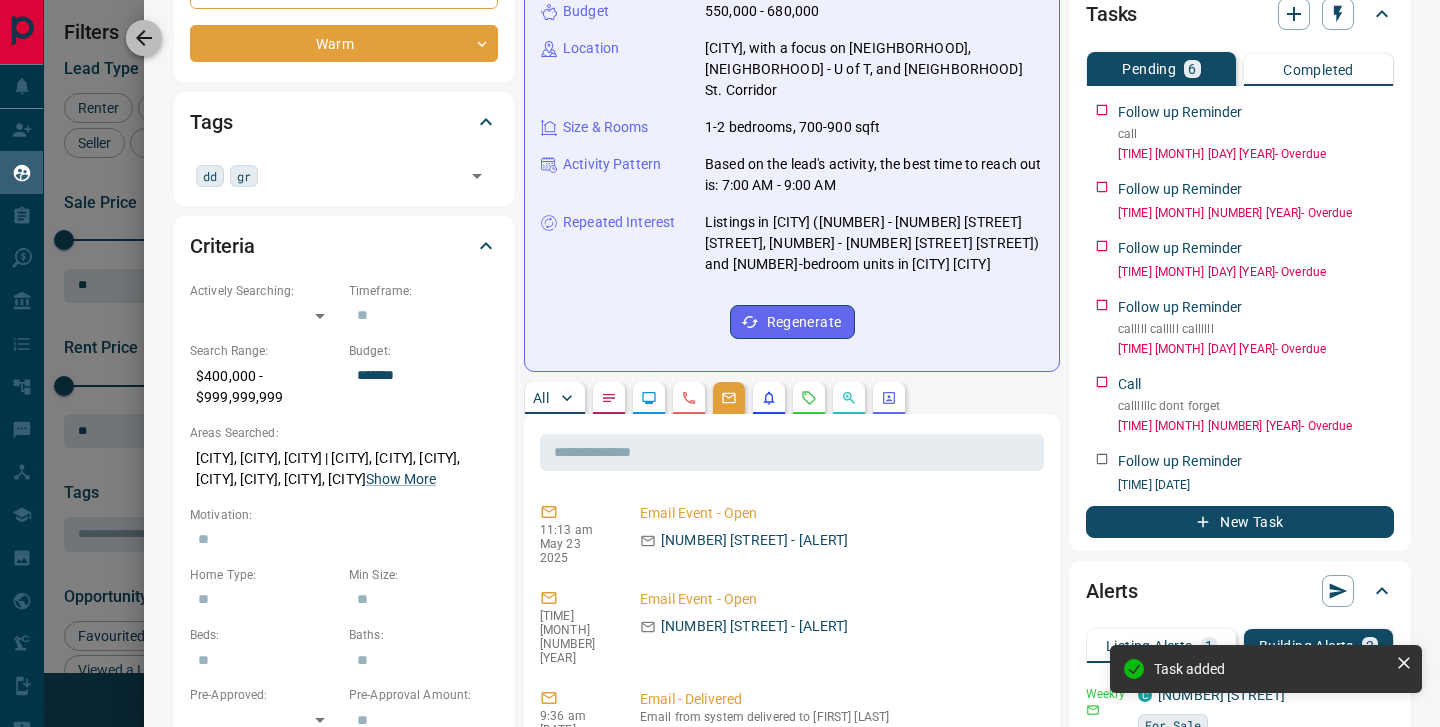 click 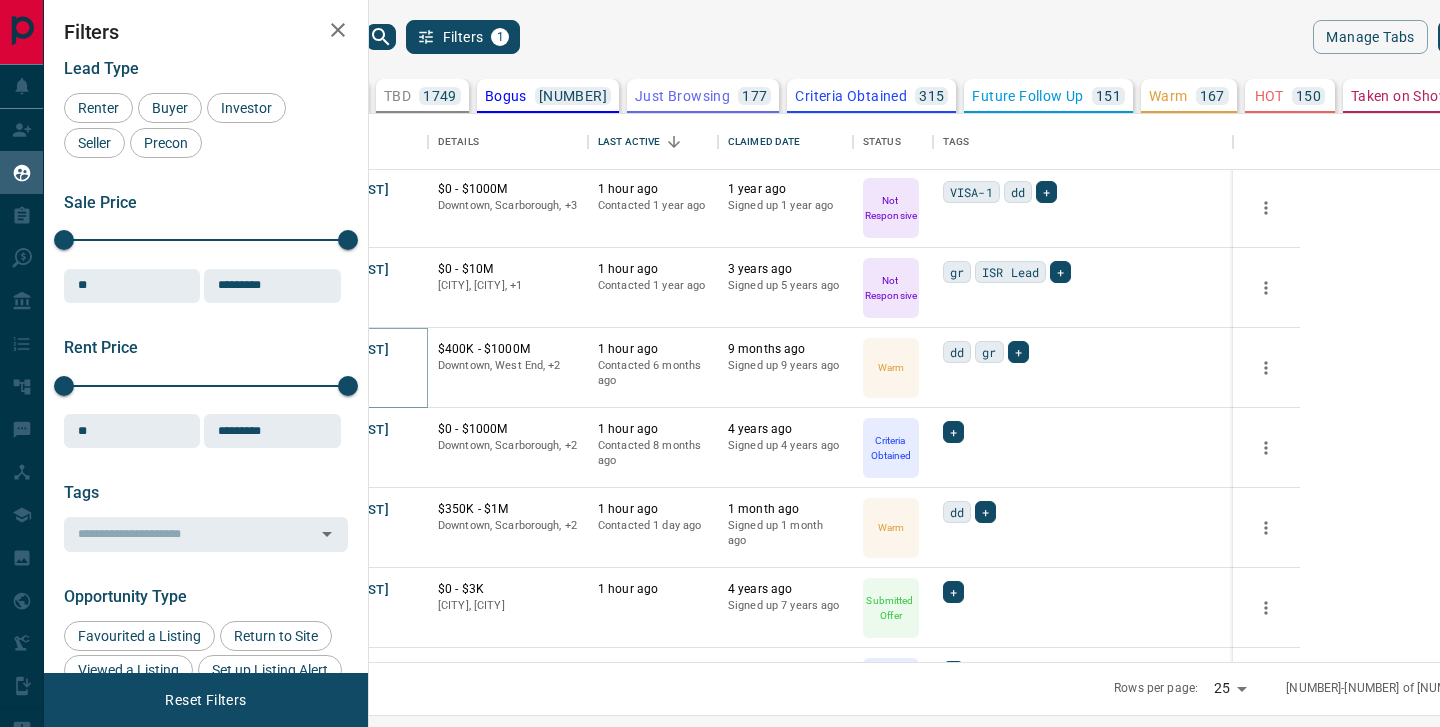 scroll, scrollTop: 1358, scrollLeft: 0, axis: vertical 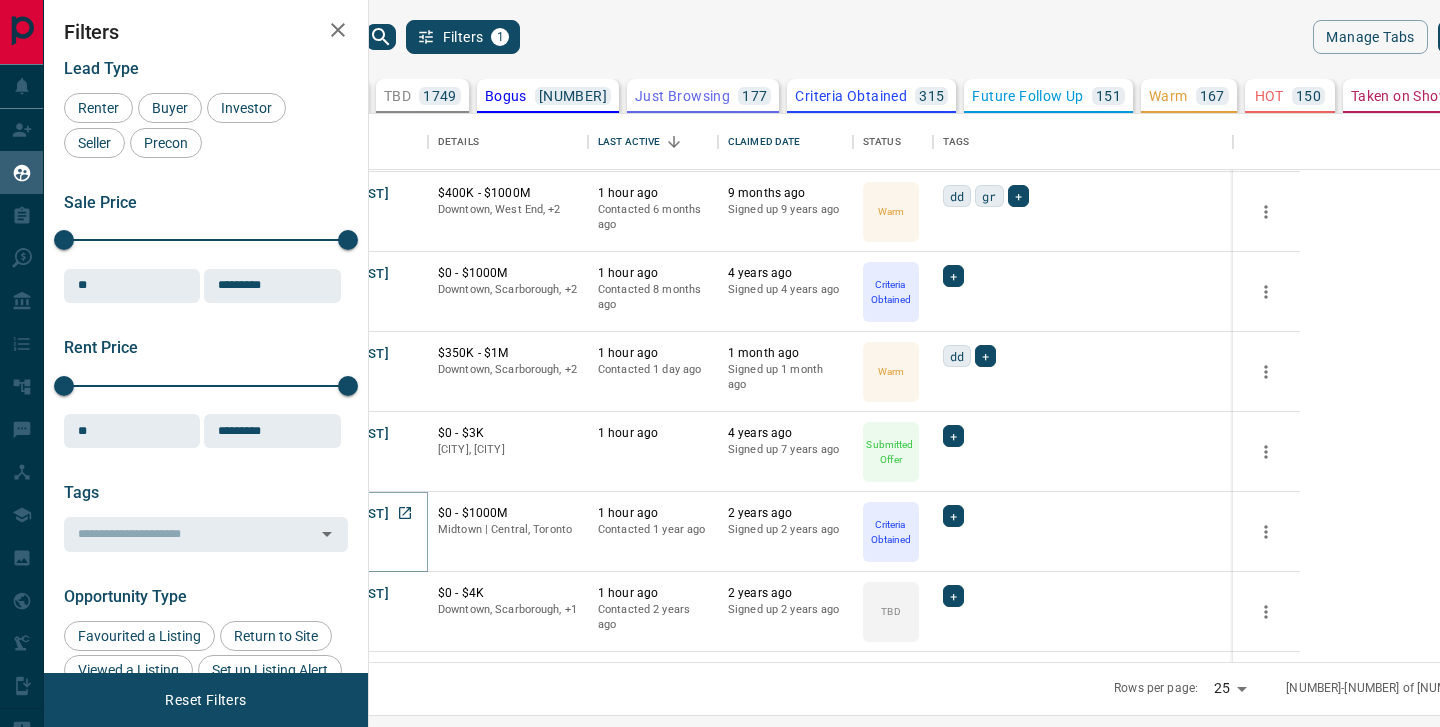click on "[FIRST] [LAST]" at bounding box center [343, 514] 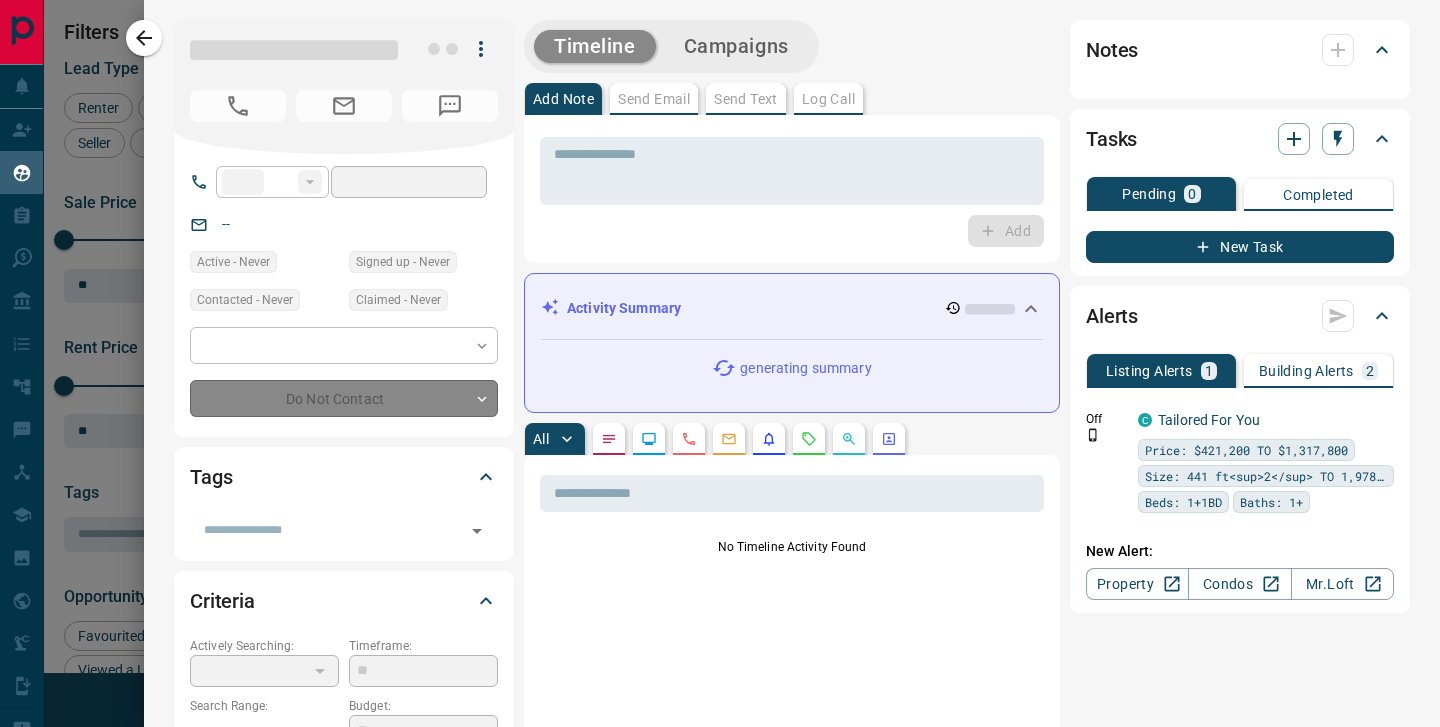type on "**" 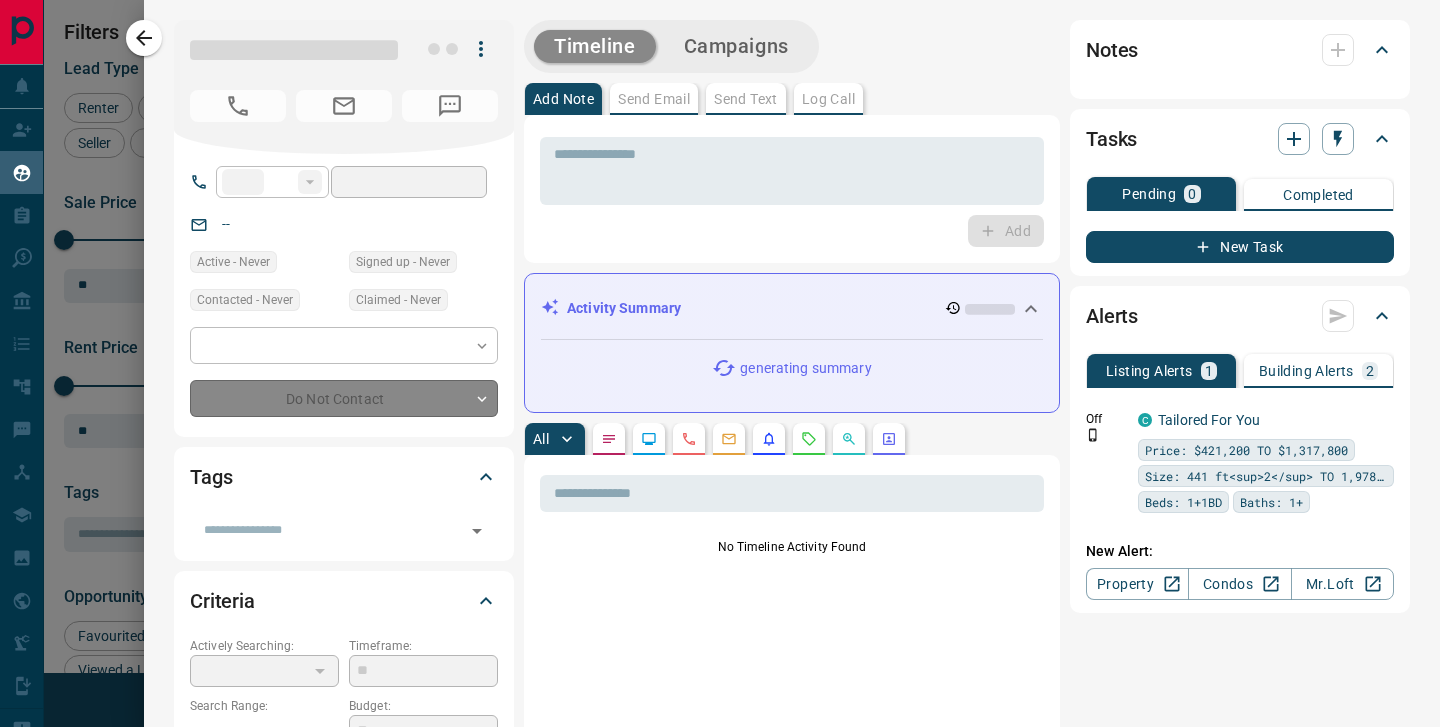 type on "**********" 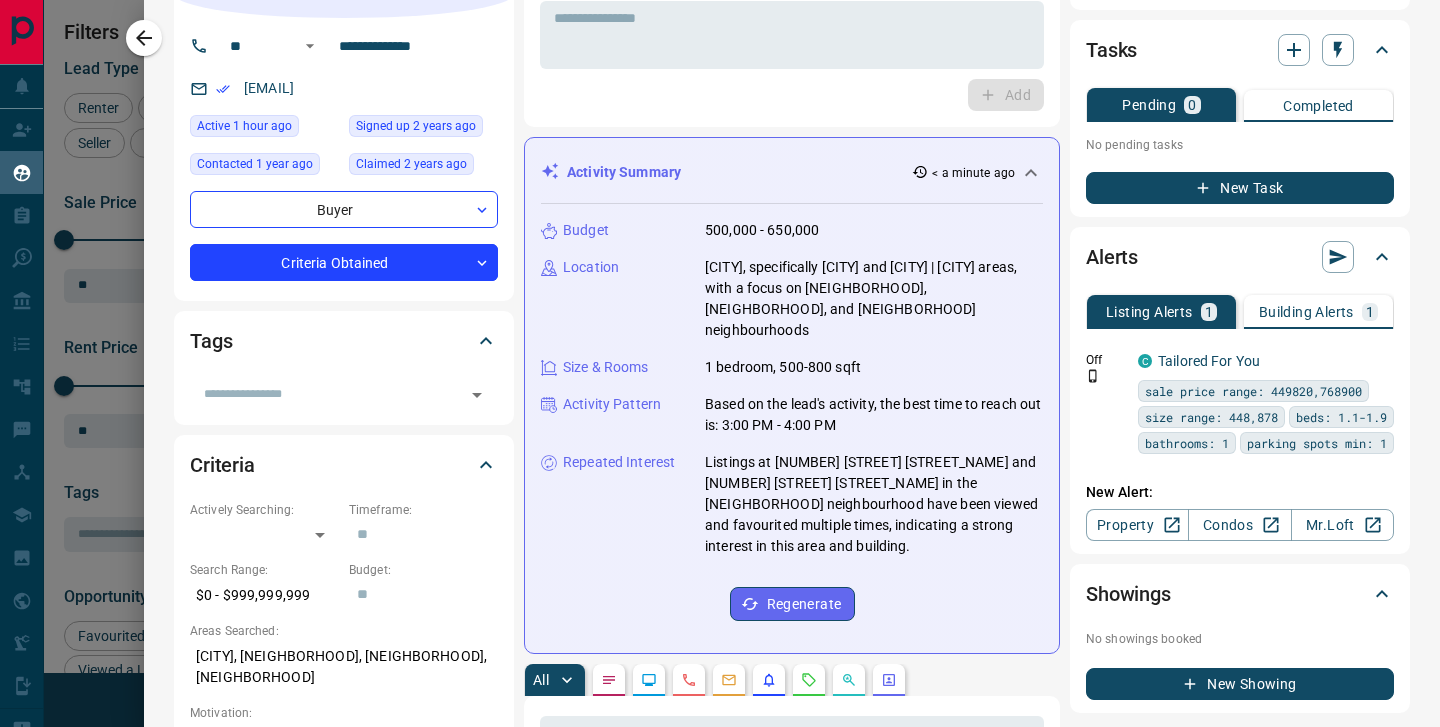 scroll, scrollTop: 0, scrollLeft: 0, axis: both 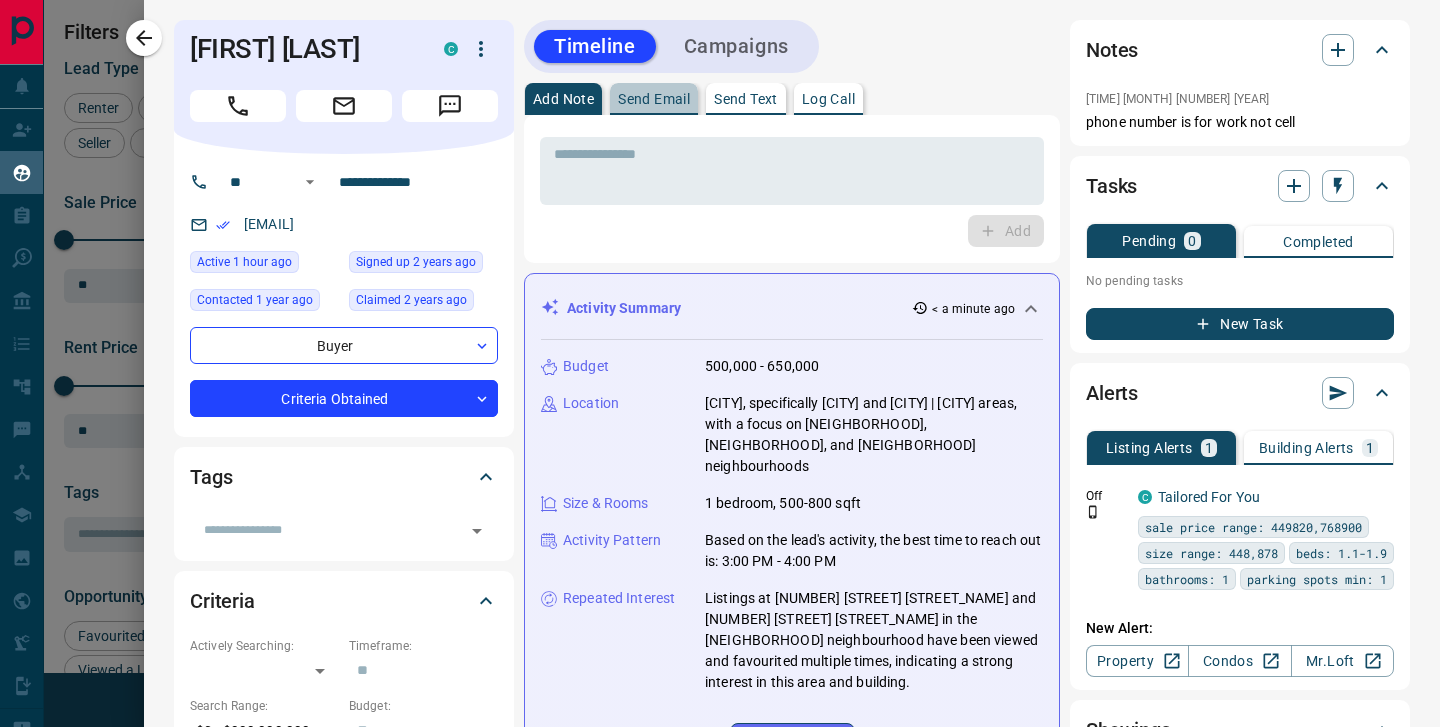 click on "Send Email" at bounding box center (654, 99) 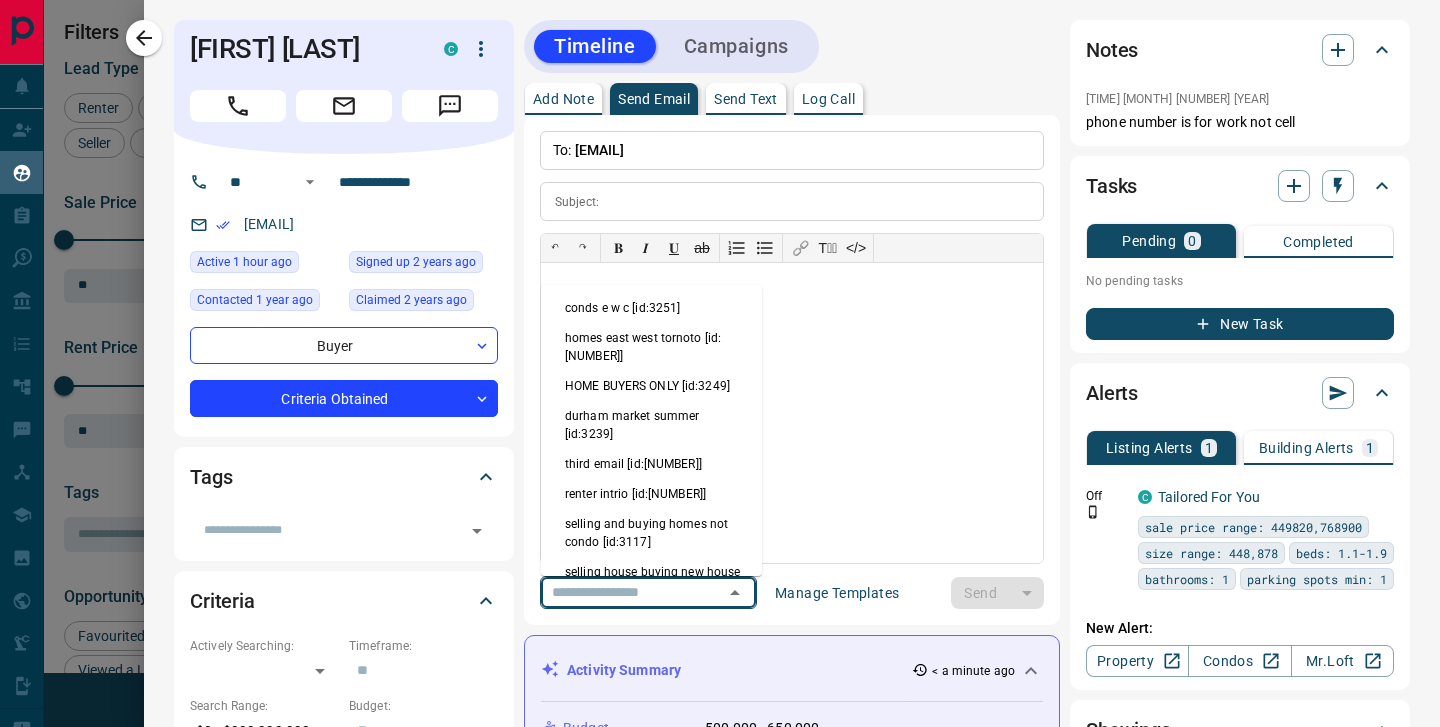 click at bounding box center (620, 592) 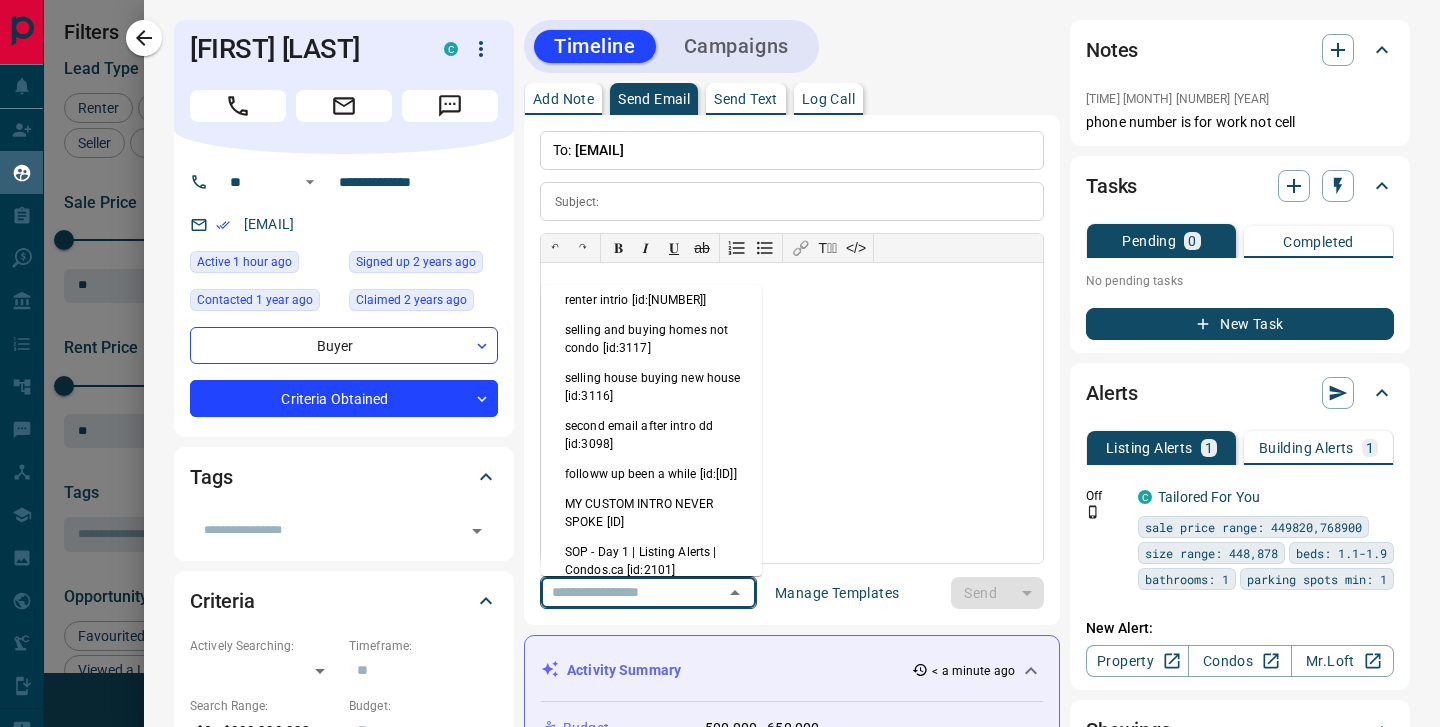 scroll, scrollTop: 252, scrollLeft: 0, axis: vertical 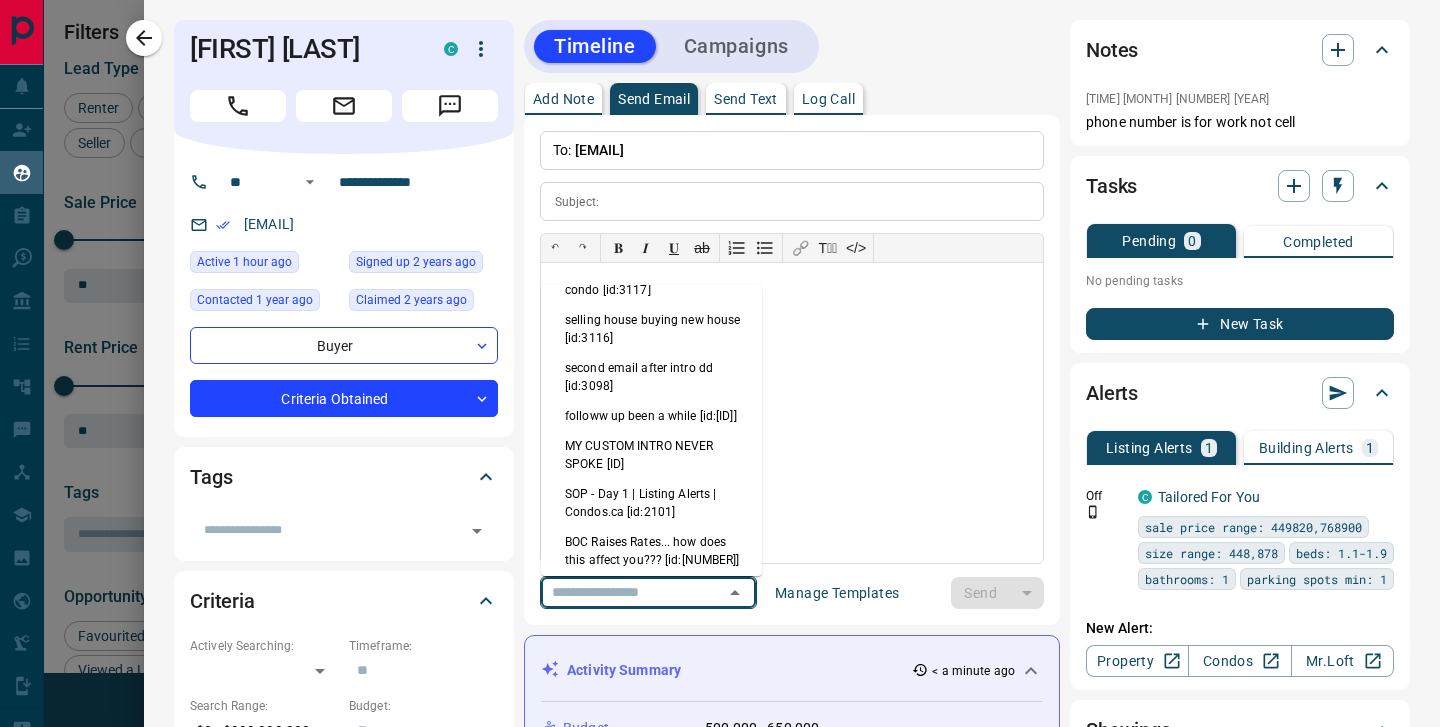 click on "second email after intro dd [id:3098]" at bounding box center (651, 377) 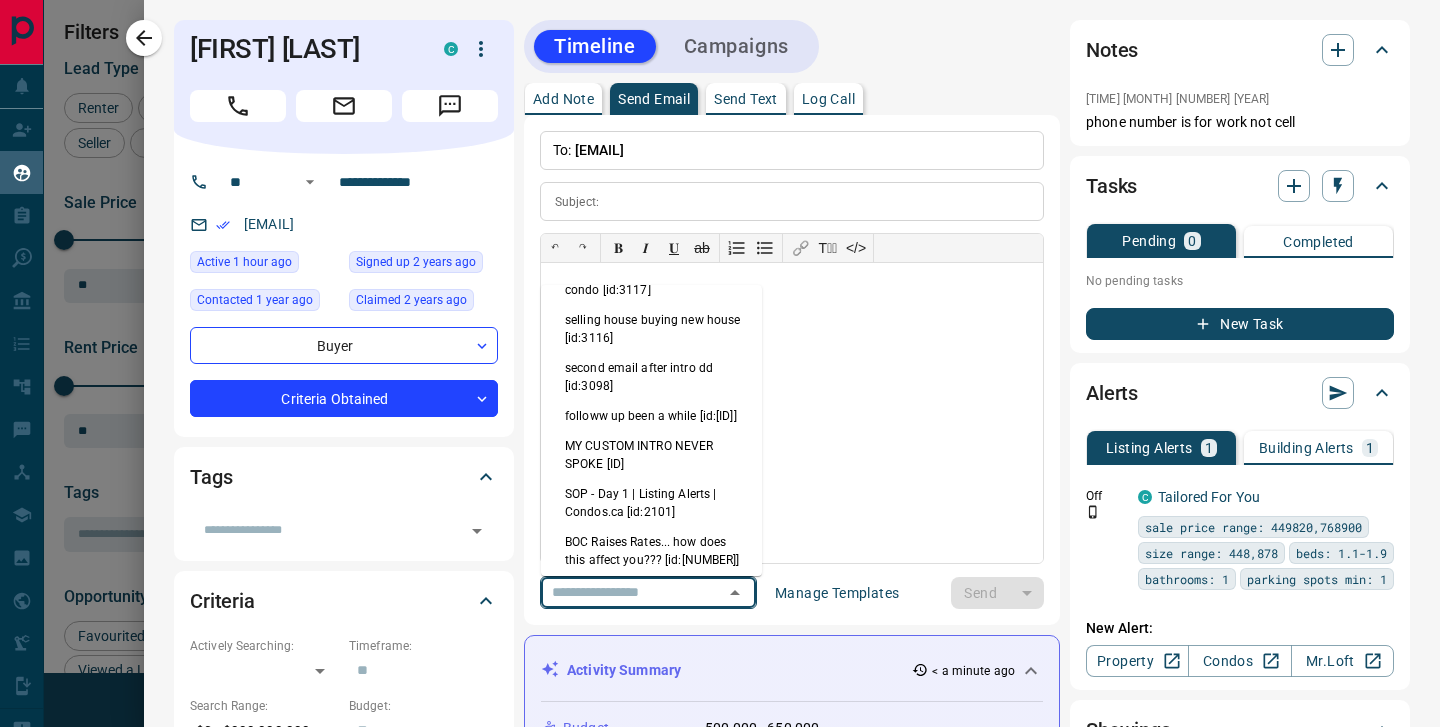 type on "**********" 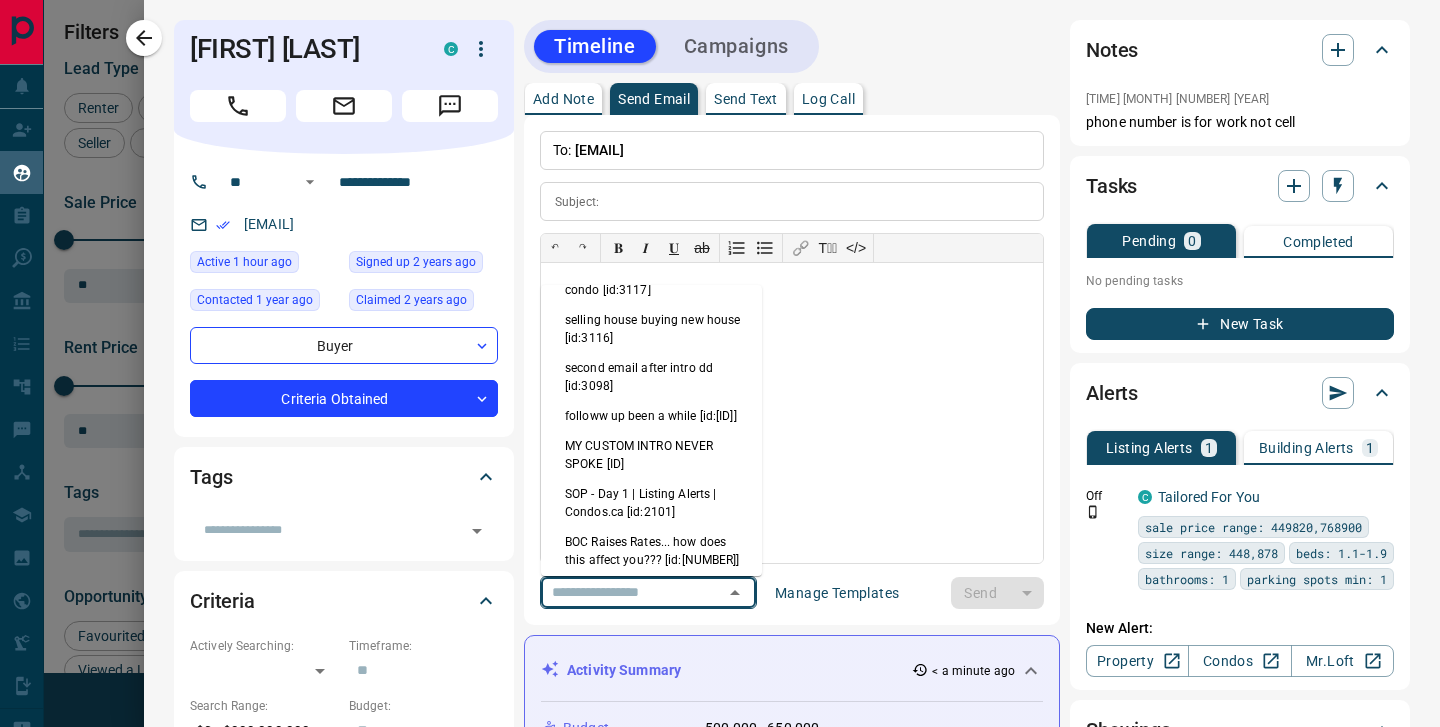 type on "**********" 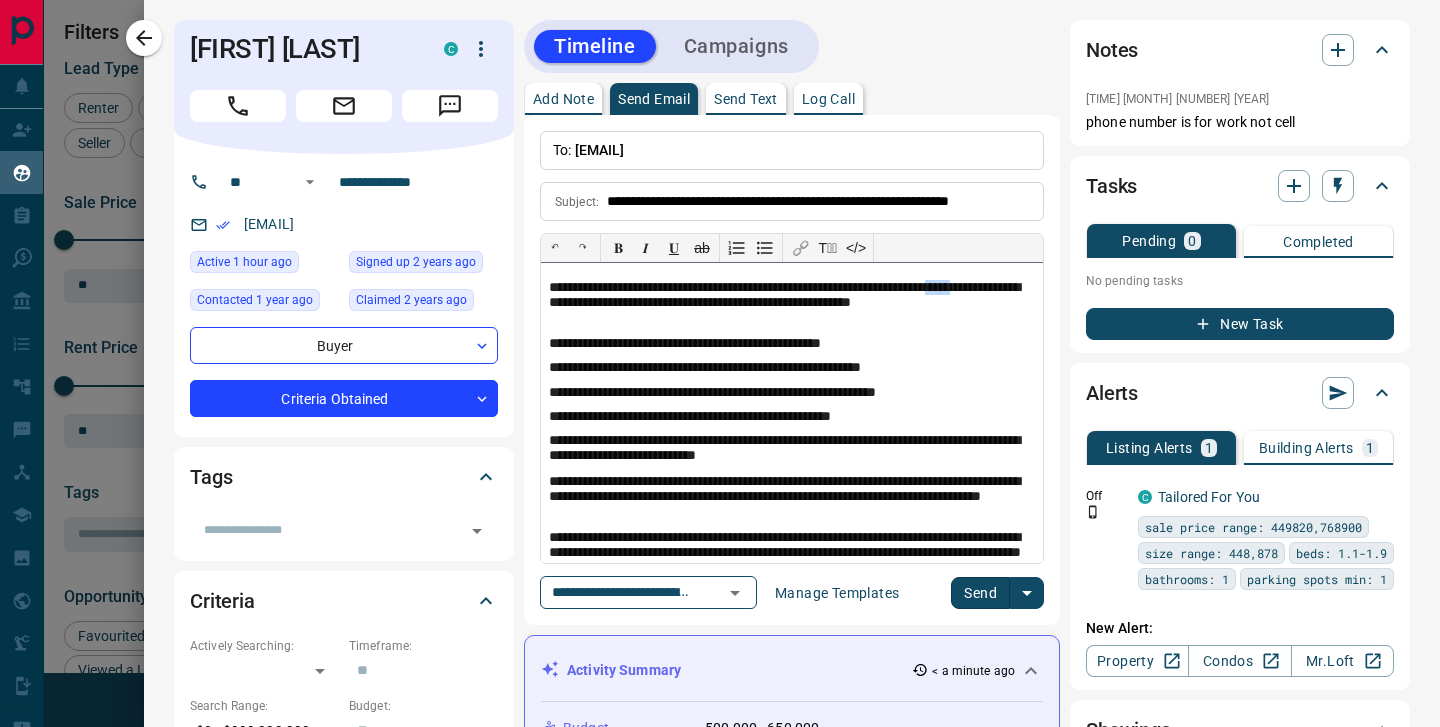 drag, startPoint x: 607, startPoint y: 306, endPoint x: 573, endPoint y: 303, distance: 34.132095 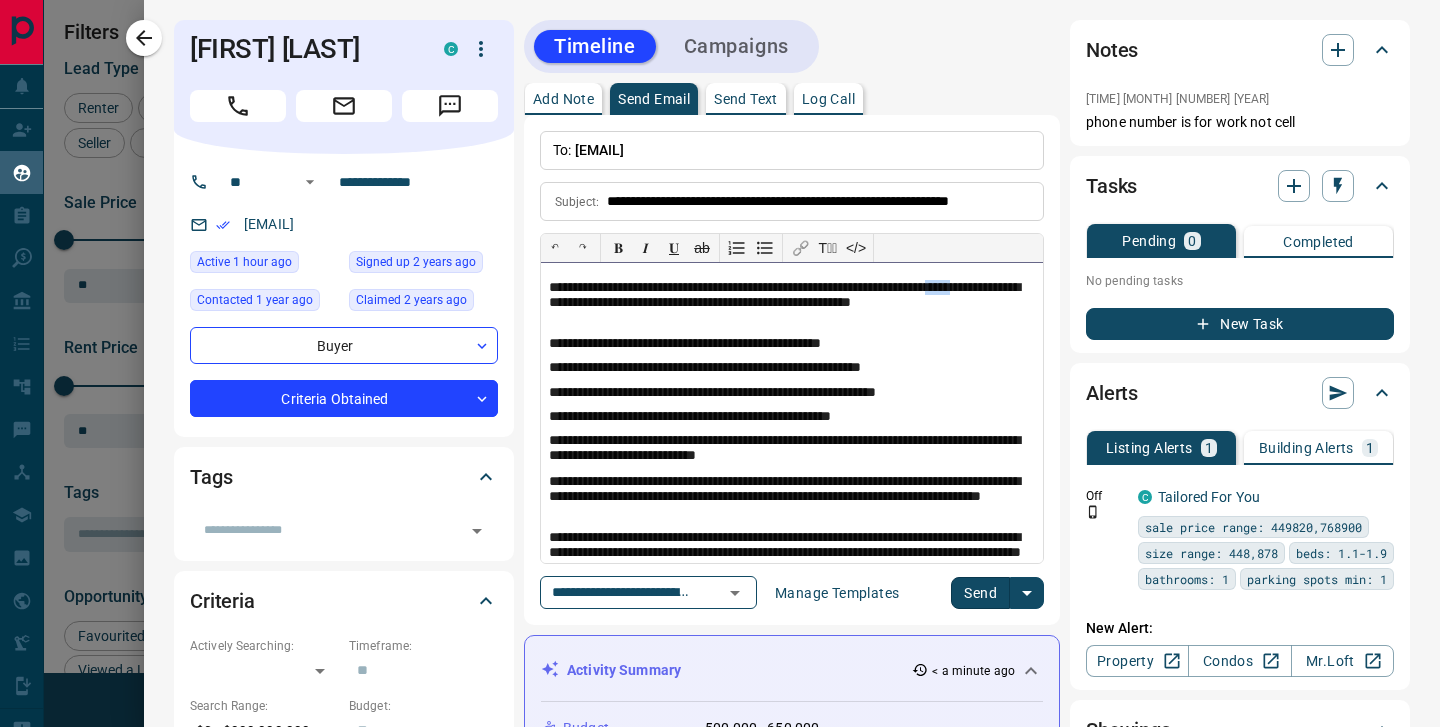 type 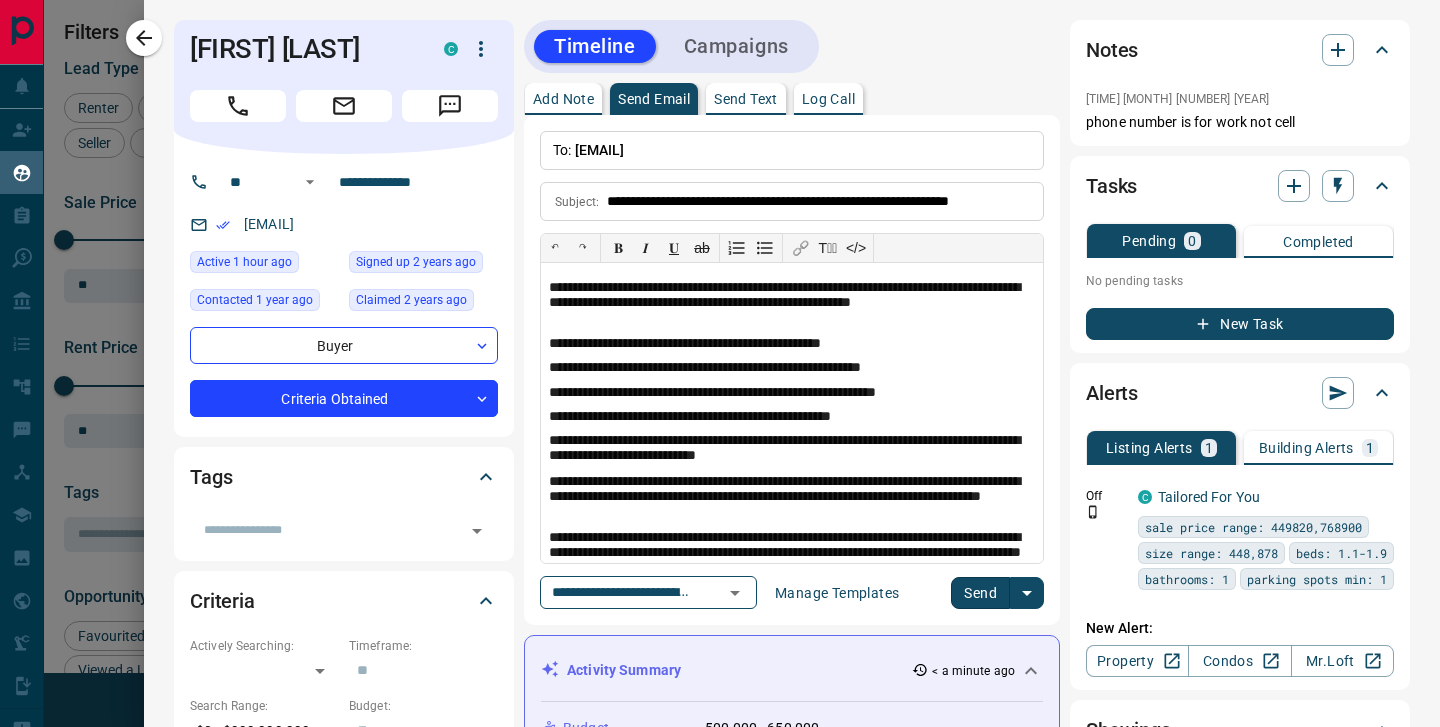 click on "Send" at bounding box center [980, 593] 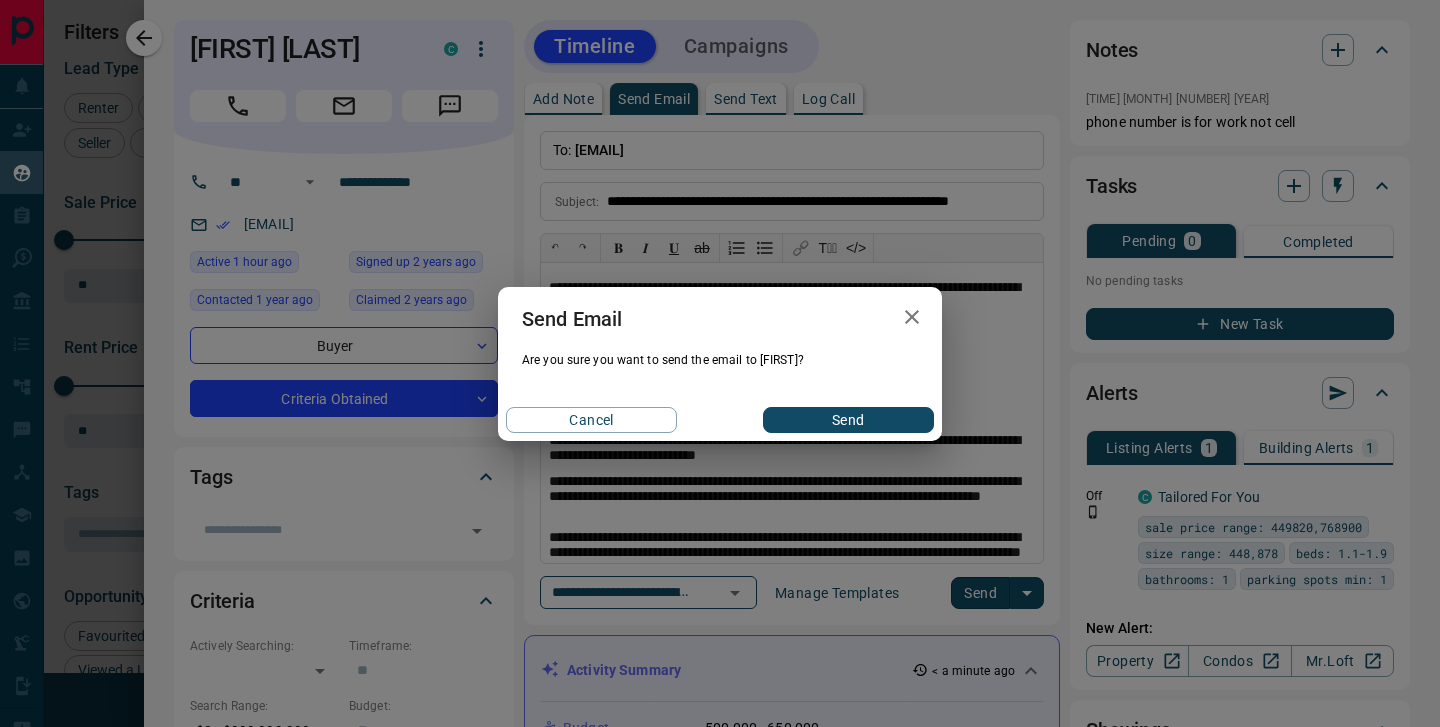 click on "Send" at bounding box center [848, 420] 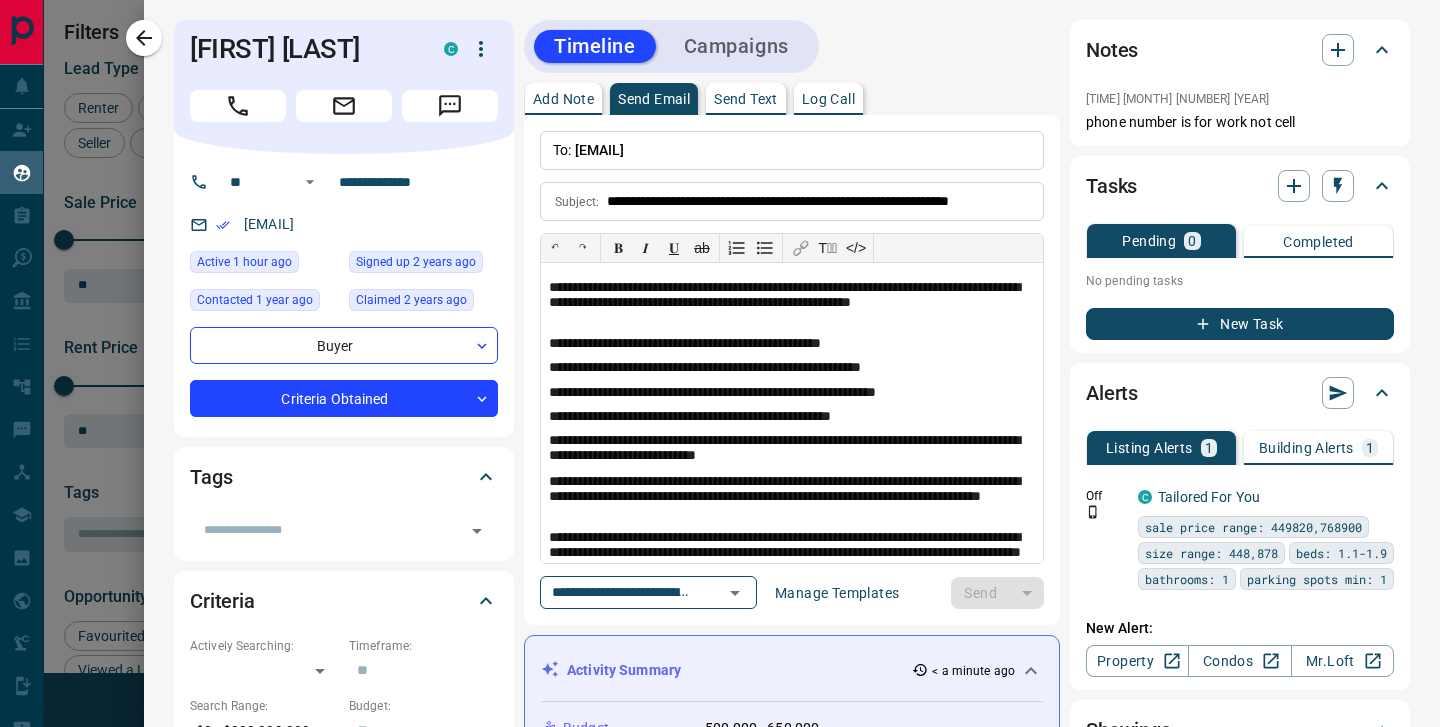 type 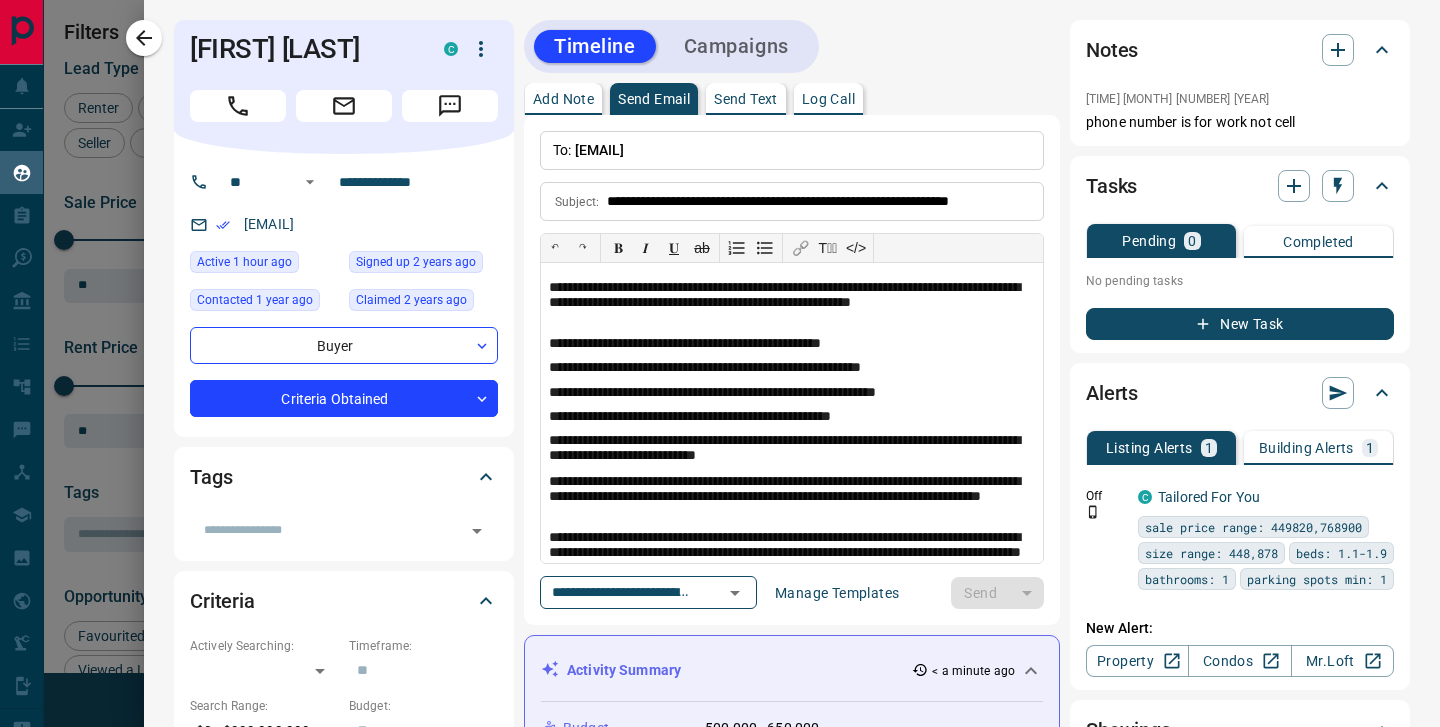 type 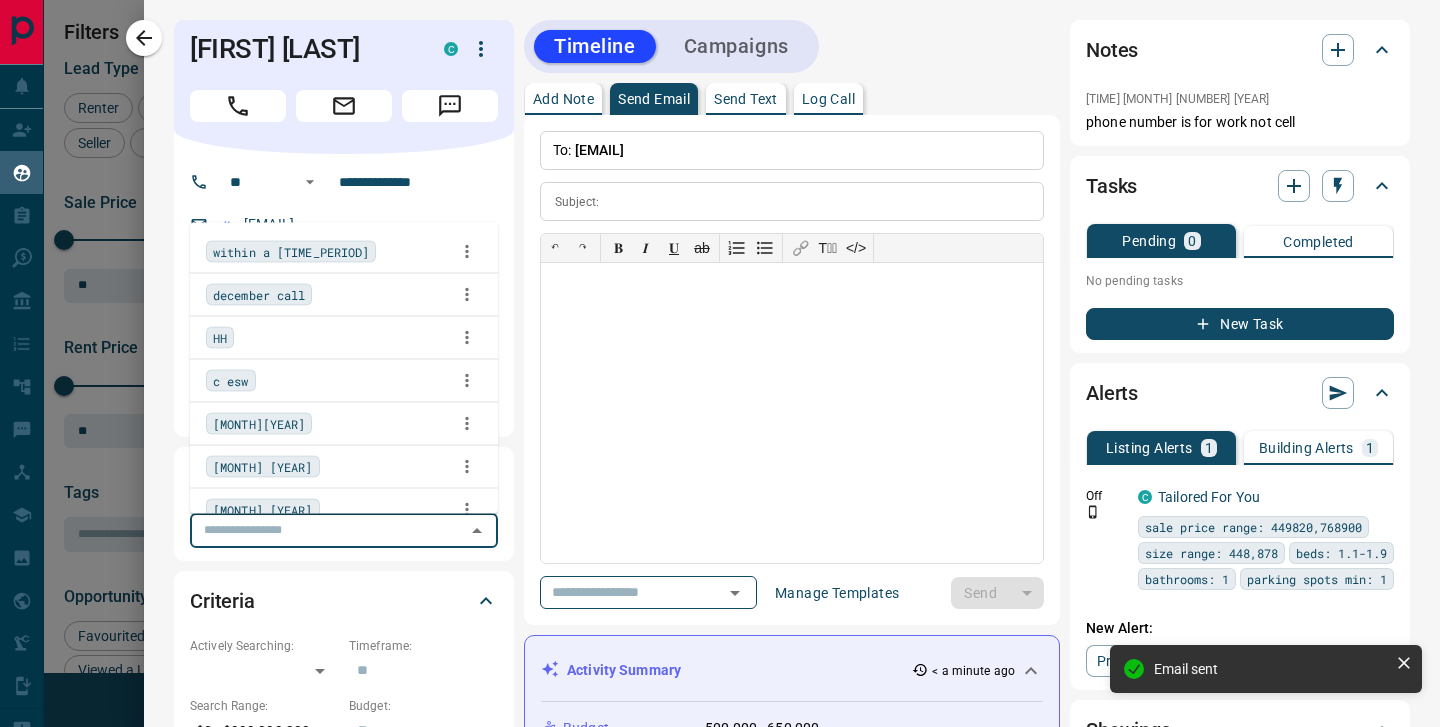 click at bounding box center (327, 530) 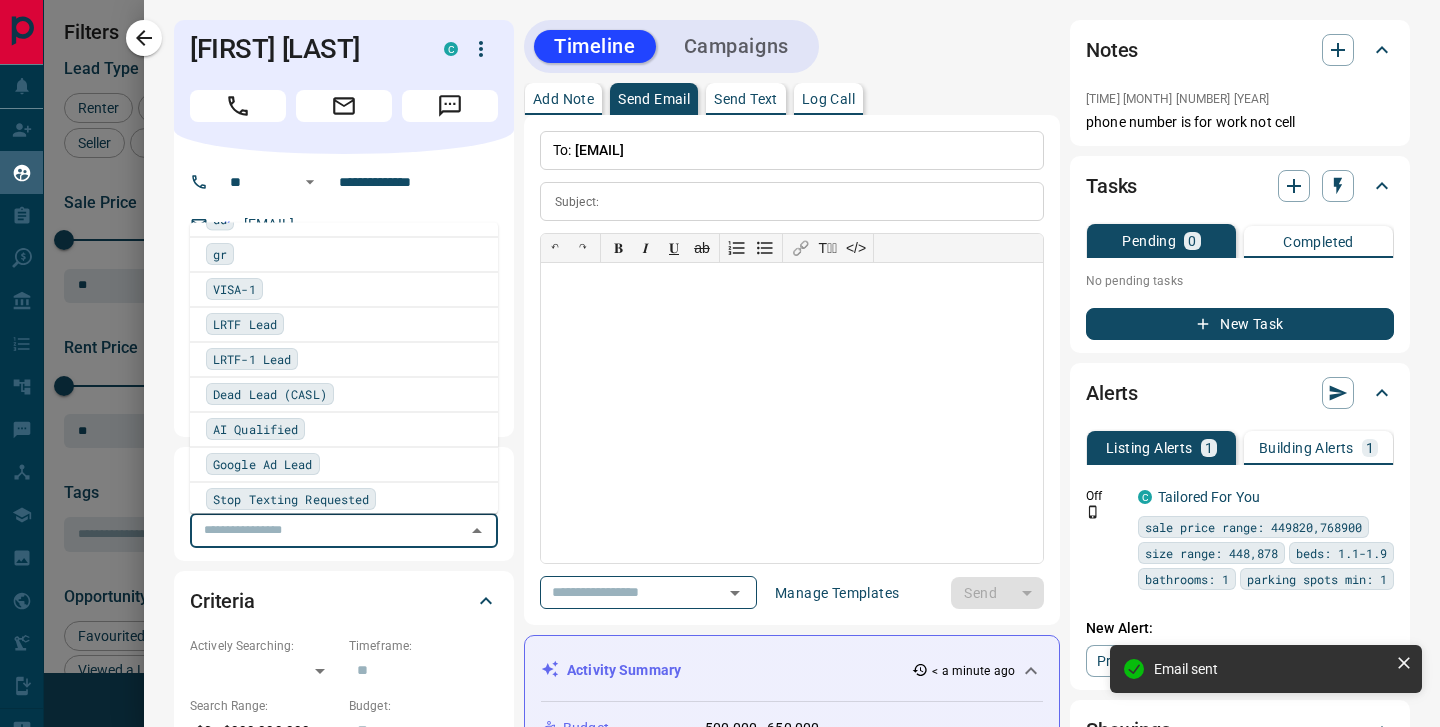 scroll, scrollTop: 1652, scrollLeft: 0, axis: vertical 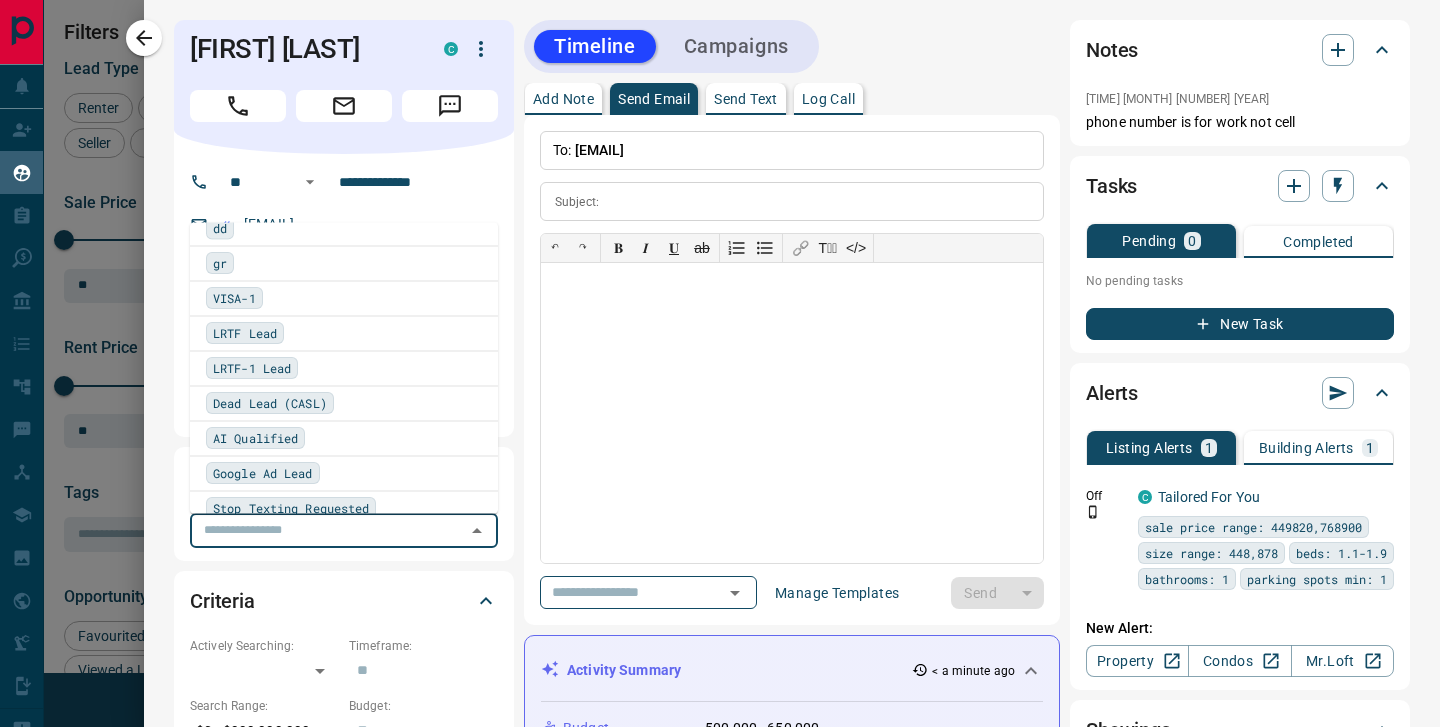 click on "dd" at bounding box center [344, 229] 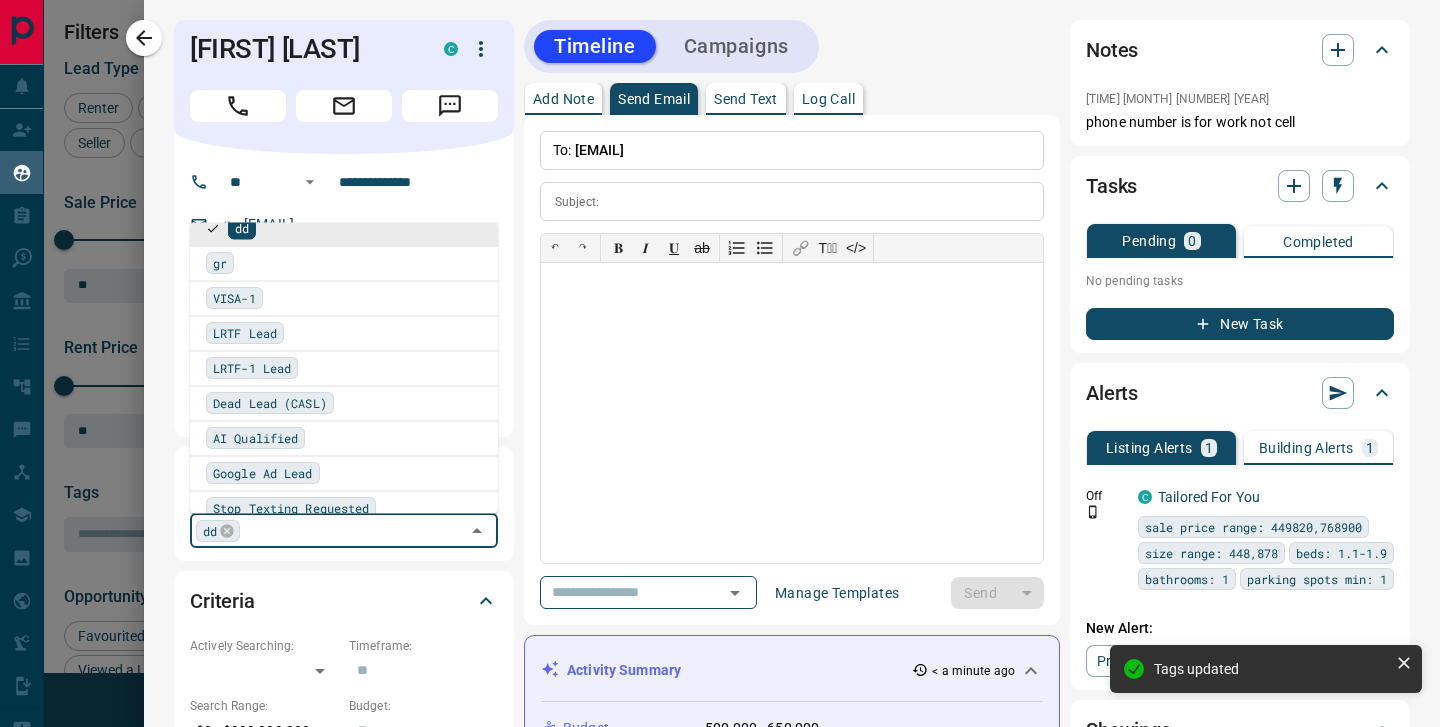 click at bounding box center (144, 38) 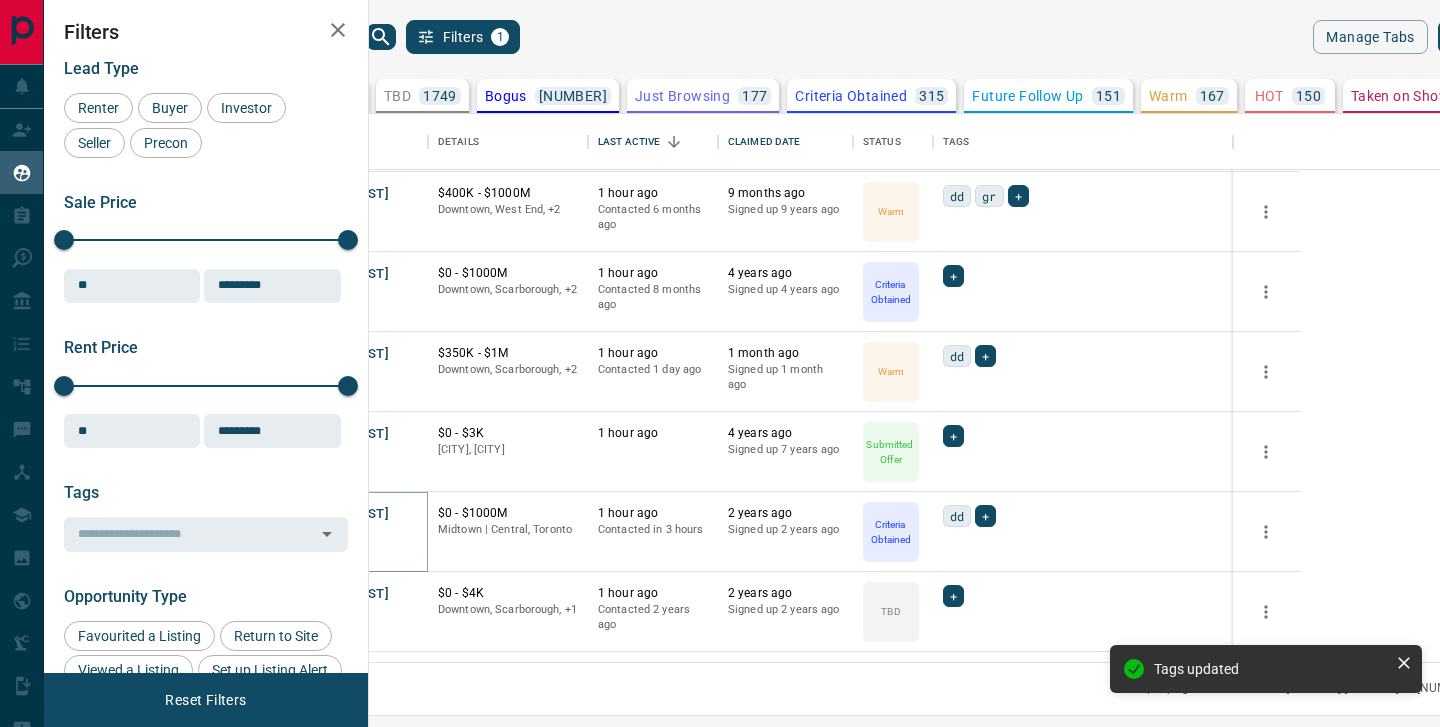 scroll, scrollTop: 1508, scrollLeft: 0, axis: vertical 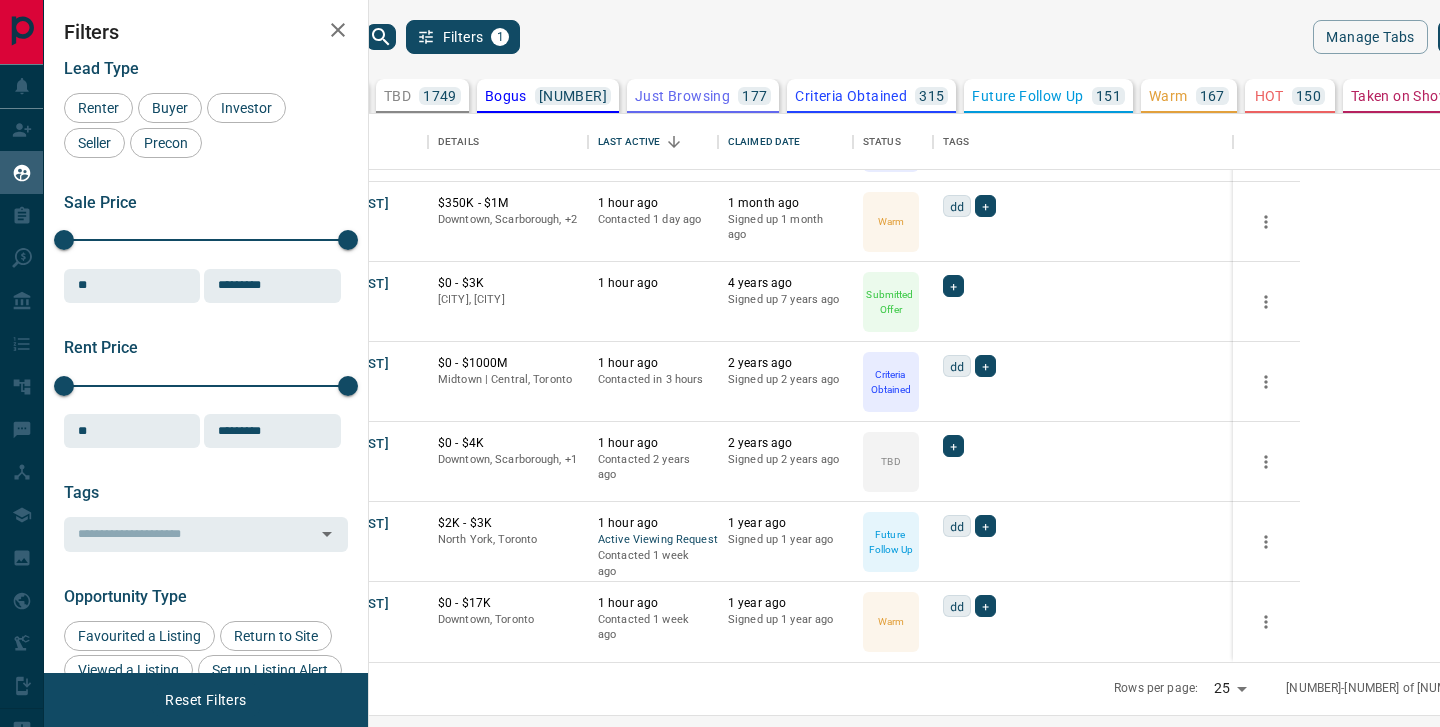 click on "Lead Transfers Claim Leads My Leads Tasks Opportunities Deals Campaigns Automations Messages Broker Bay Training Media Services Agent Resources Precon Worksheet Mobile Apps Disclosure Logout My Leads Filters 1 Manage Tabs New Lead All 6480 TBD 1749 Do Not Contact - Not Responsive 174 Bogus 3261 Just Browsing 177 Criteria Obtained 315 Future Follow Up 151 Warm 167 HOT 150 Taken on Showings 186 Submitted Offer 60 Client 90 Name Details Last Active Claimed Date Status Tags [FIRST] [LAST] Precon, Renter C $3K - $1000M [CITY], [CITY], +2 52 minutes ago Contacted 1 month ago 3 years ago Personal Lead Signed up 3 years ago Taken on Showings gr + [FIRST] [LAST] Buyer C $0 - $1000M [CITY], [CITY], +3 1 hour ago Contacted 1 year ago 1 year ago Signed up 1 year ago Not Responsive VISA-1 dd + [FIRST] [LAST] Buyer, Renter P $0 - $10M [CITY], [CITY], +1 1 hour ago Contacted 1 year ago 3 years ago Signed up 5 years ago Not Responsive gr ISR Lead + [FIRST] [LAST] Buyer C $400K - $1000M [CITY], [CITY], +2 1 hour ago +" at bounding box center [720, 351] 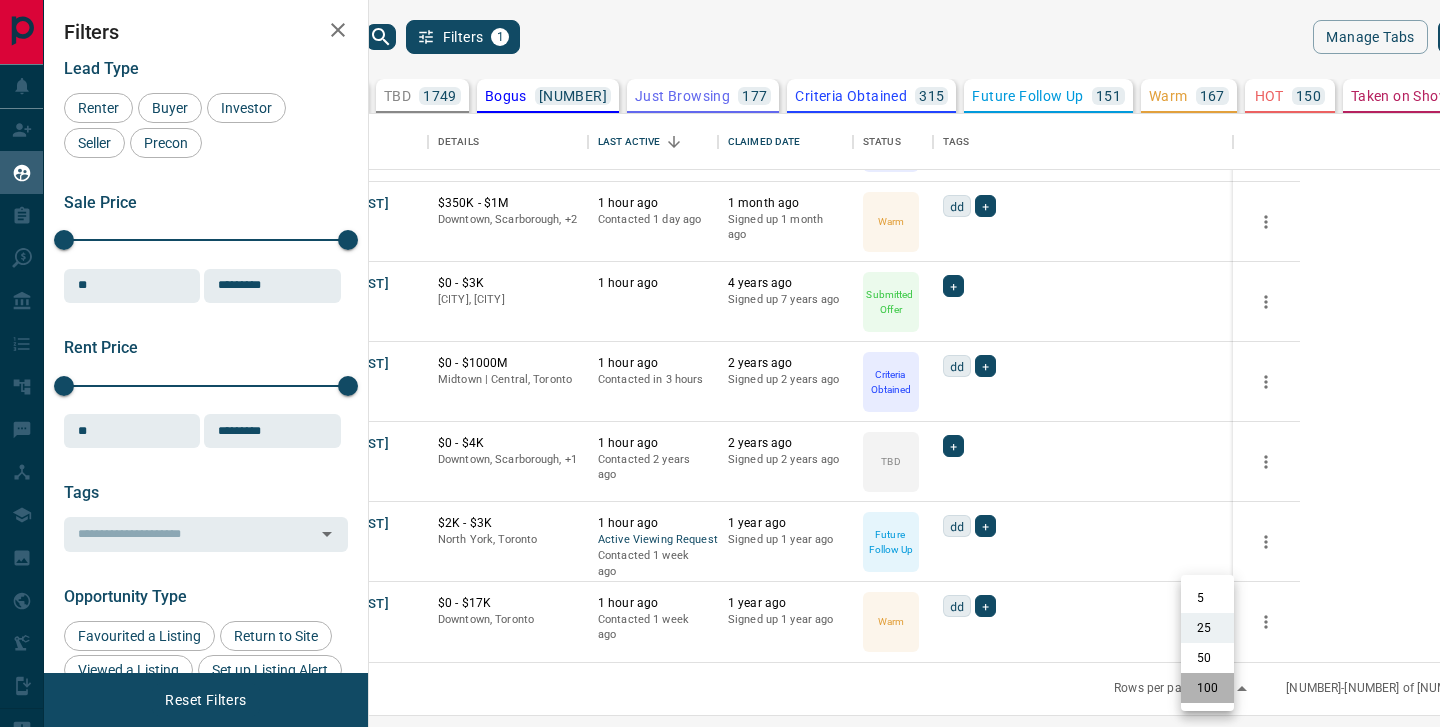 click on "100" at bounding box center (1207, 688) 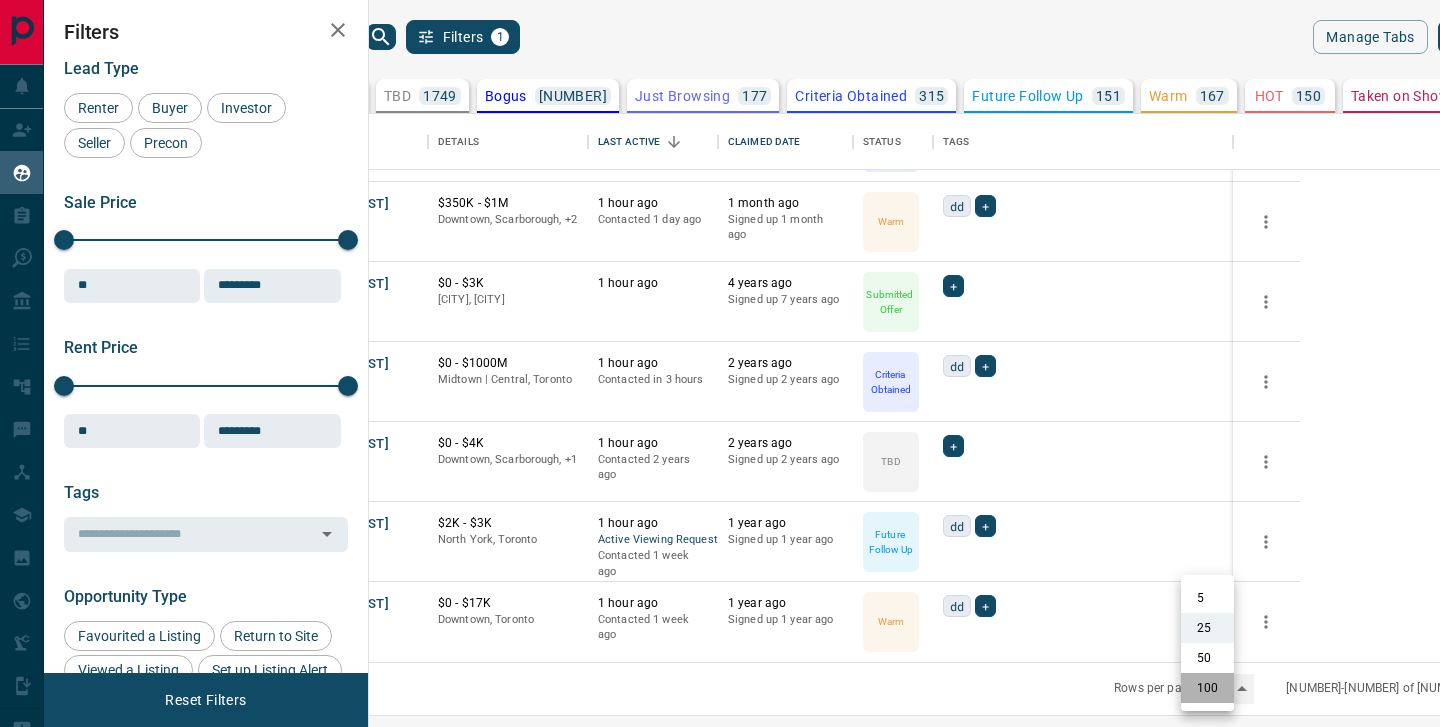type on "***" 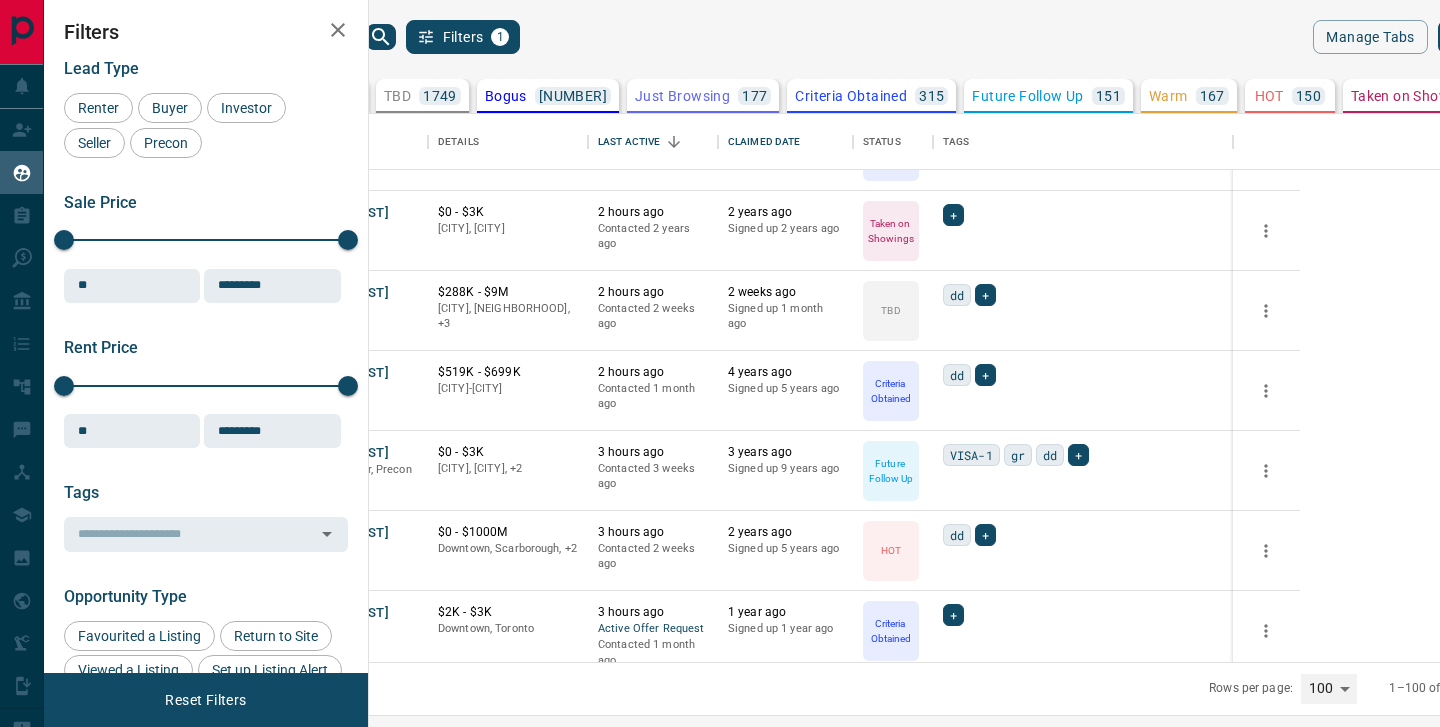 scroll, scrollTop: 2857, scrollLeft: 0, axis: vertical 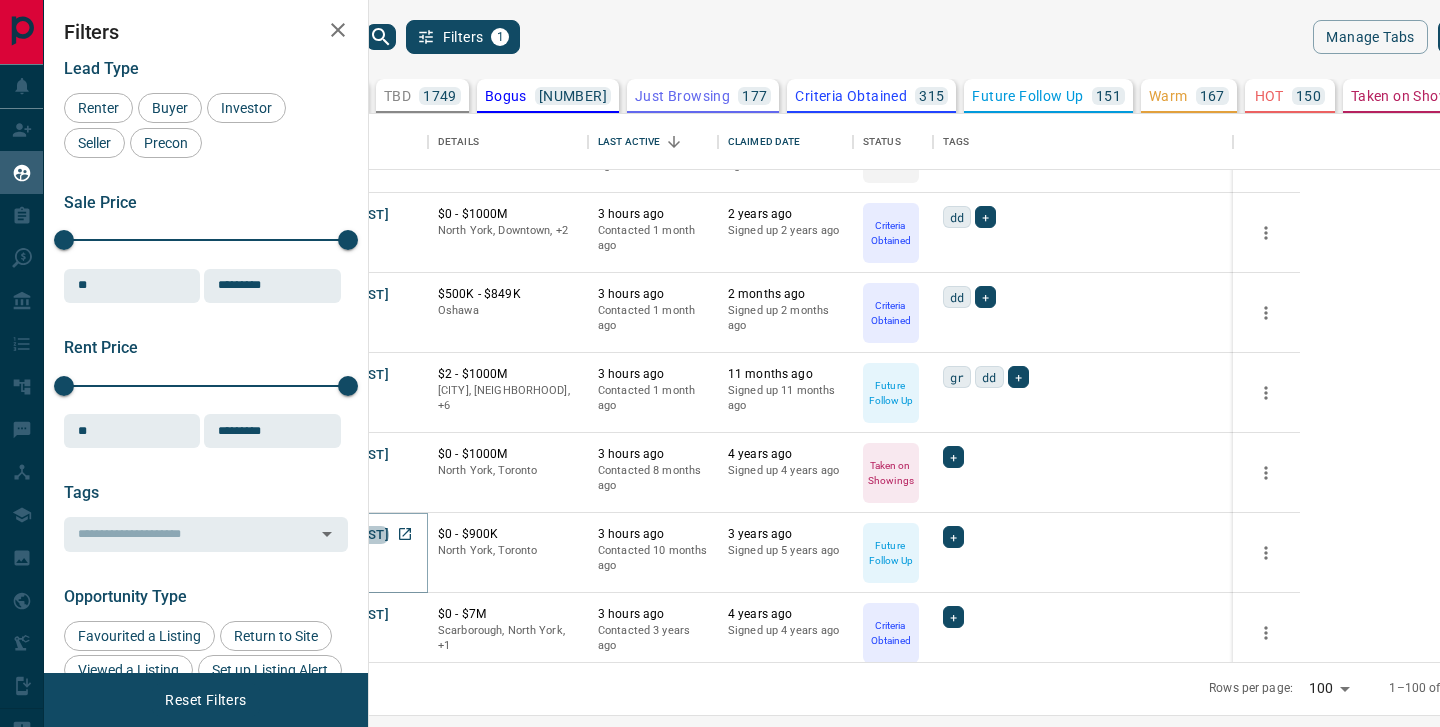 click on "[FIRST] [LAST]" at bounding box center [343, 535] 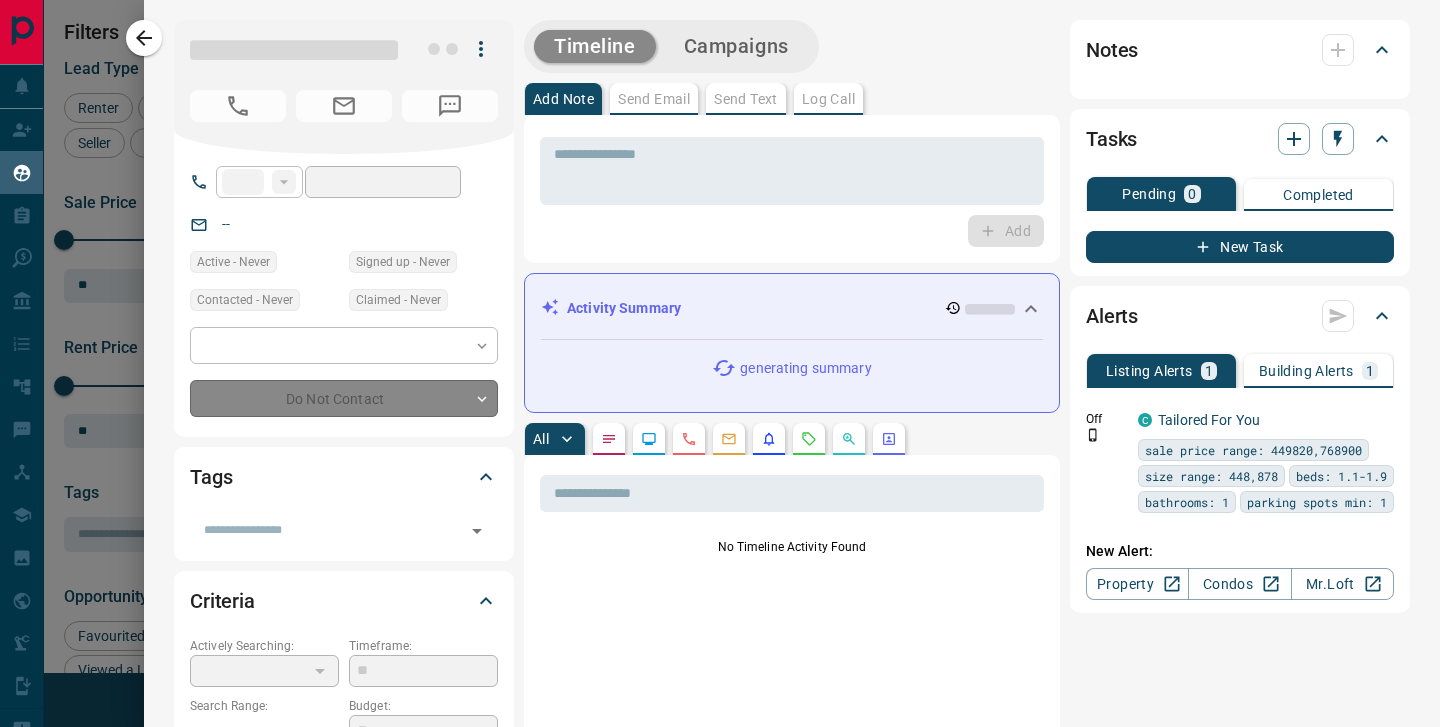 type on "**" 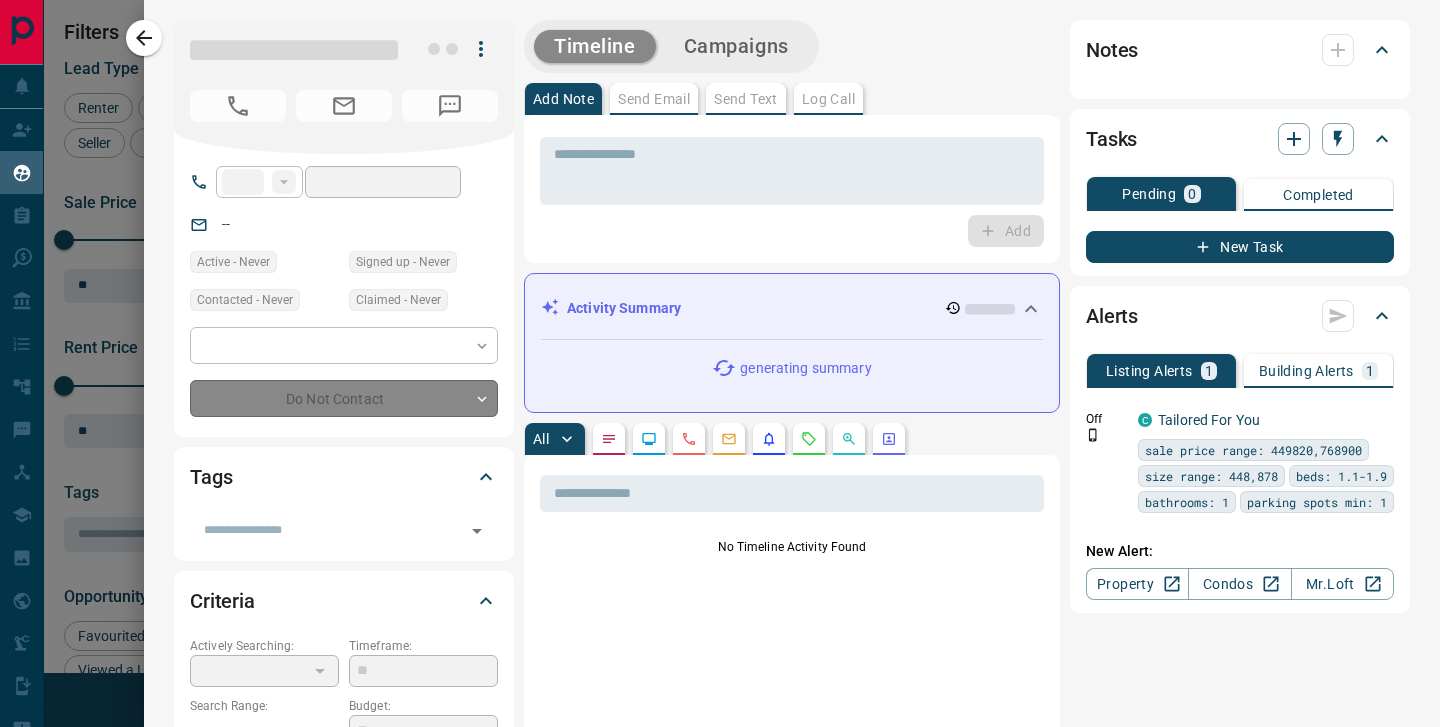 type on "**********" 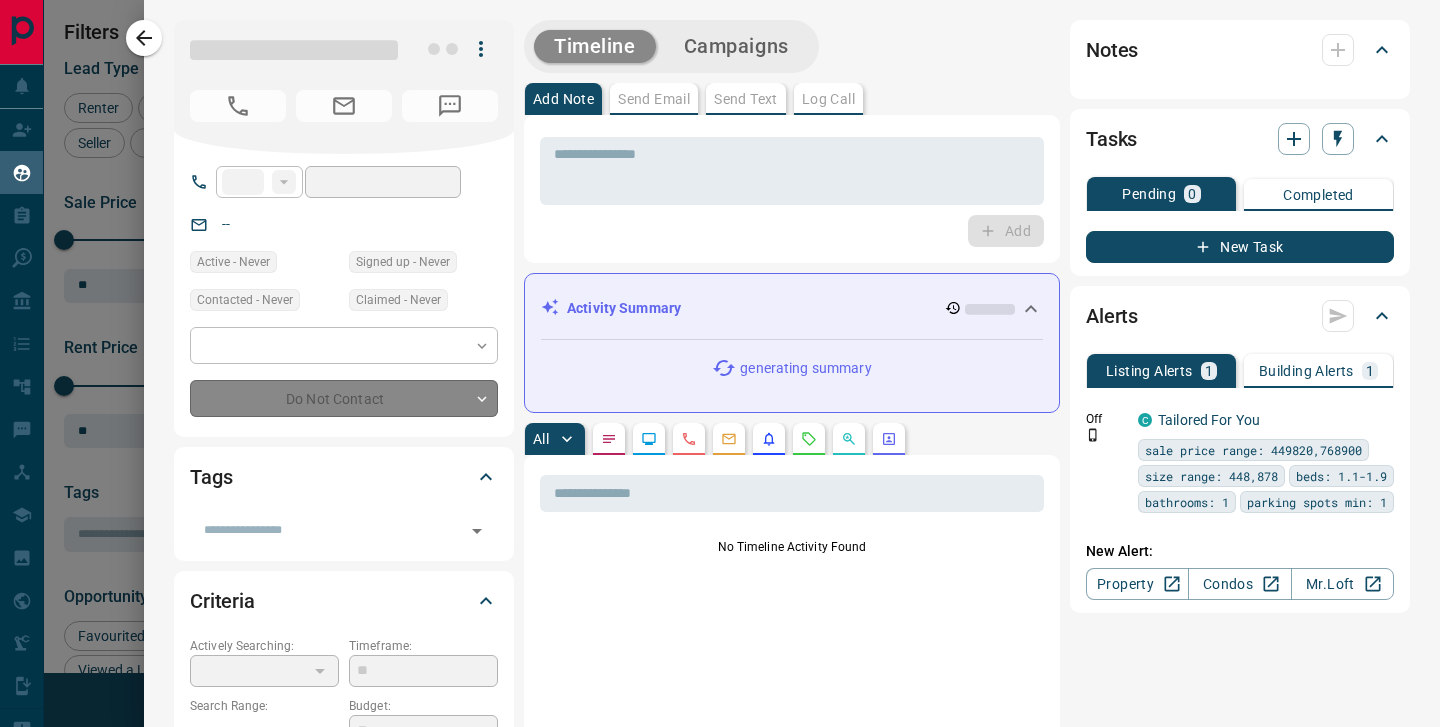 type on "**********" 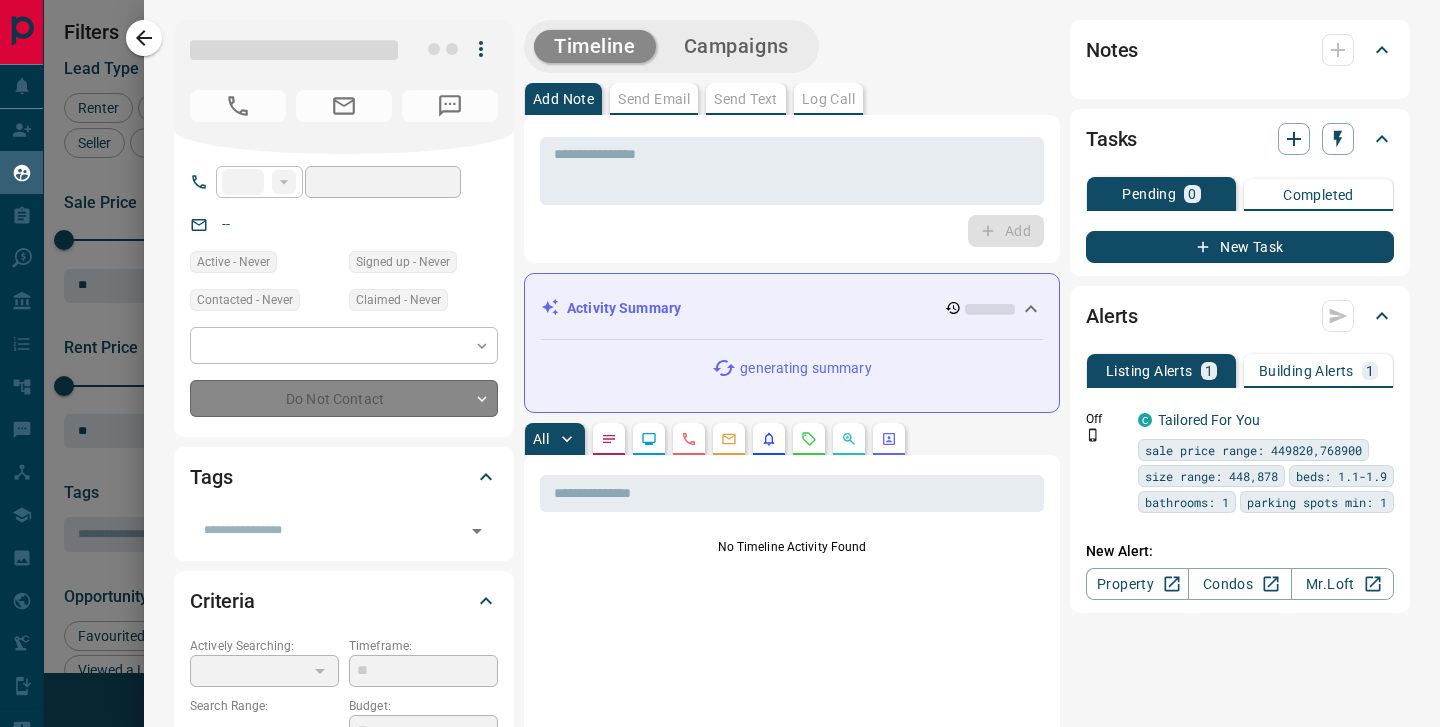 type on "*" 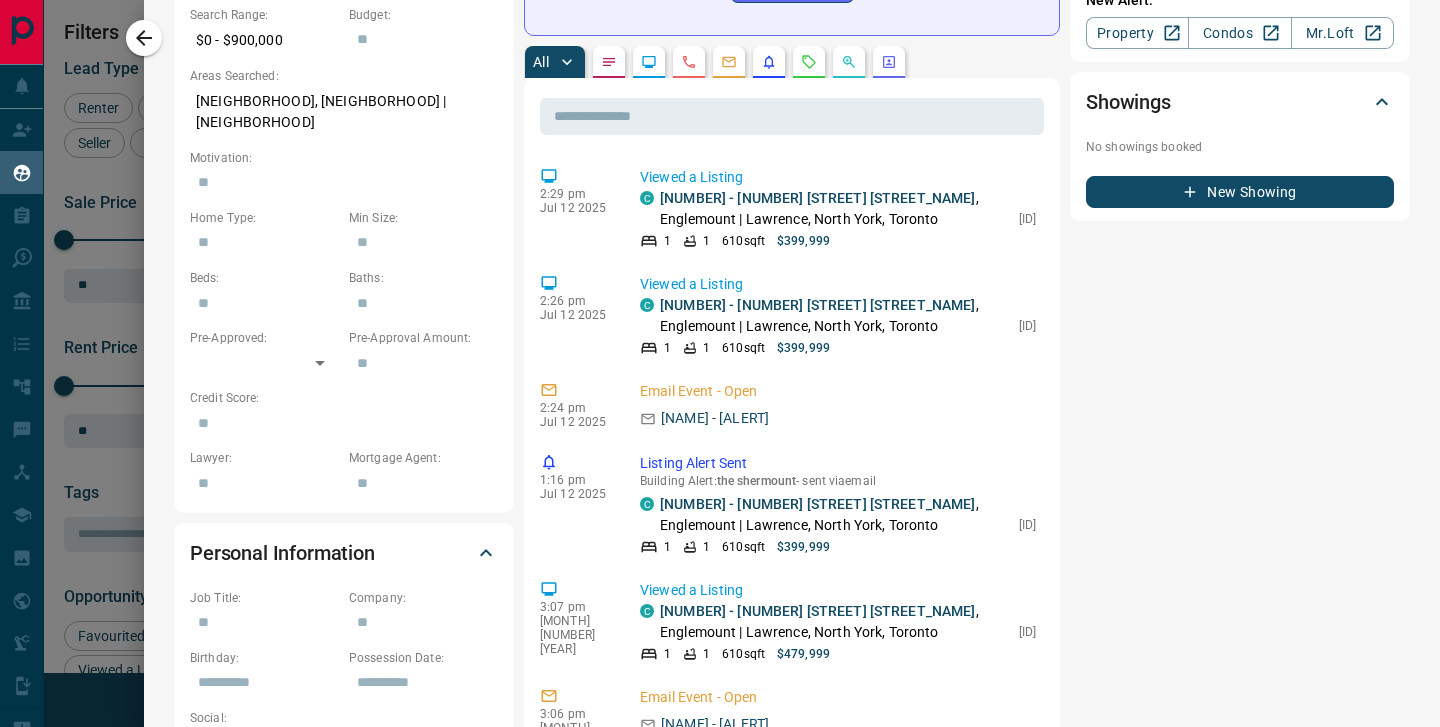 scroll, scrollTop: 879, scrollLeft: 0, axis: vertical 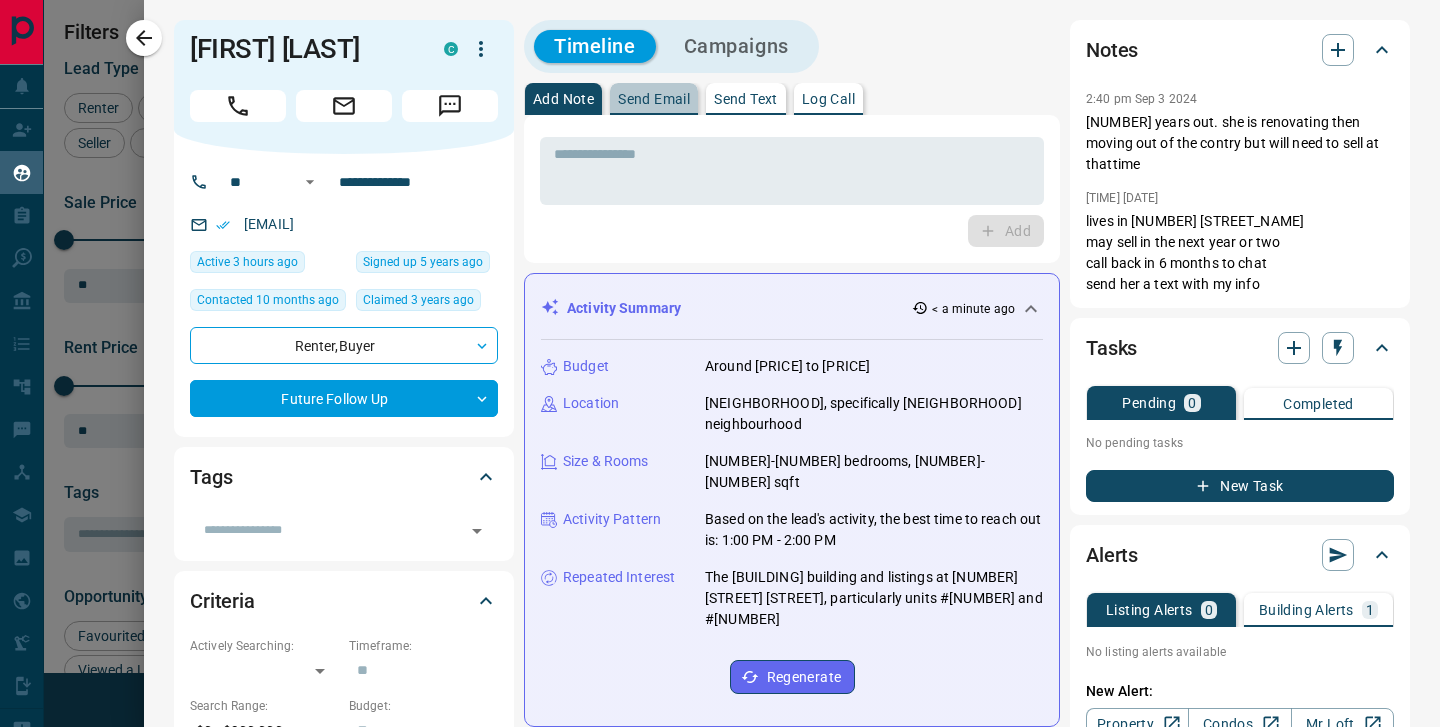 click on "Send Email" at bounding box center (654, 99) 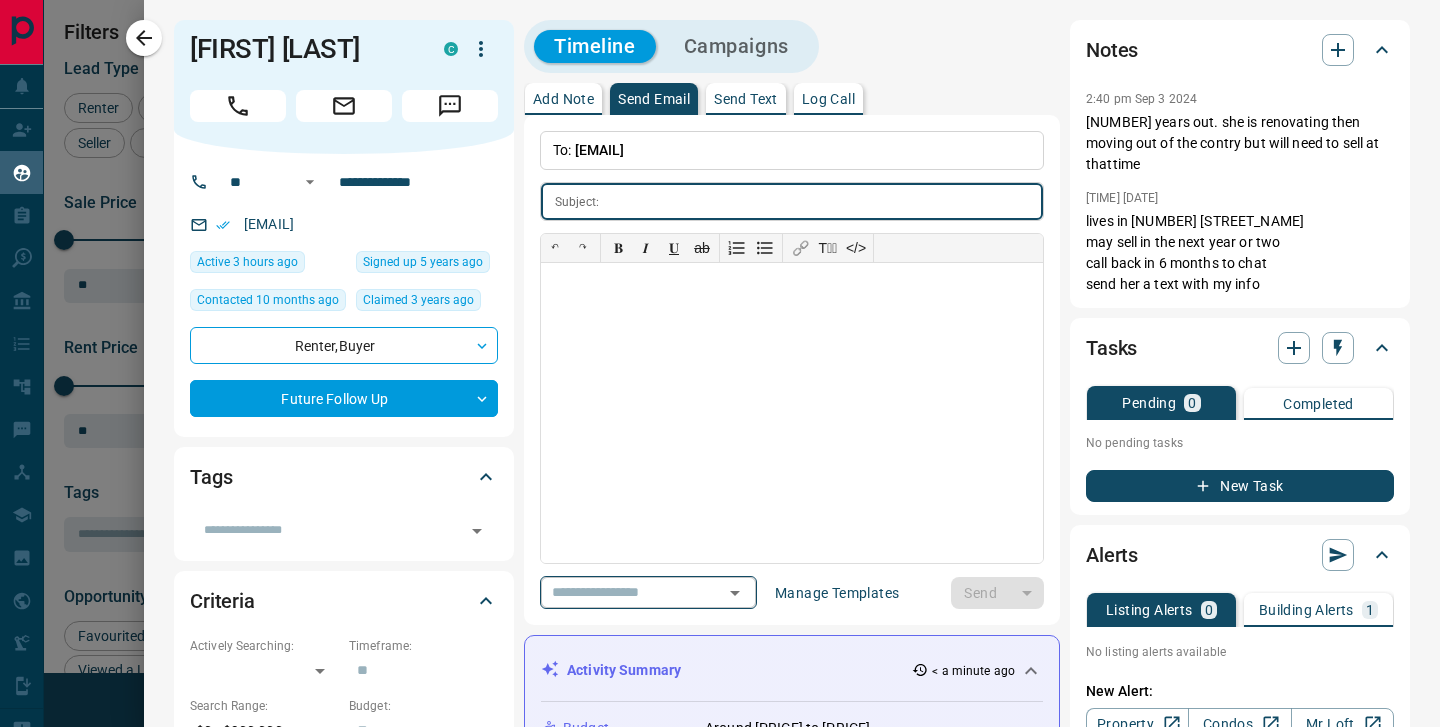click at bounding box center (620, 592) 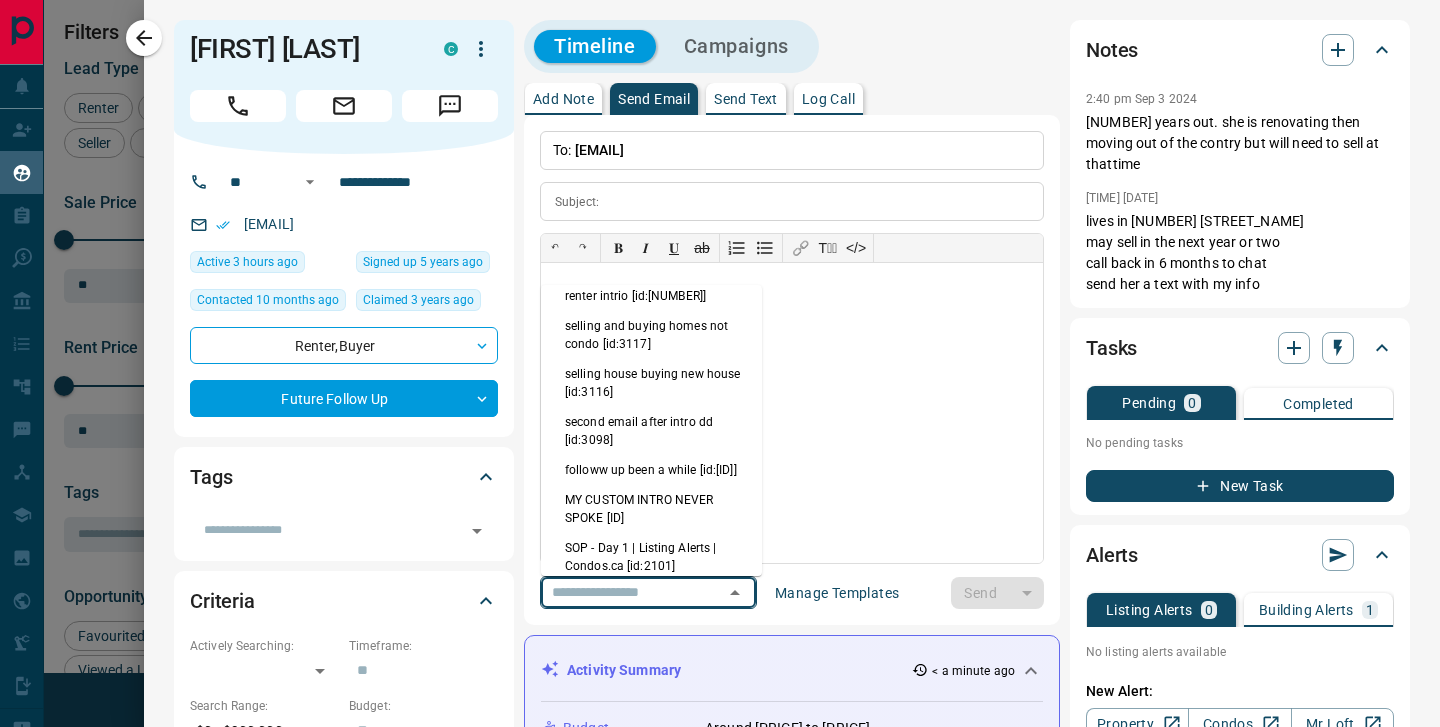 scroll, scrollTop: 199, scrollLeft: 0, axis: vertical 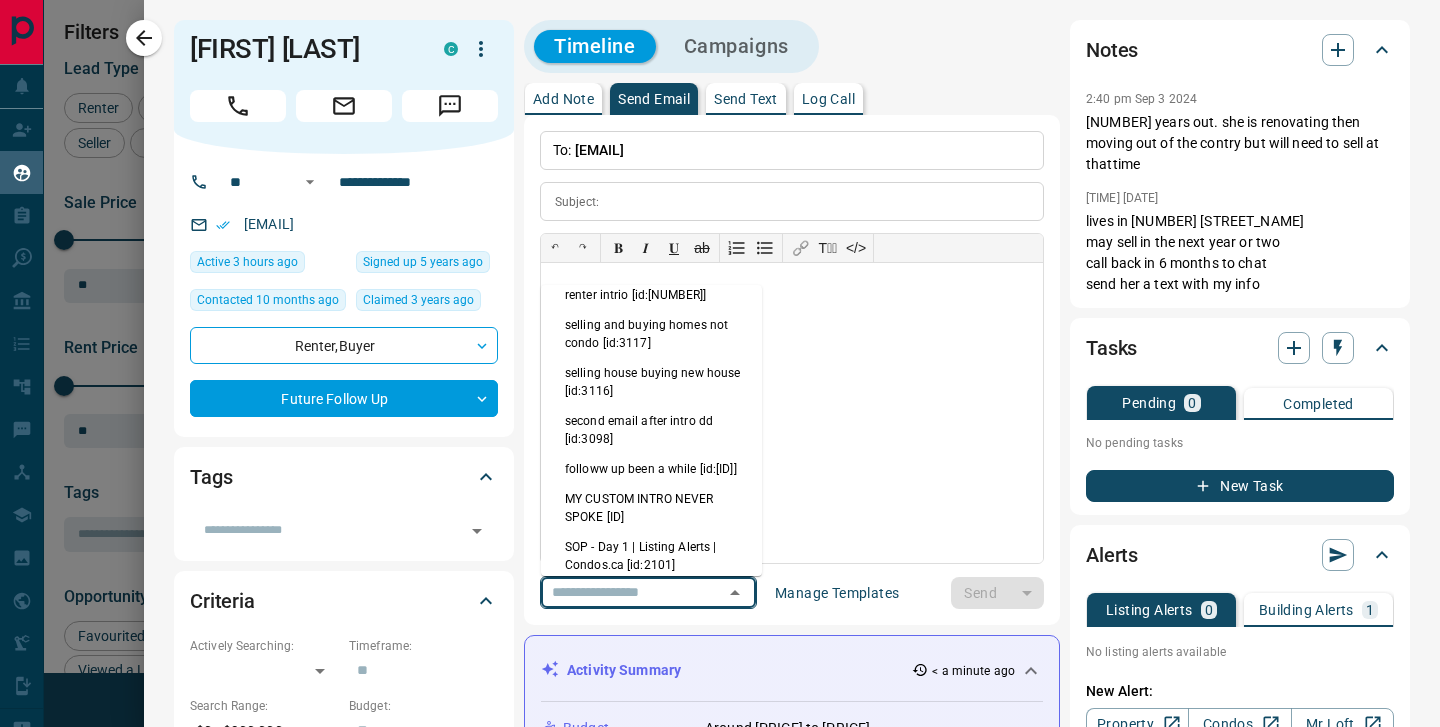 click on "followw up been a while [id:[ID]]" at bounding box center [651, 469] 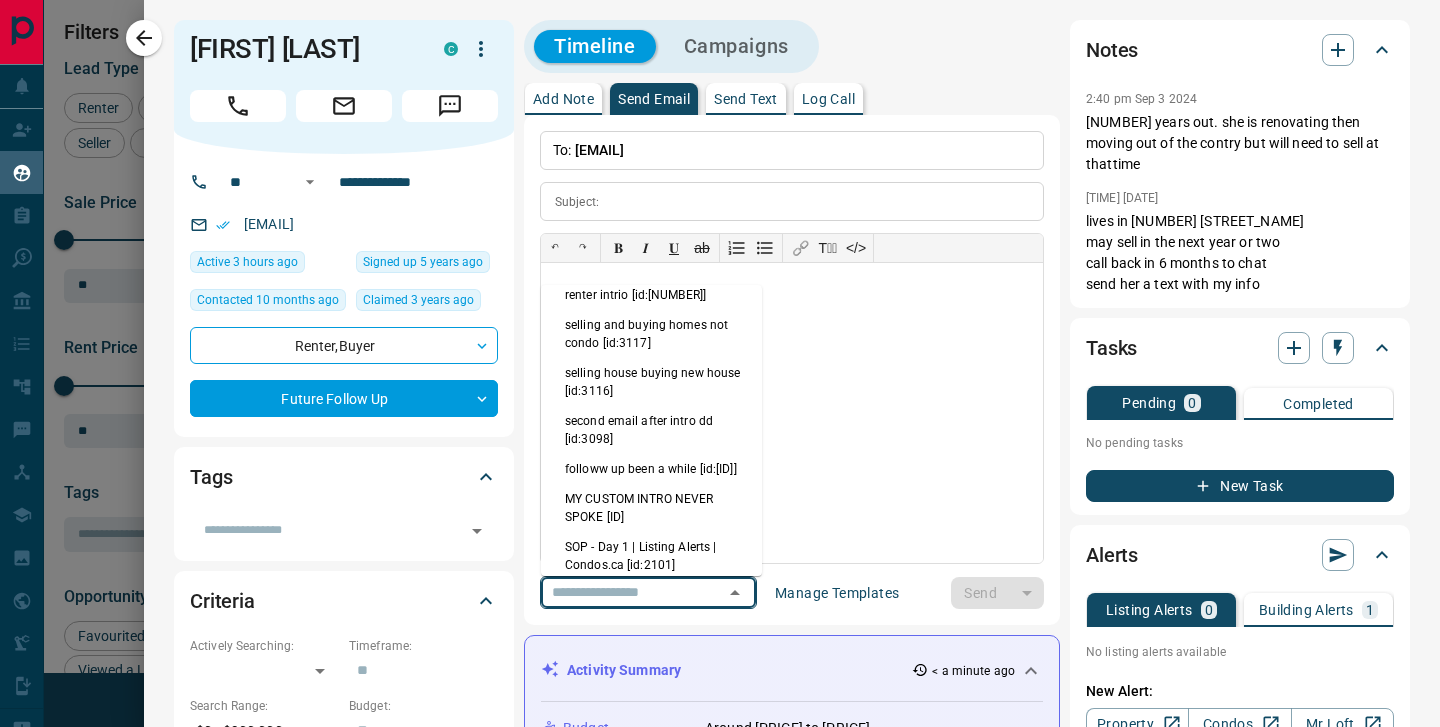 type on "**********" 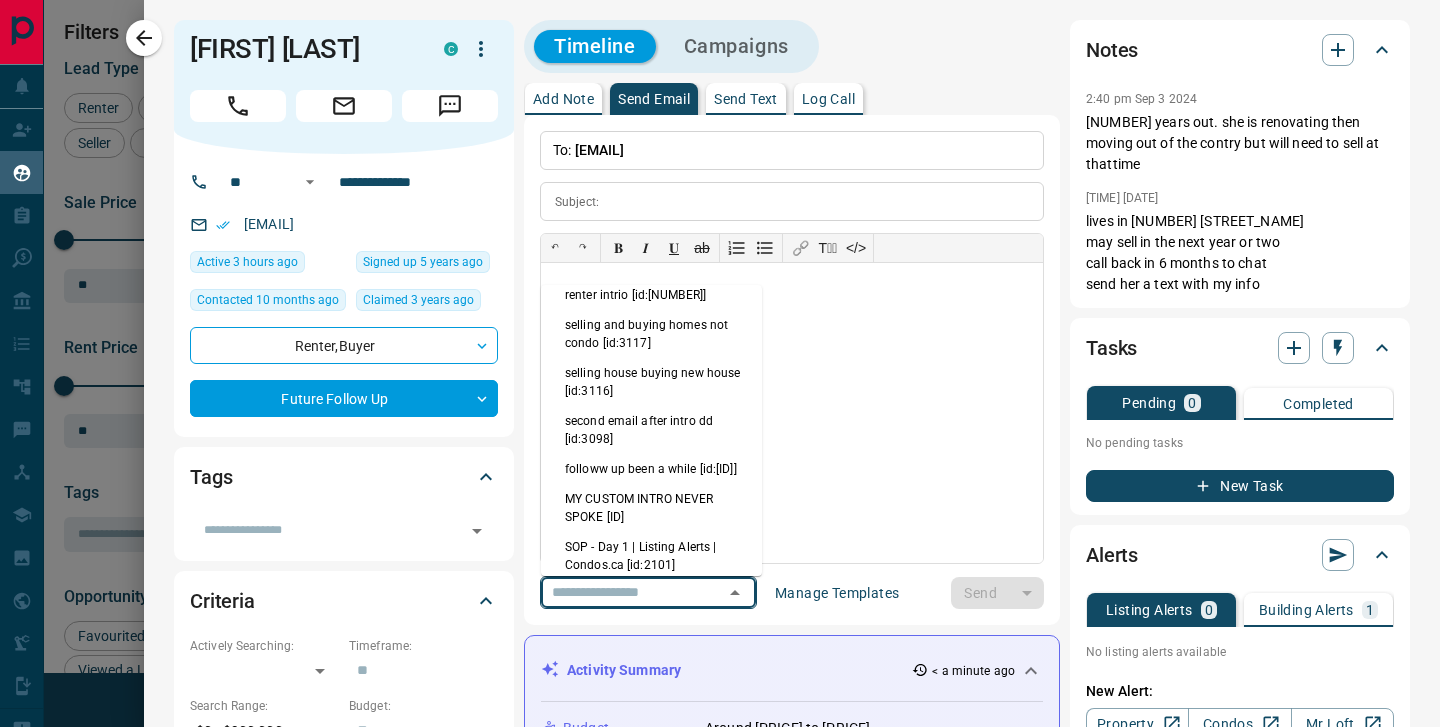 type on "**********" 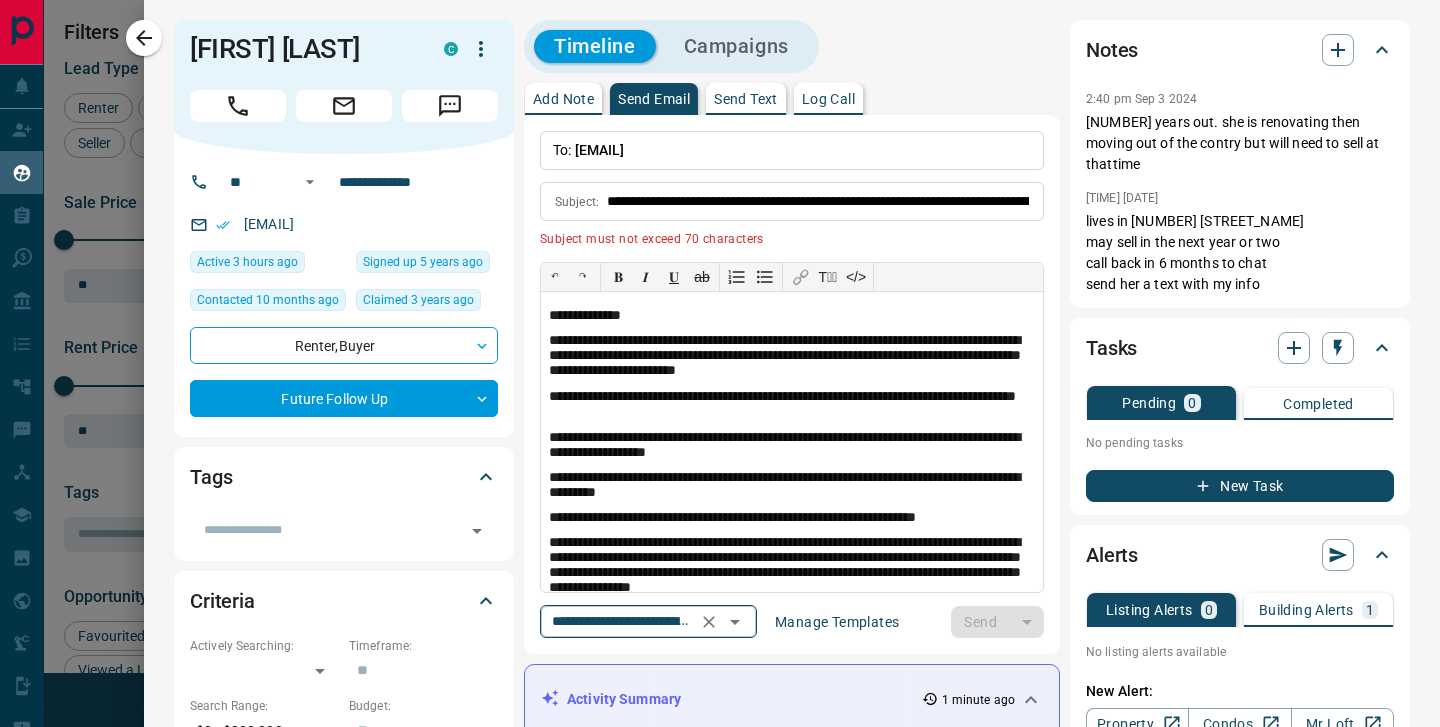 click on "**********" at bounding box center [620, 621] 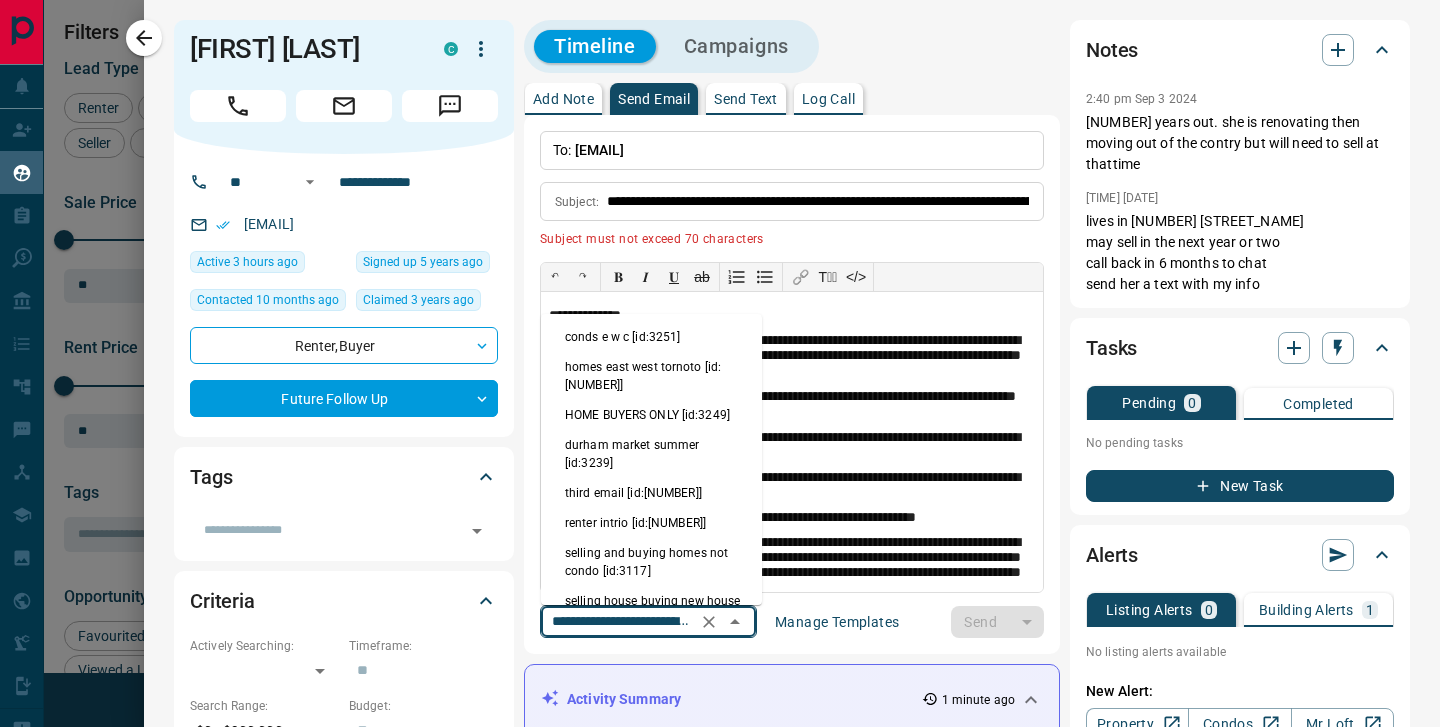 scroll, scrollTop: 89, scrollLeft: 0, axis: vertical 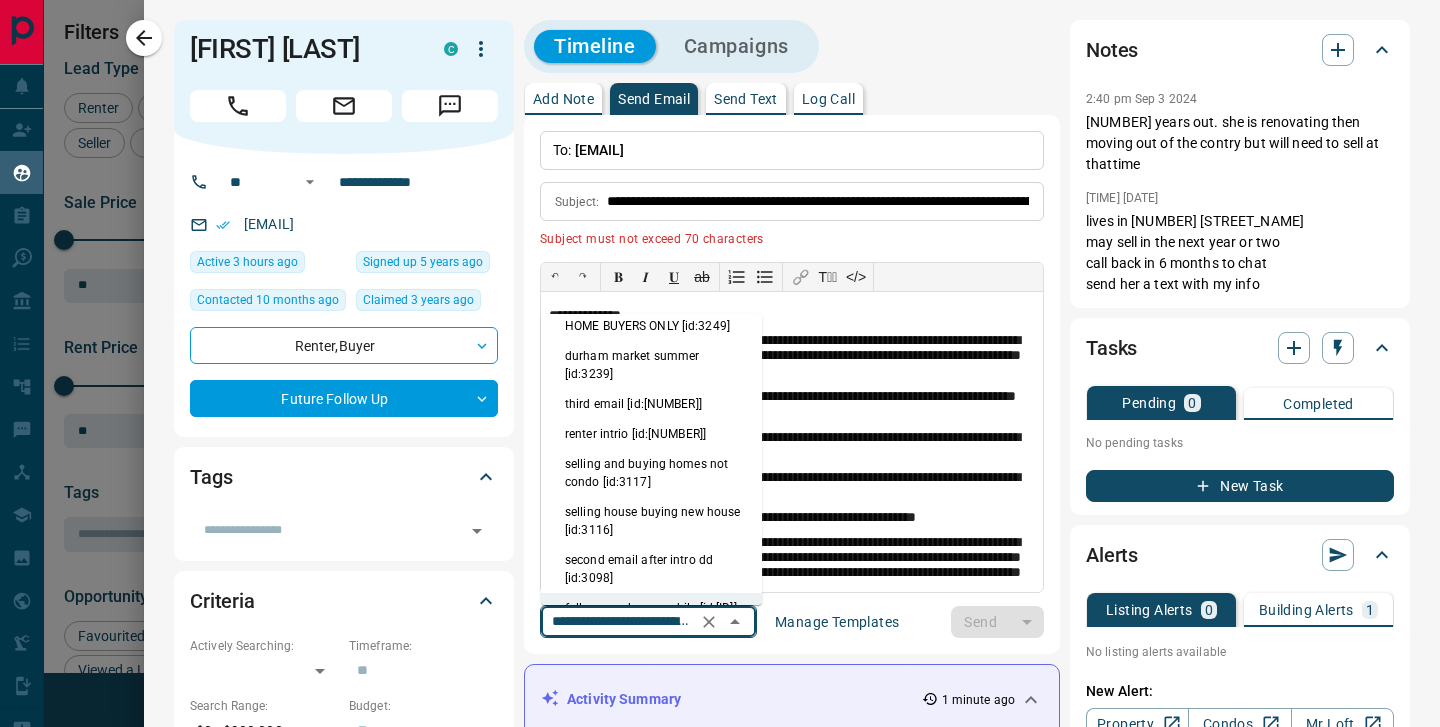 click on "second email after intro dd [id:3098]" at bounding box center (651, 569) 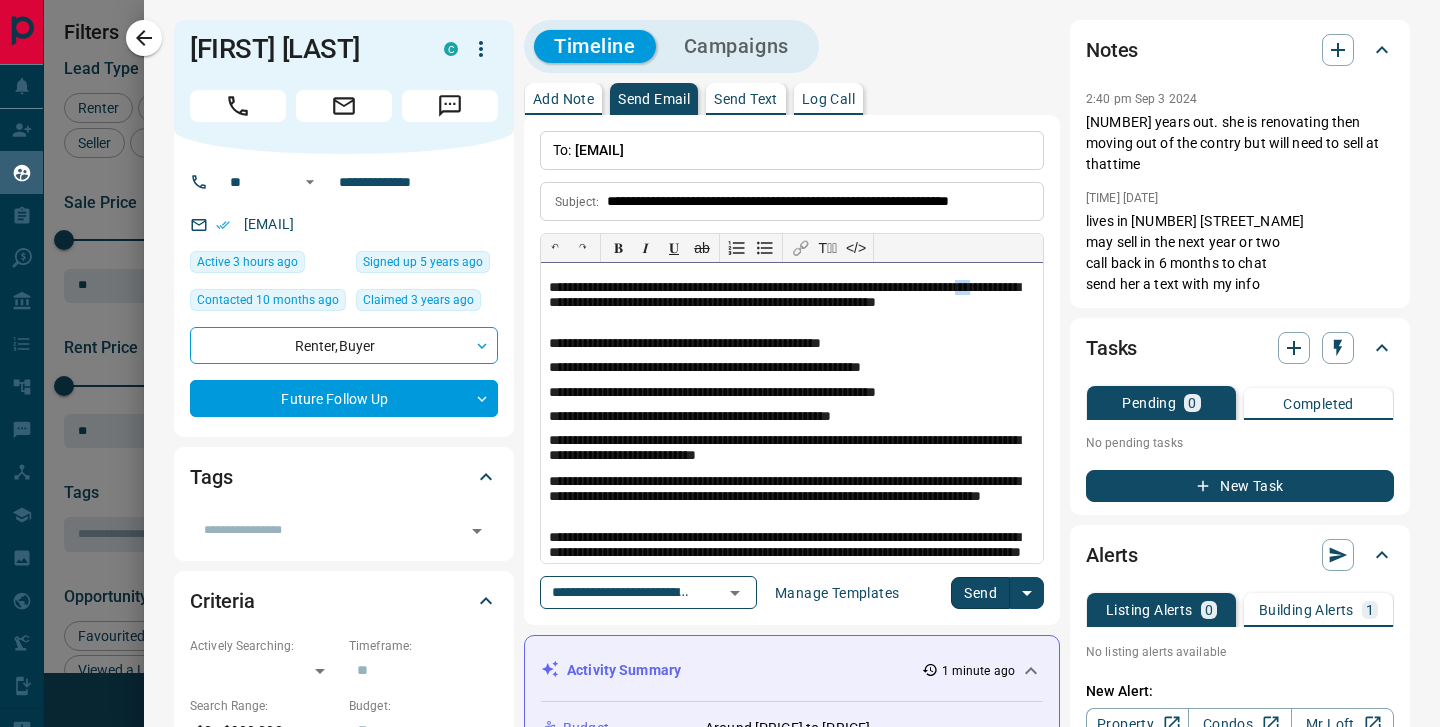 drag, startPoint x: 644, startPoint y: 303, endPoint x: 619, endPoint y: 304, distance: 25.019993 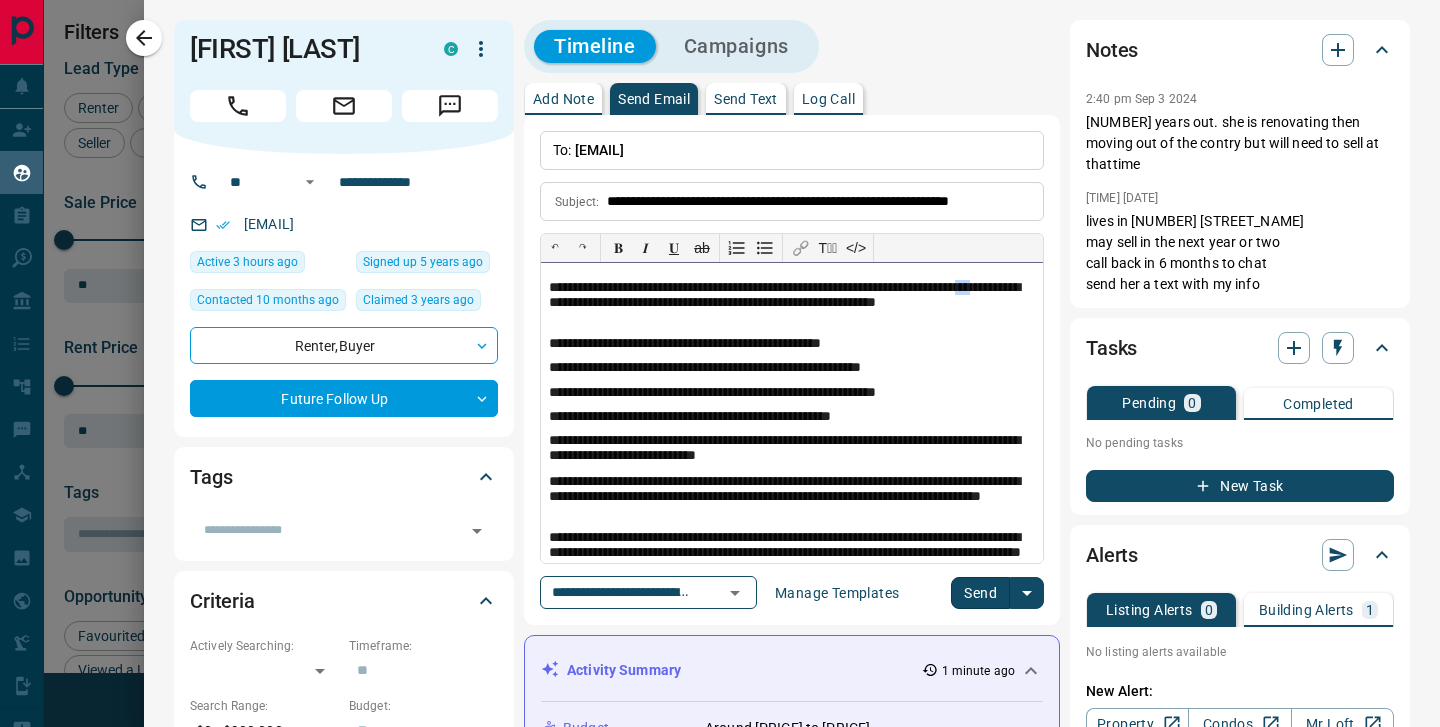 type 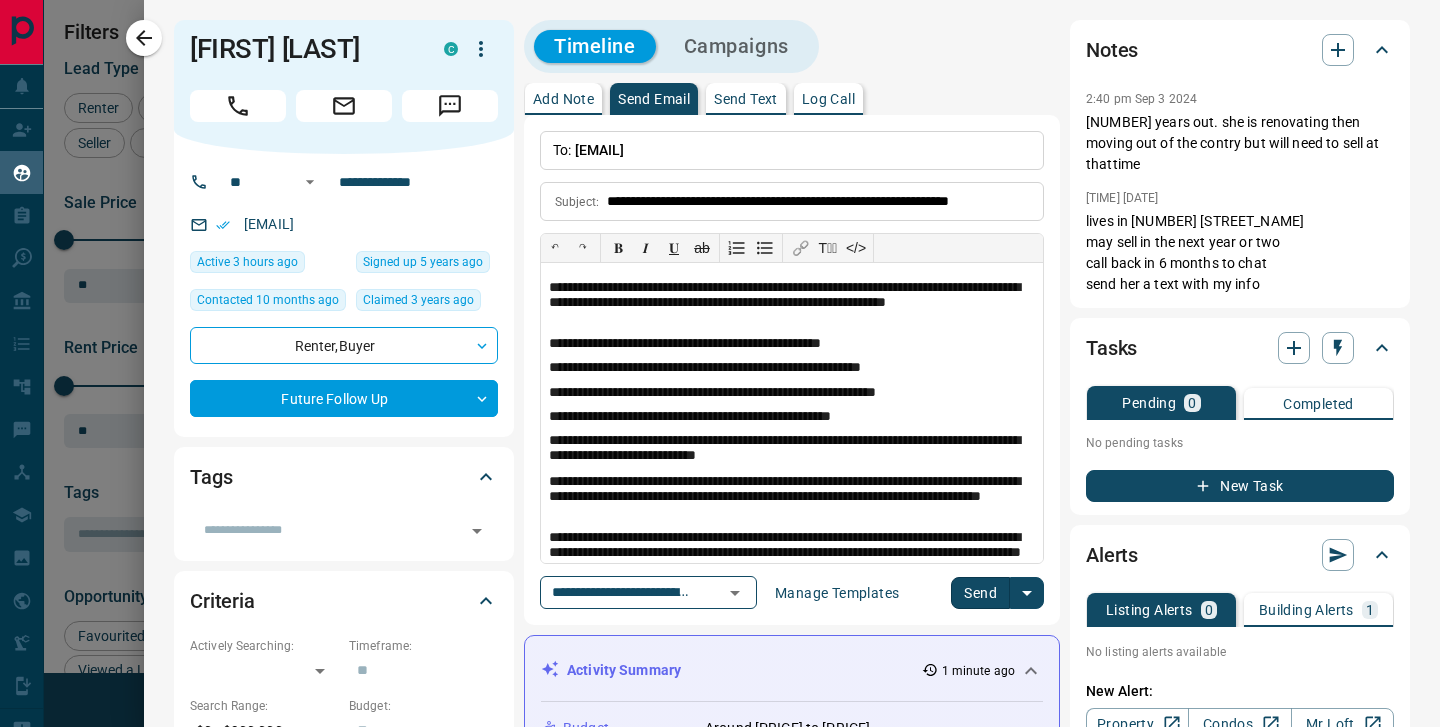 click on "**********" at bounding box center (792, 370) 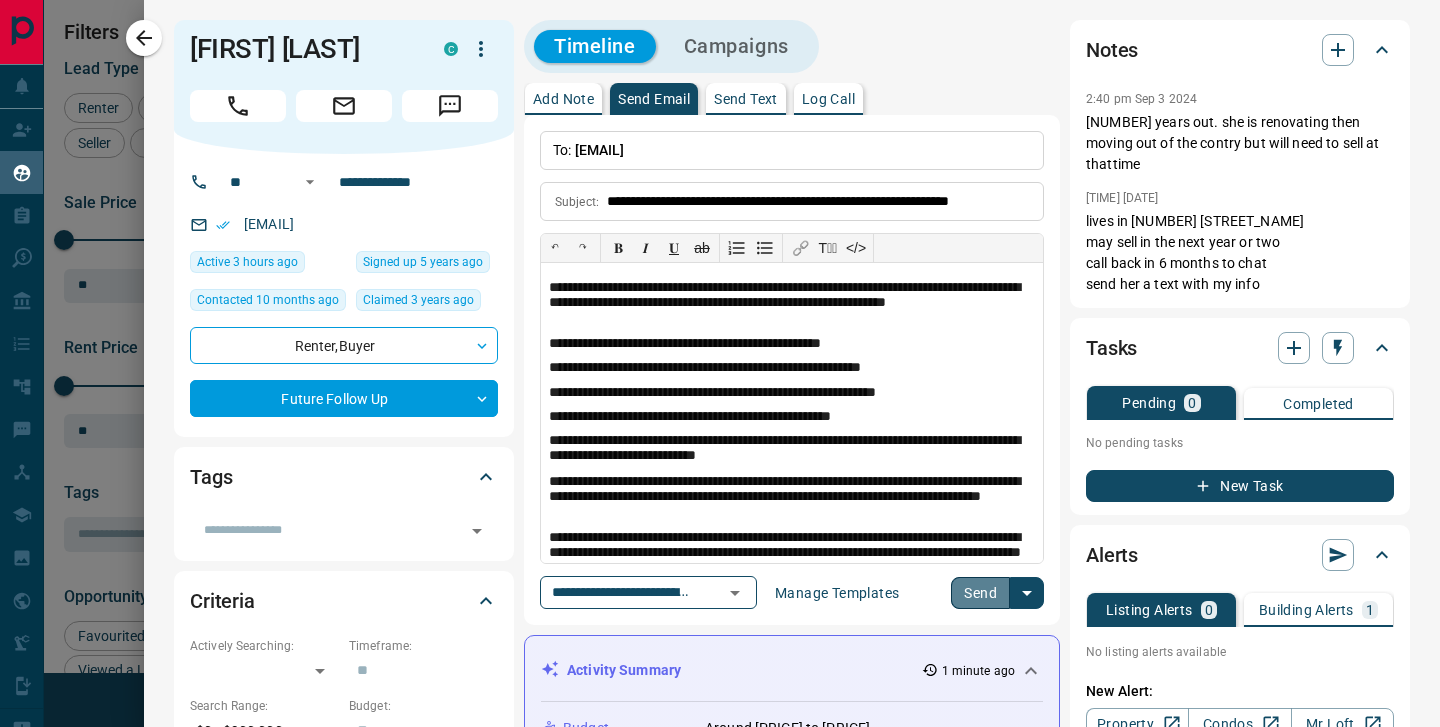click on "Send" at bounding box center [980, 593] 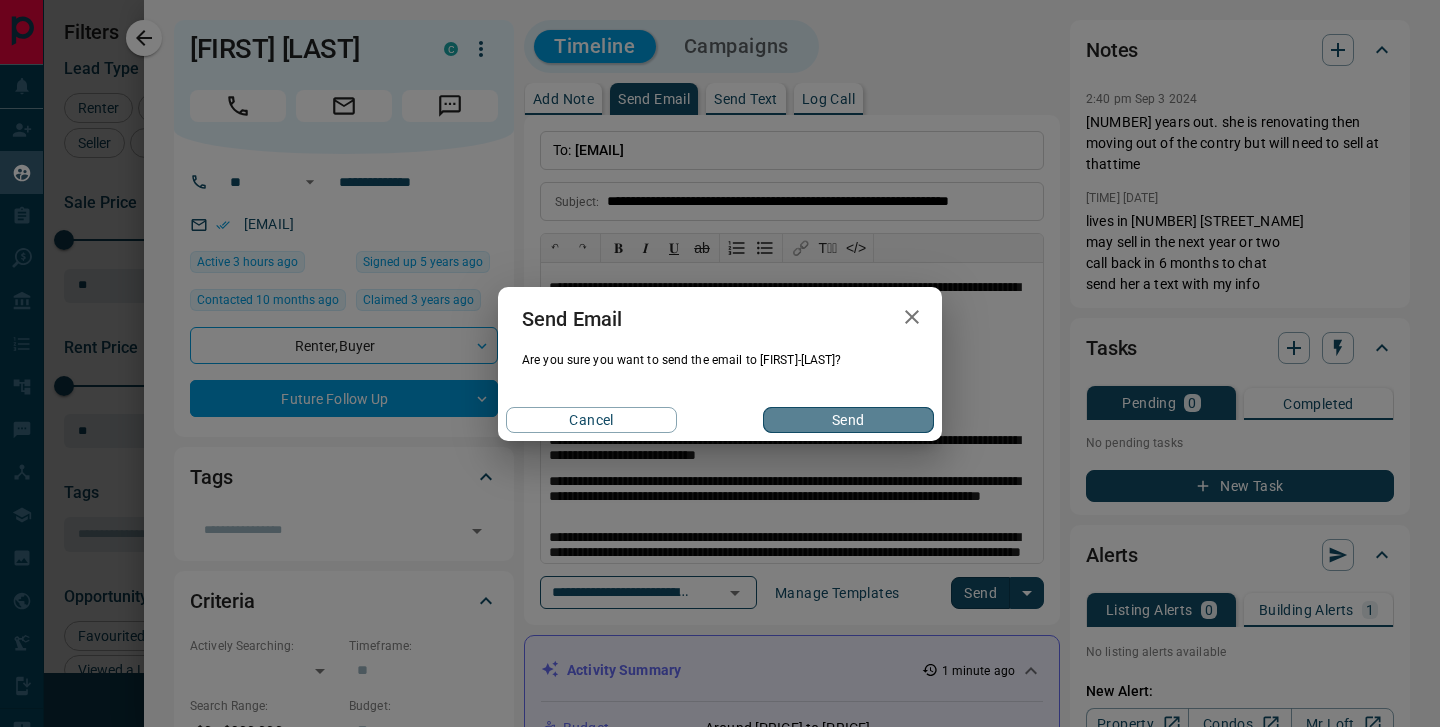 click on "Send" at bounding box center [848, 420] 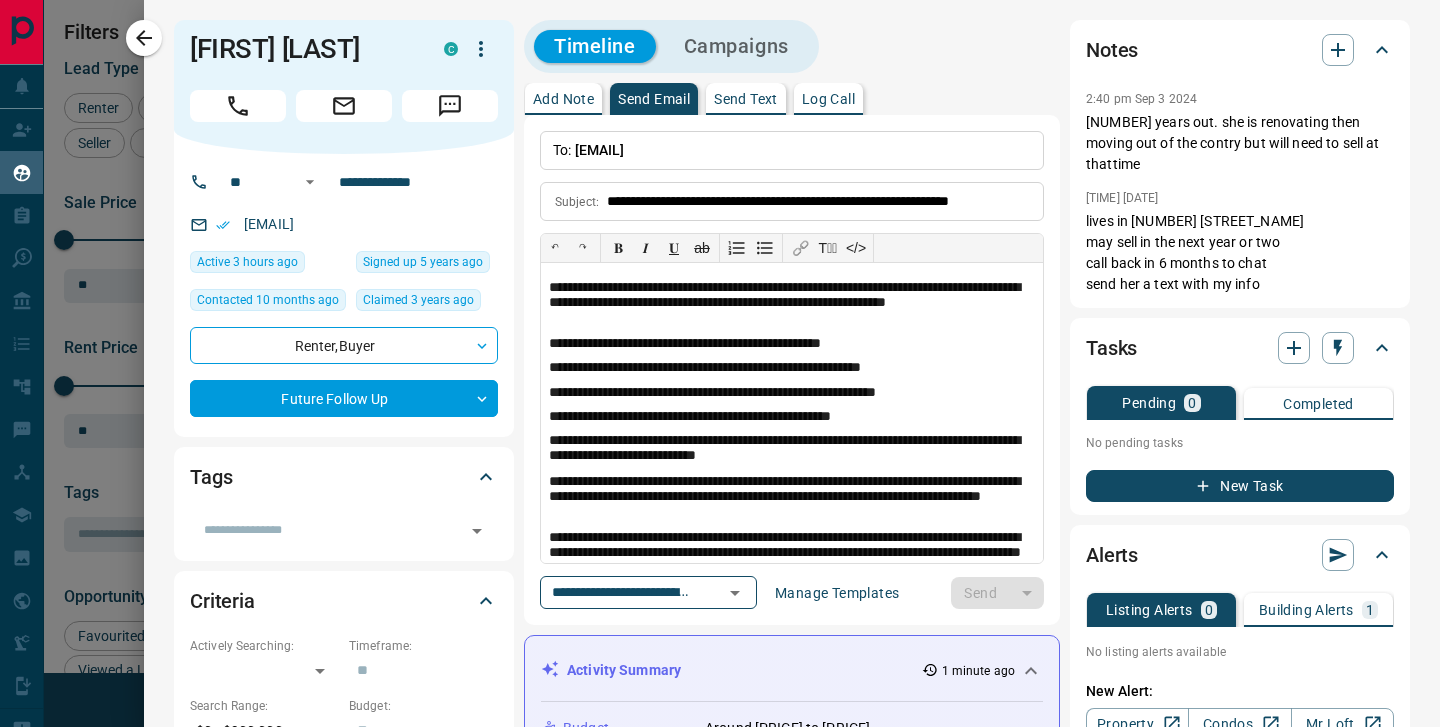 type 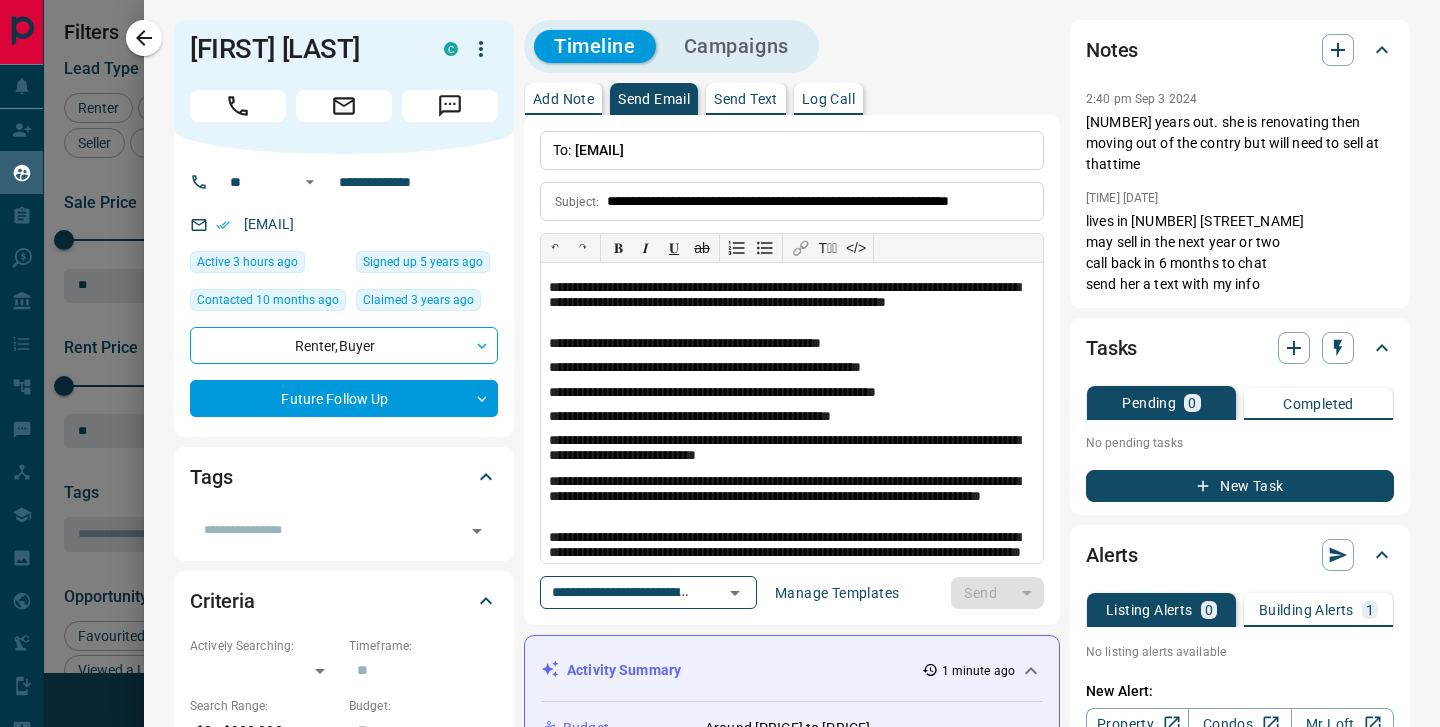 type 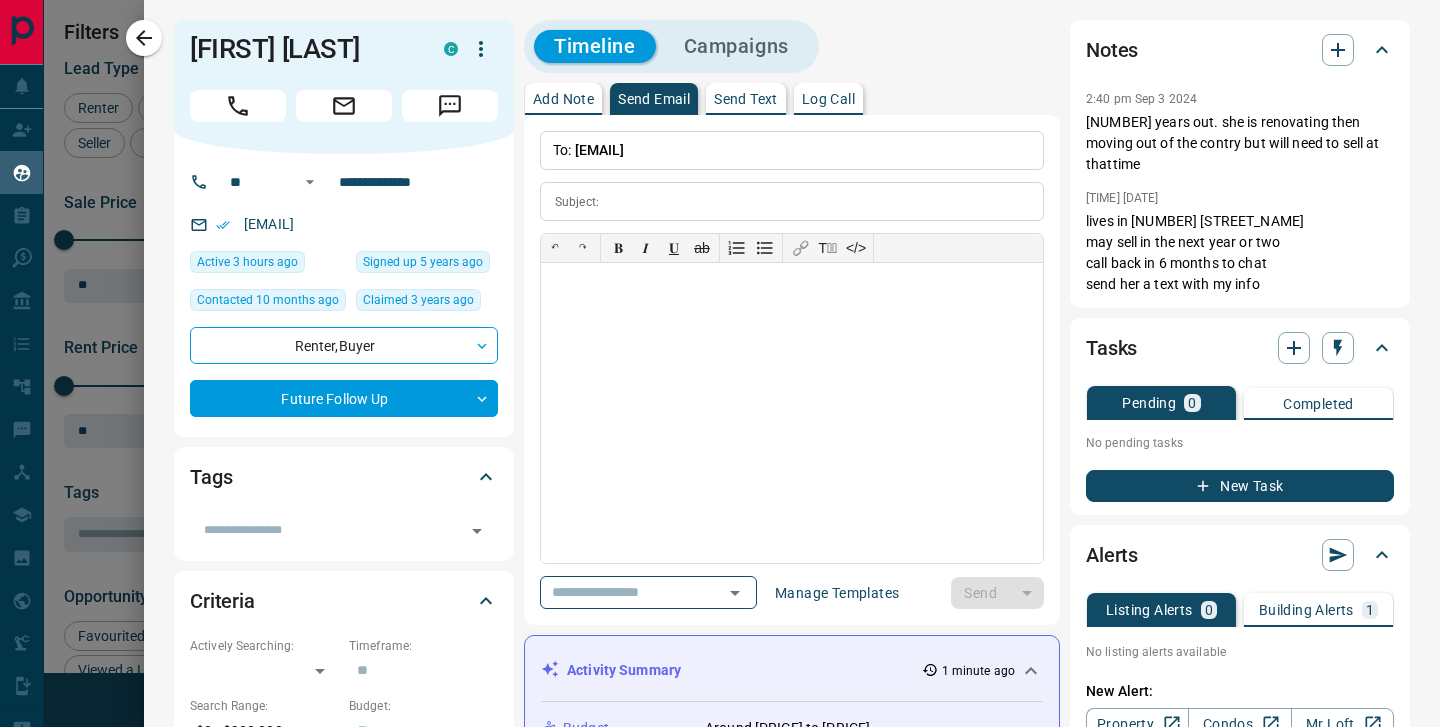 click on "New Task" at bounding box center (1240, 486) 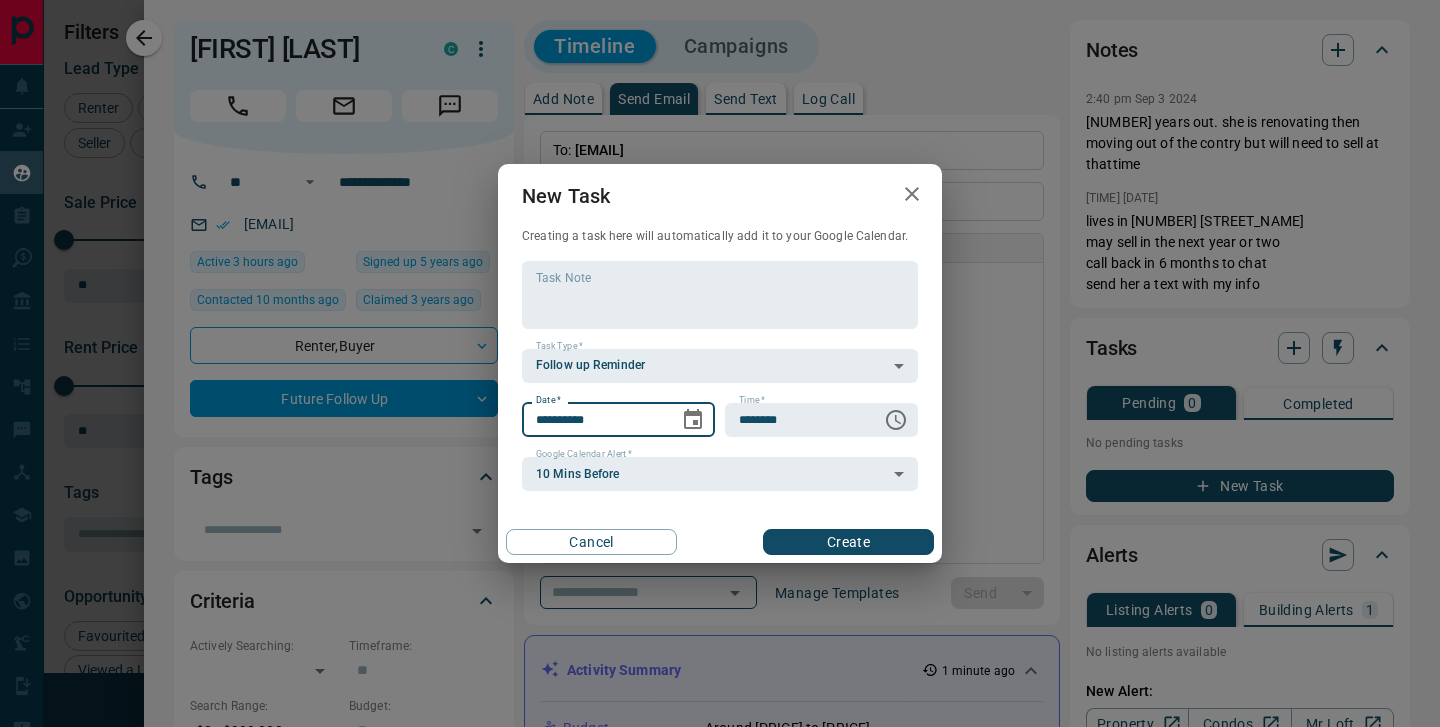click on "**********" at bounding box center [593, 420] 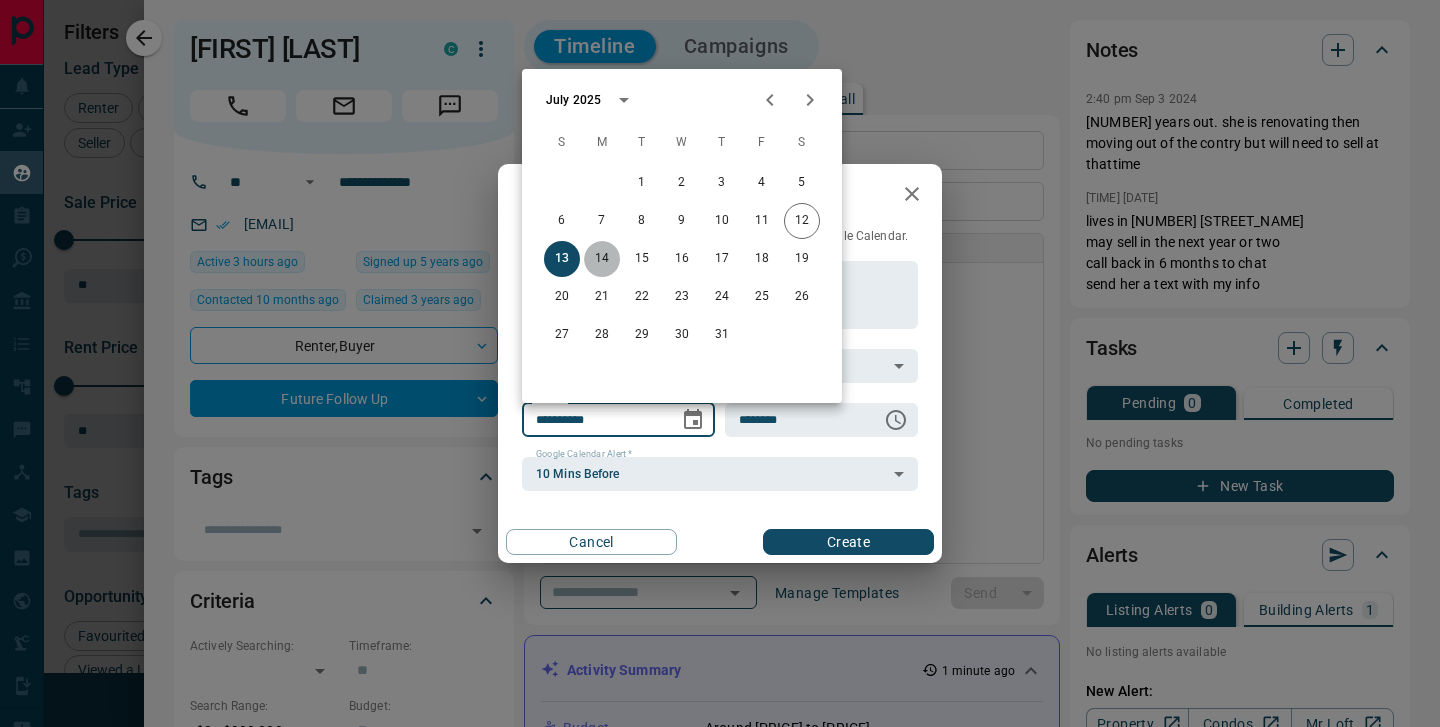 click on "14" at bounding box center [602, 259] 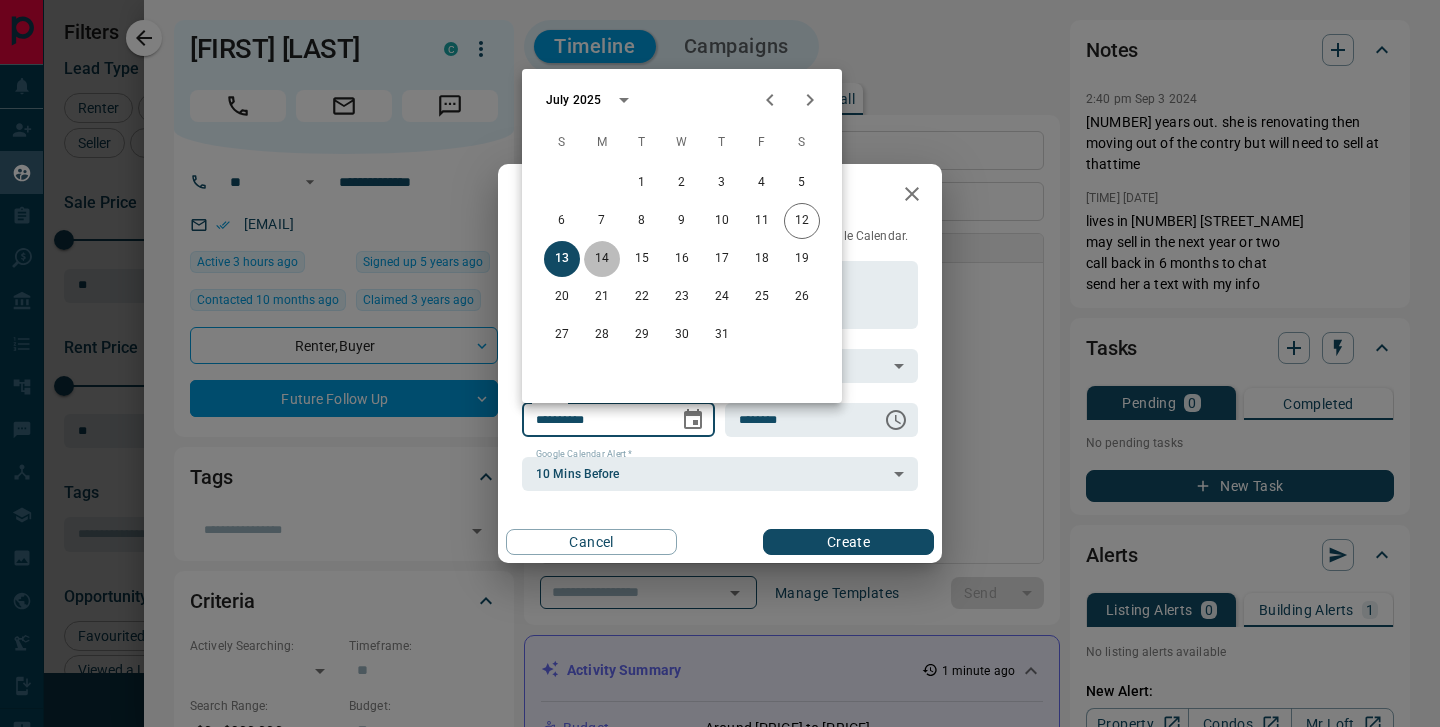 type on "**********" 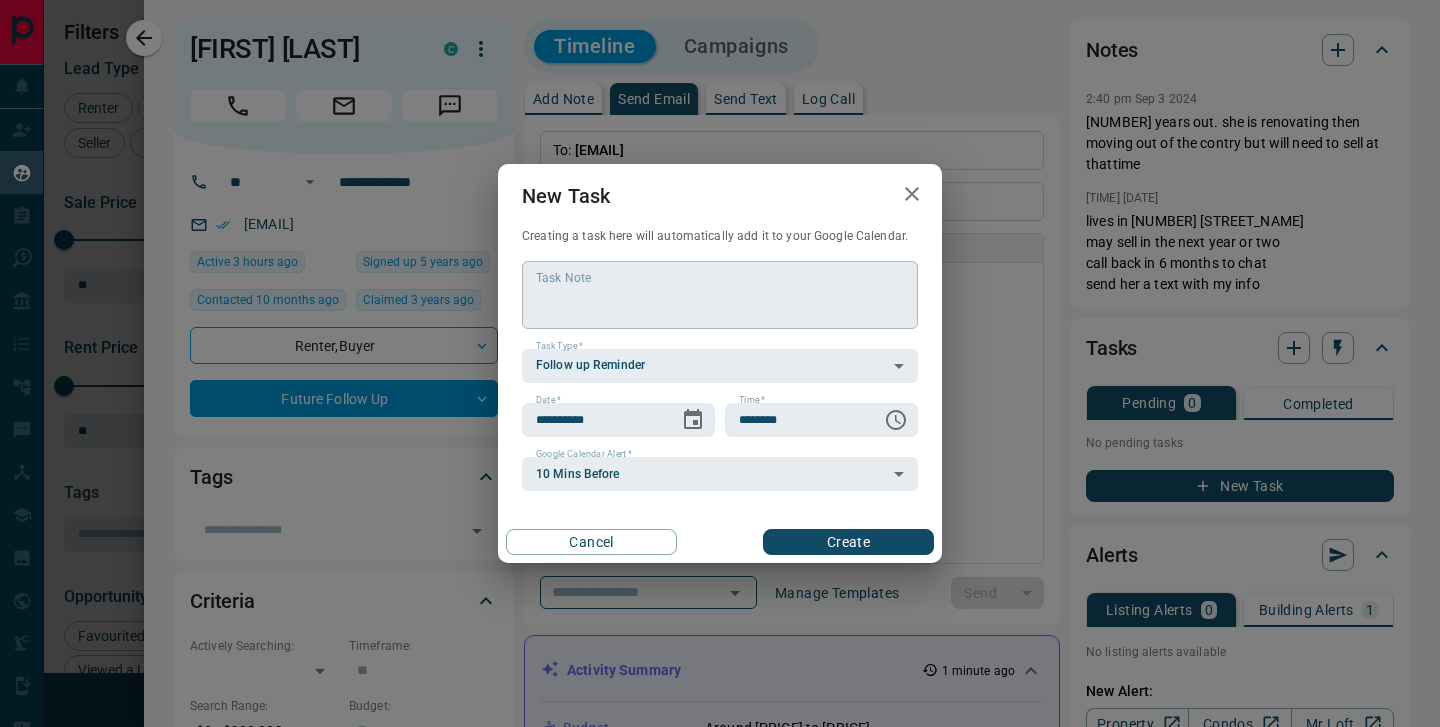 click on "Task Note" at bounding box center [720, 294] 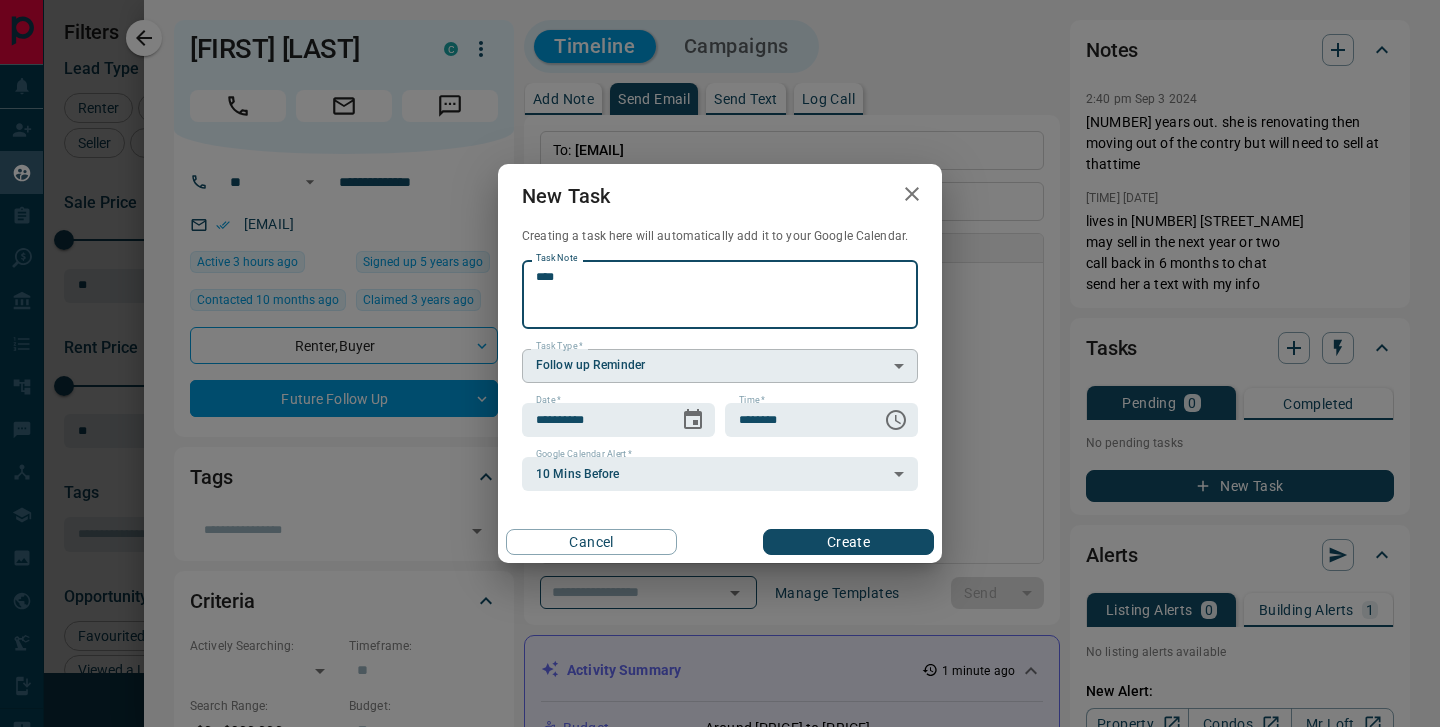 type on "****" 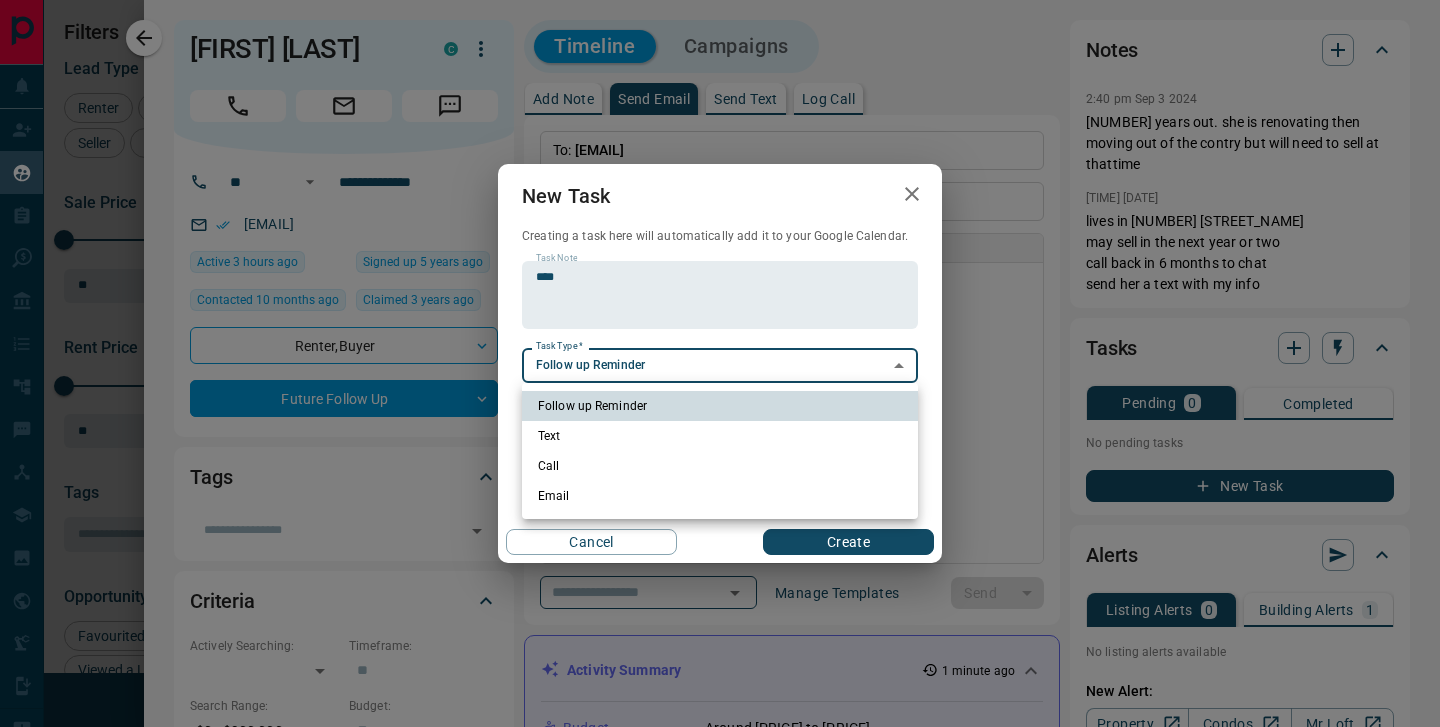 click on "Name Details Last Active Claimed Date Status Tags Masy Javanmardi Buyer, Precon C [PRICE] [CITY], [CITY], +2 [TIME] ago Contacted [TIME] ago [TIME] ago Signed up [TIME] ago HOT dd + Joshua Zhang Renter C [PRICE] [CITY], [CITY] [TIME] ago Active Offer Request Contacted [TIME] ago [TIME] ago Signed up [TIME] ago Criteria Obtained + Hyejin Jeon Renter C [PRICE] [CITY], [CITY] [TIME] ago Contacted [TIME] ago [TIME] ago Signed up [TIME] ago TBD + Alan Li Buyer, Precon C [PRICE] [CITY], [CITY], +2 [TIME] ago Contacted [TIME] ago [TIME] ago dd + Buyer P dd" at bounding box center [720, 351] 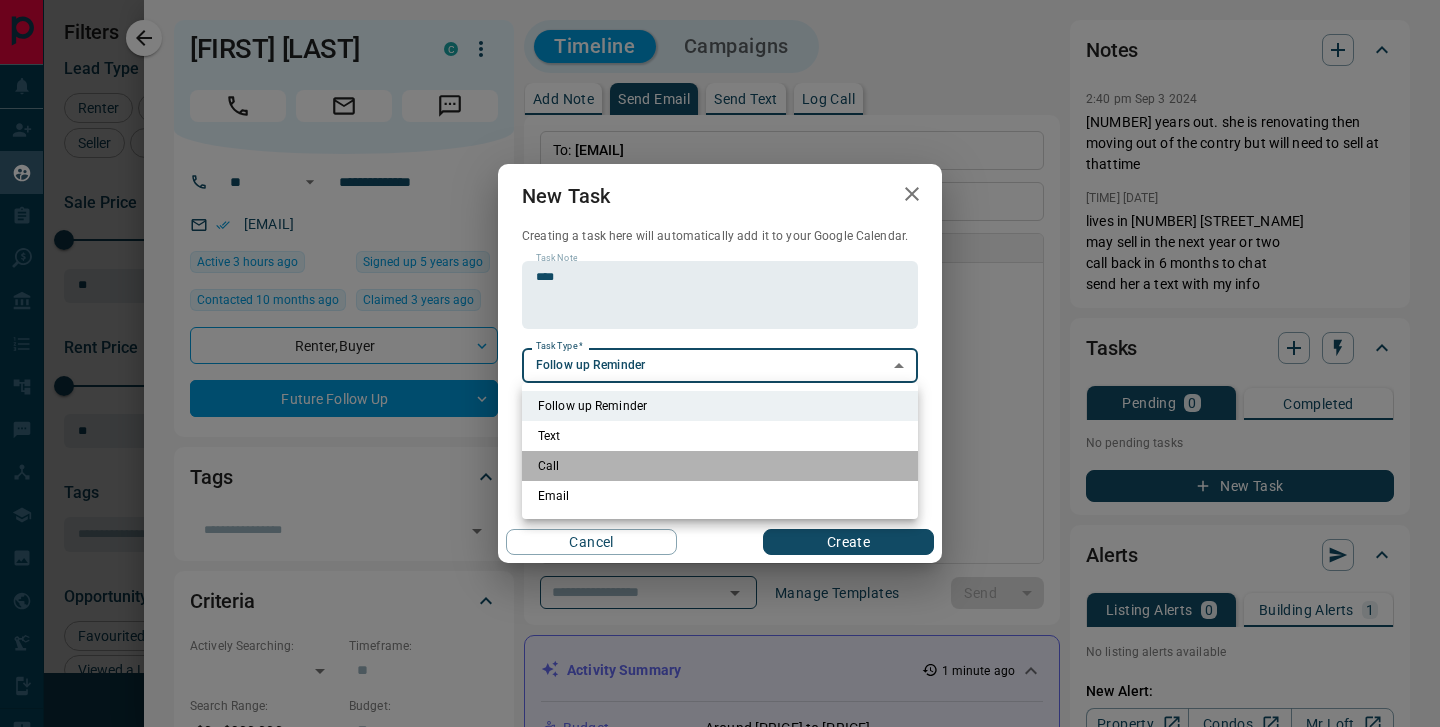 click on "Call" at bounding box center (720, 466) 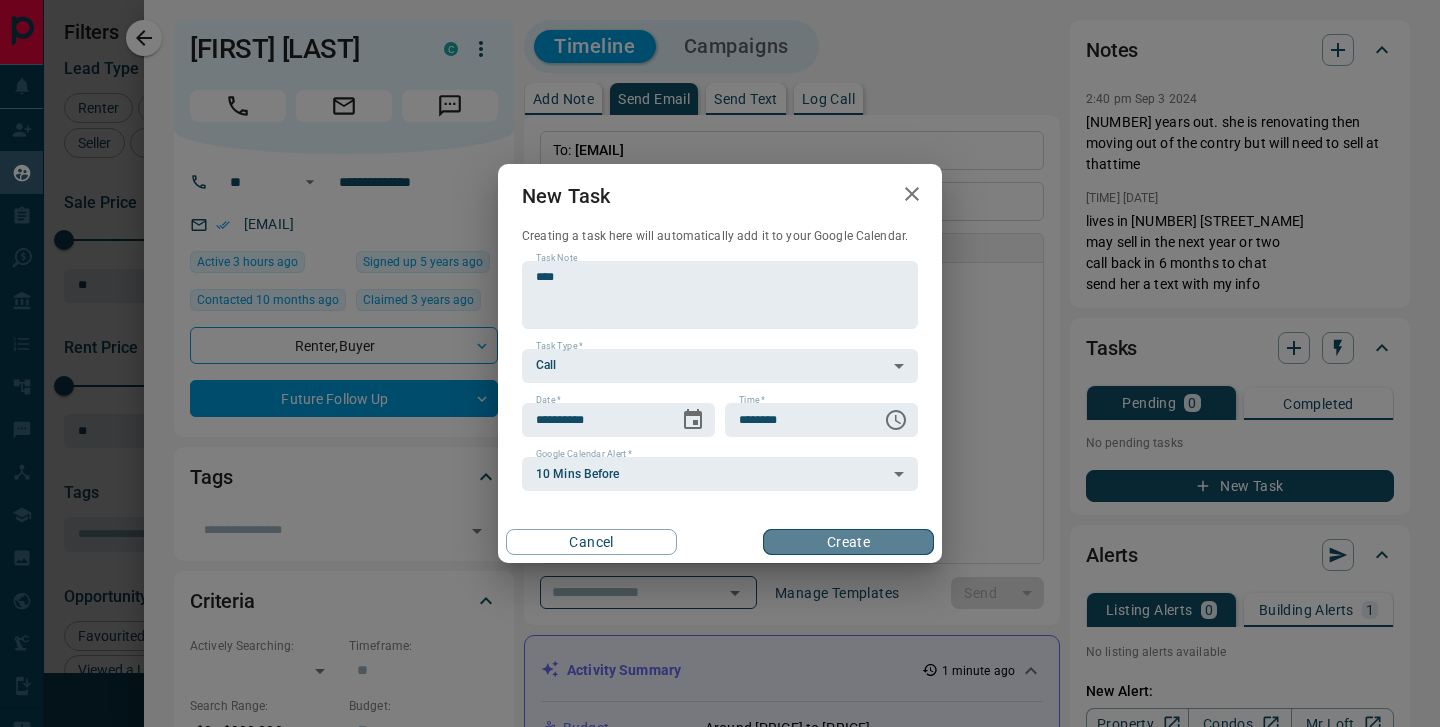 click on "Create" at bounding box center (848, 542) 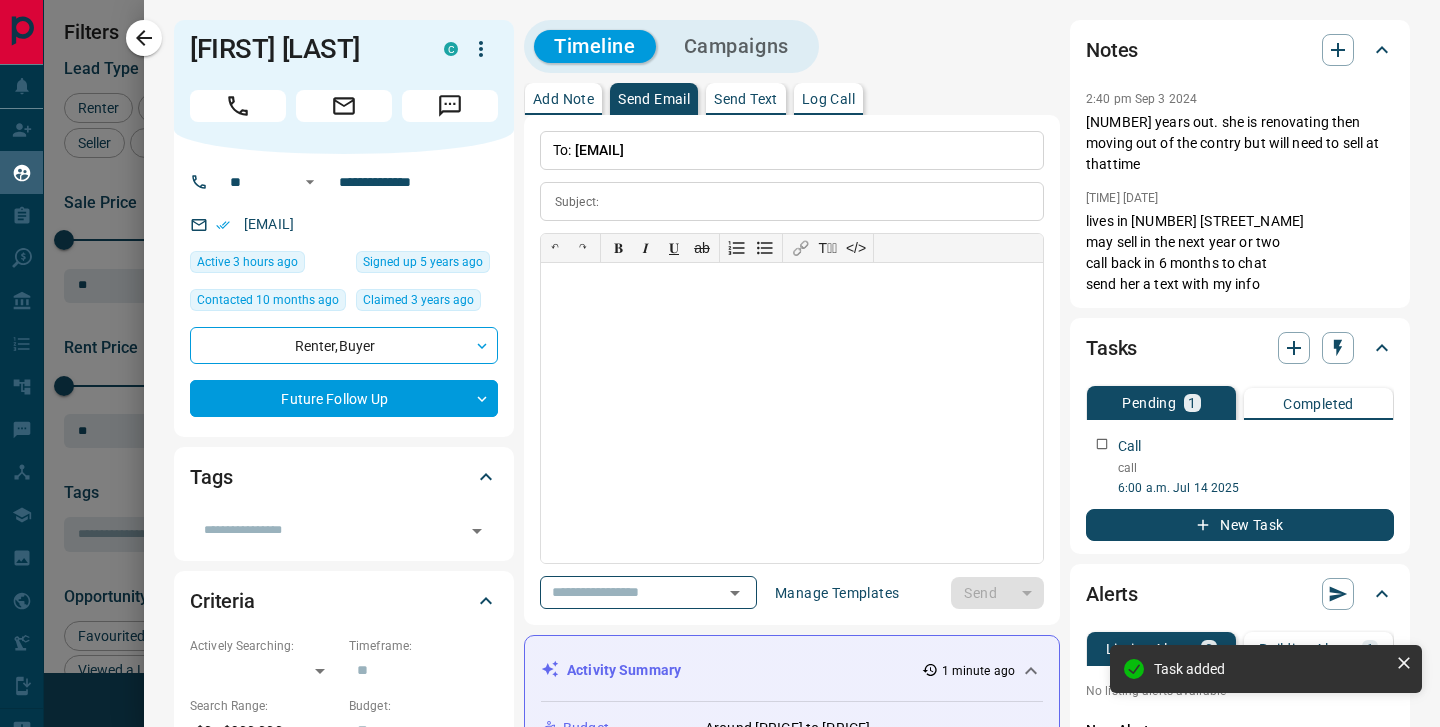 drag, startPoint x: 138, startPoint y: 46, endPoint x: 590, endPoint y: 413, distance: 582.2311 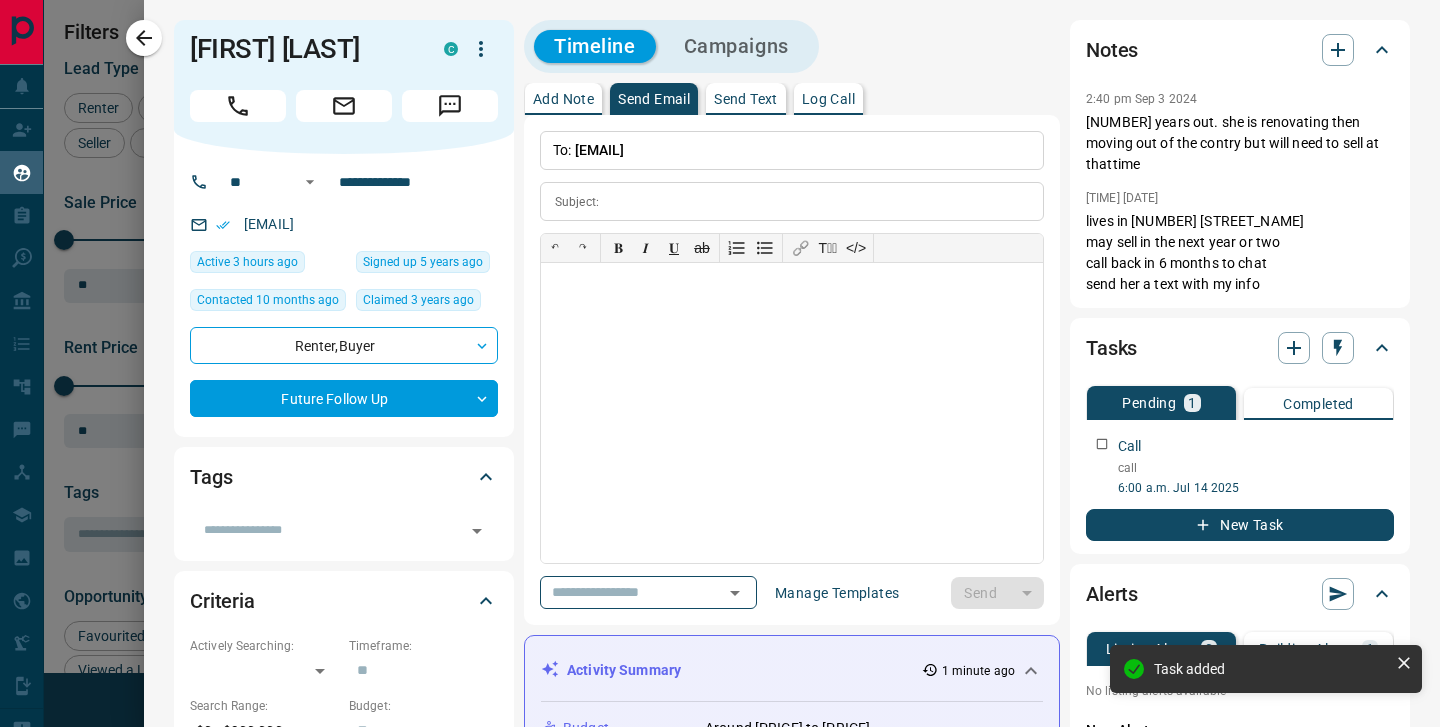 click 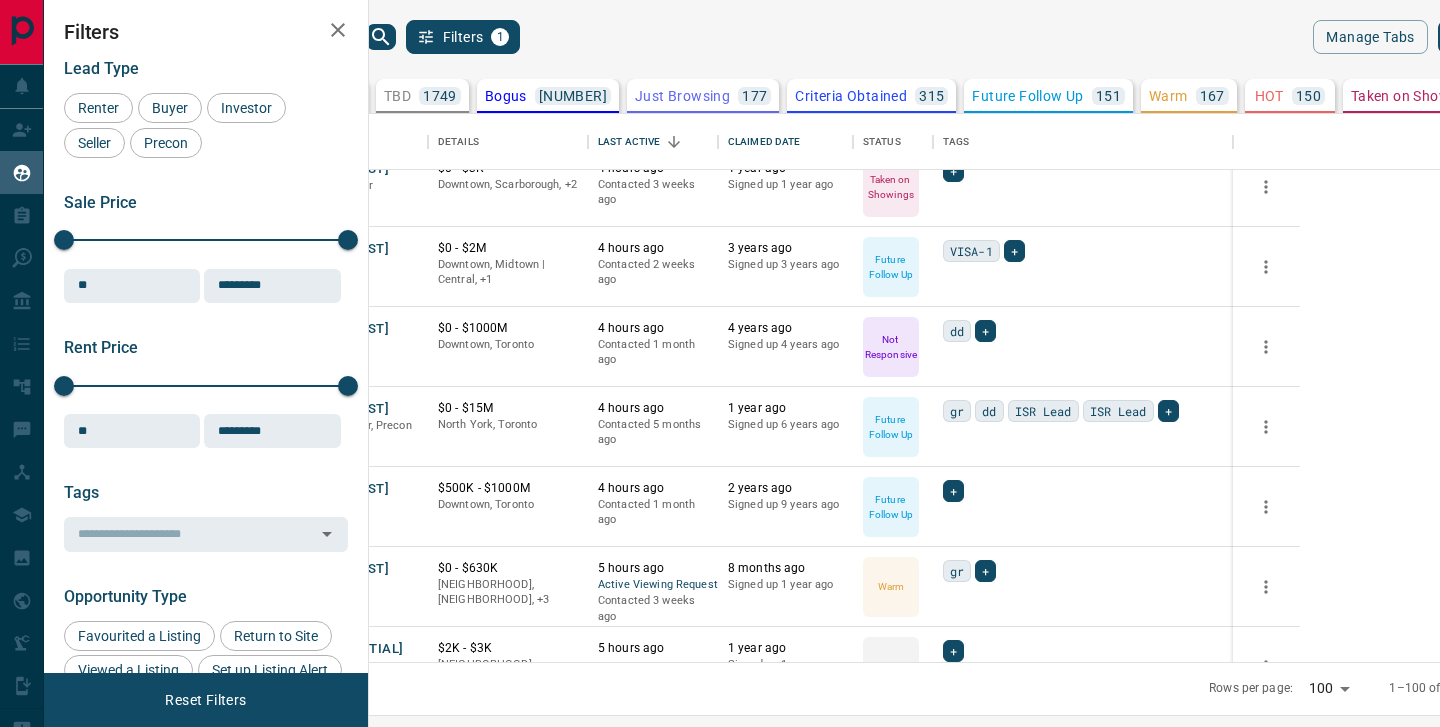 scroll, scrollTop: 3633, scrollLeft: 0, axis: vertical 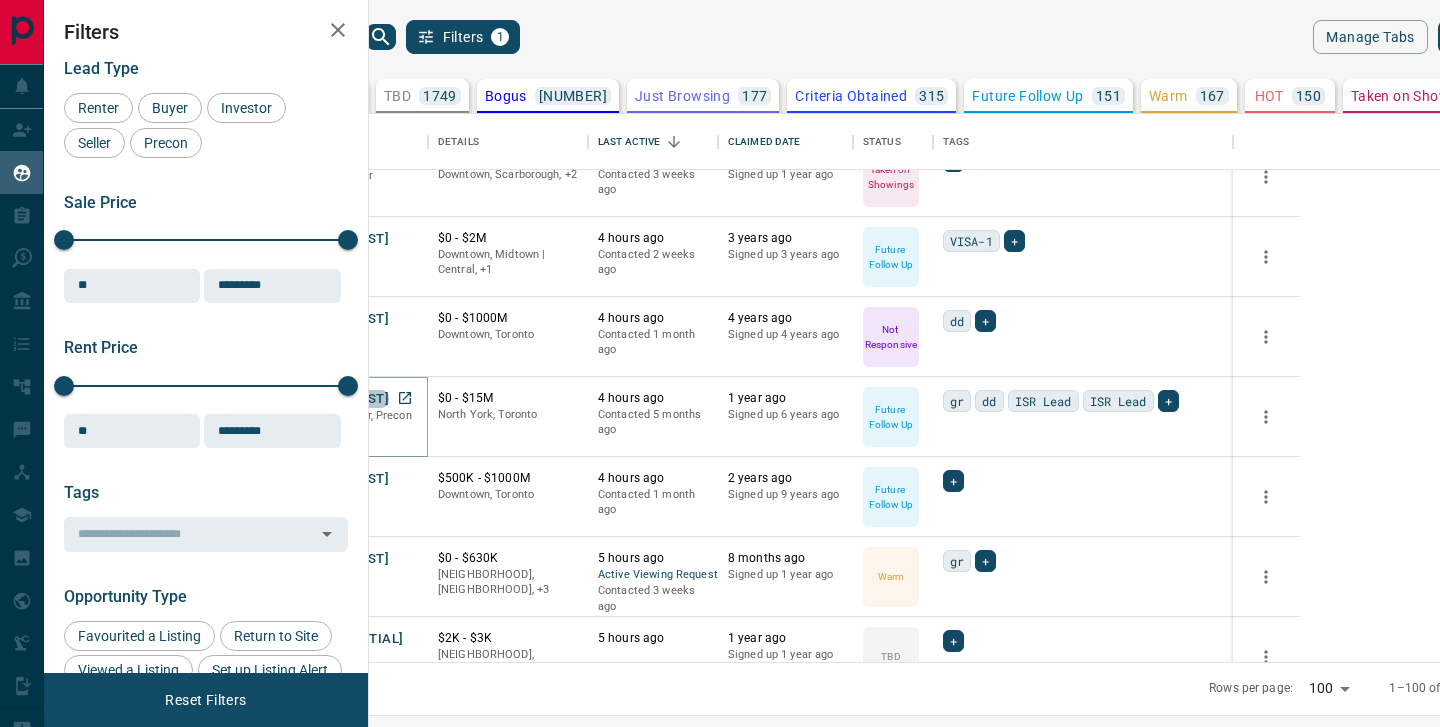 click on "[FIRST] [LAST]" at bounding box center (343, 399) 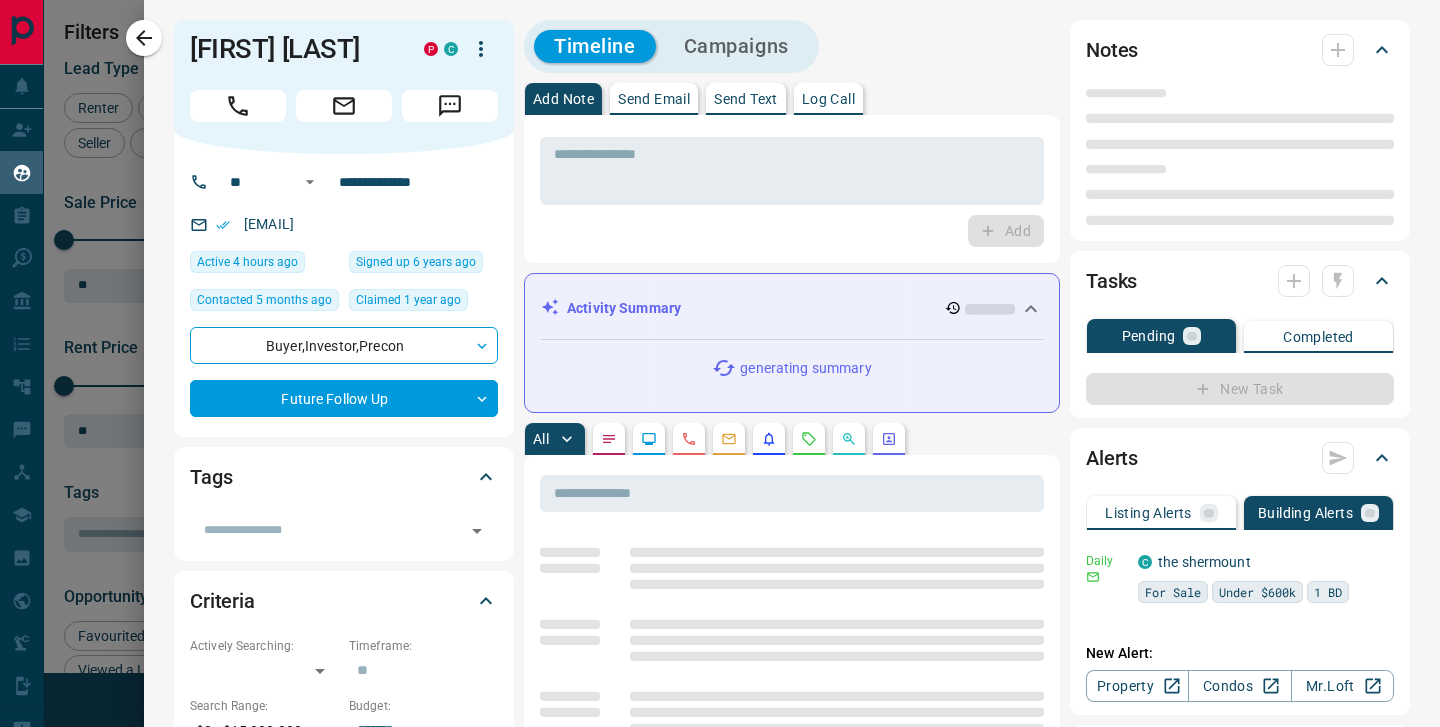 type on "**" 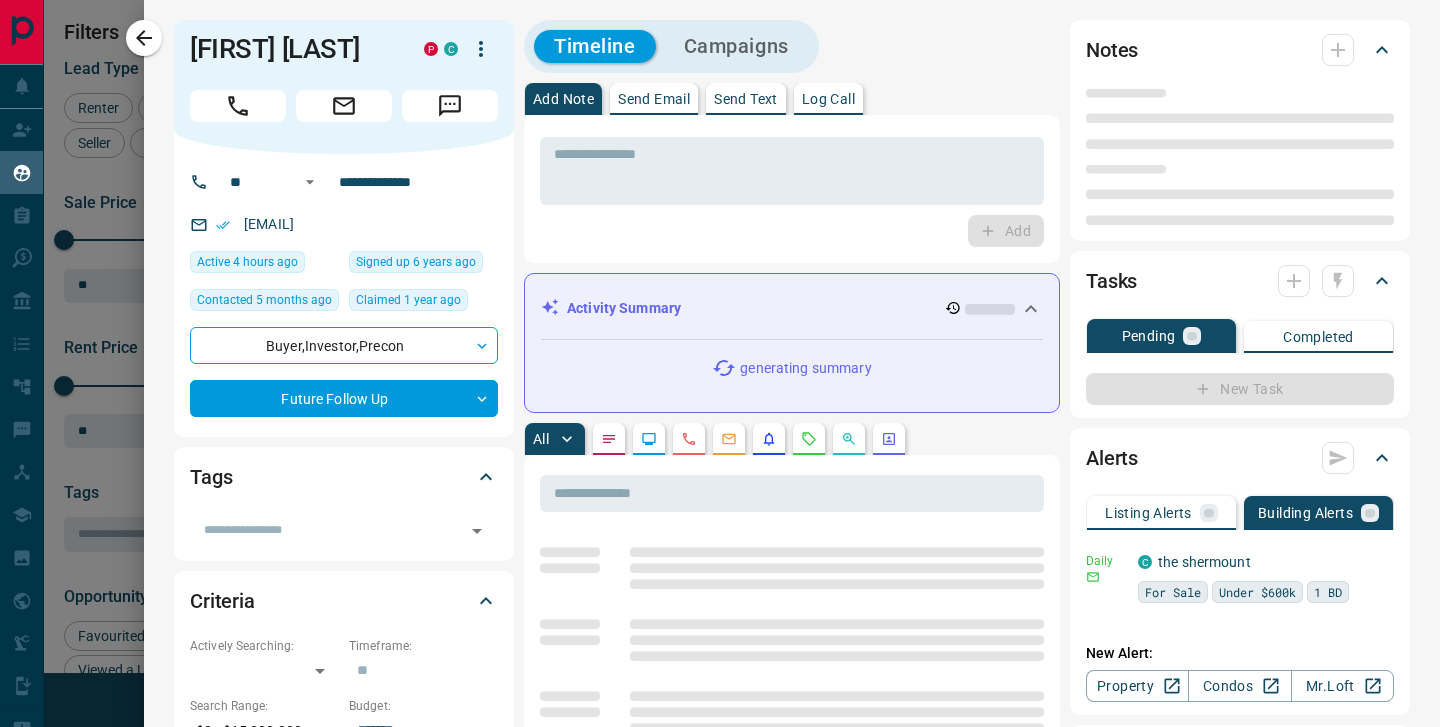 type on "**********" 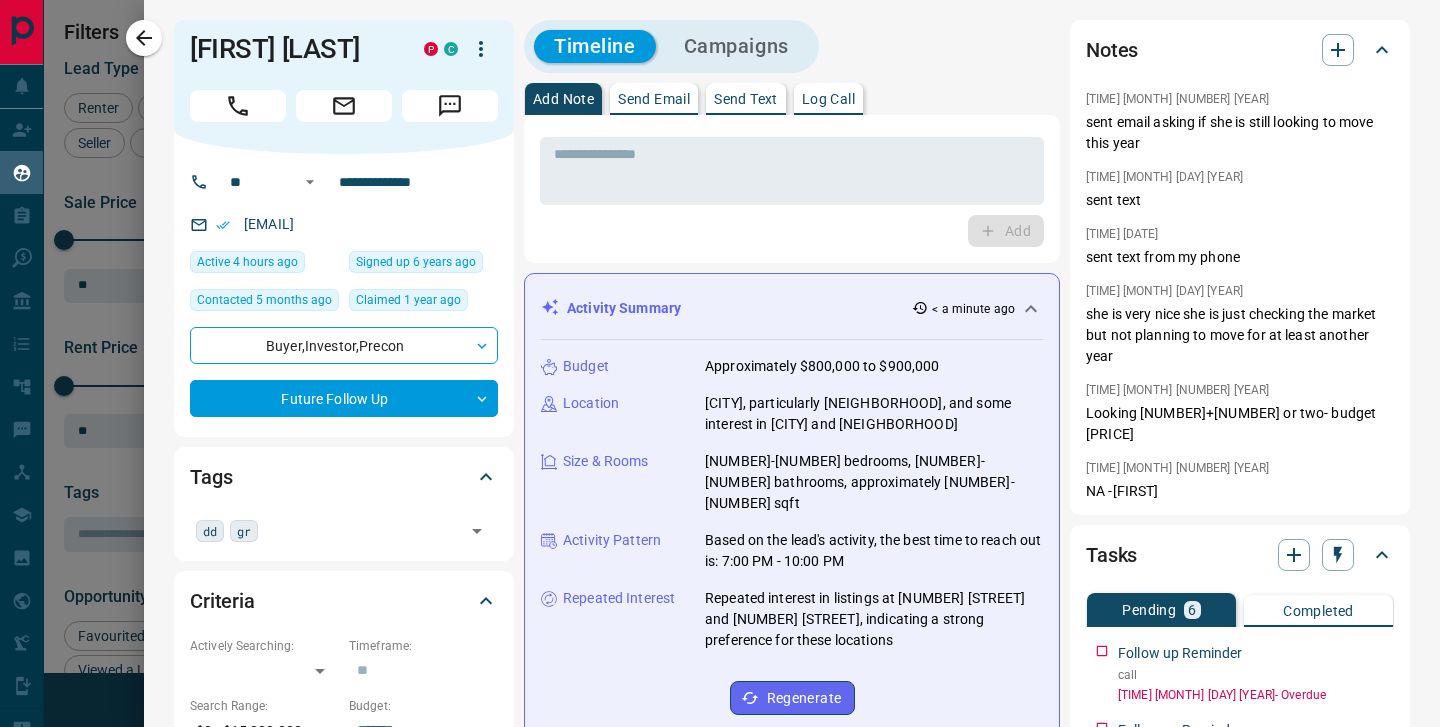 scroll, scrollTop: 829, scrollLeft: 0, axis: vertical 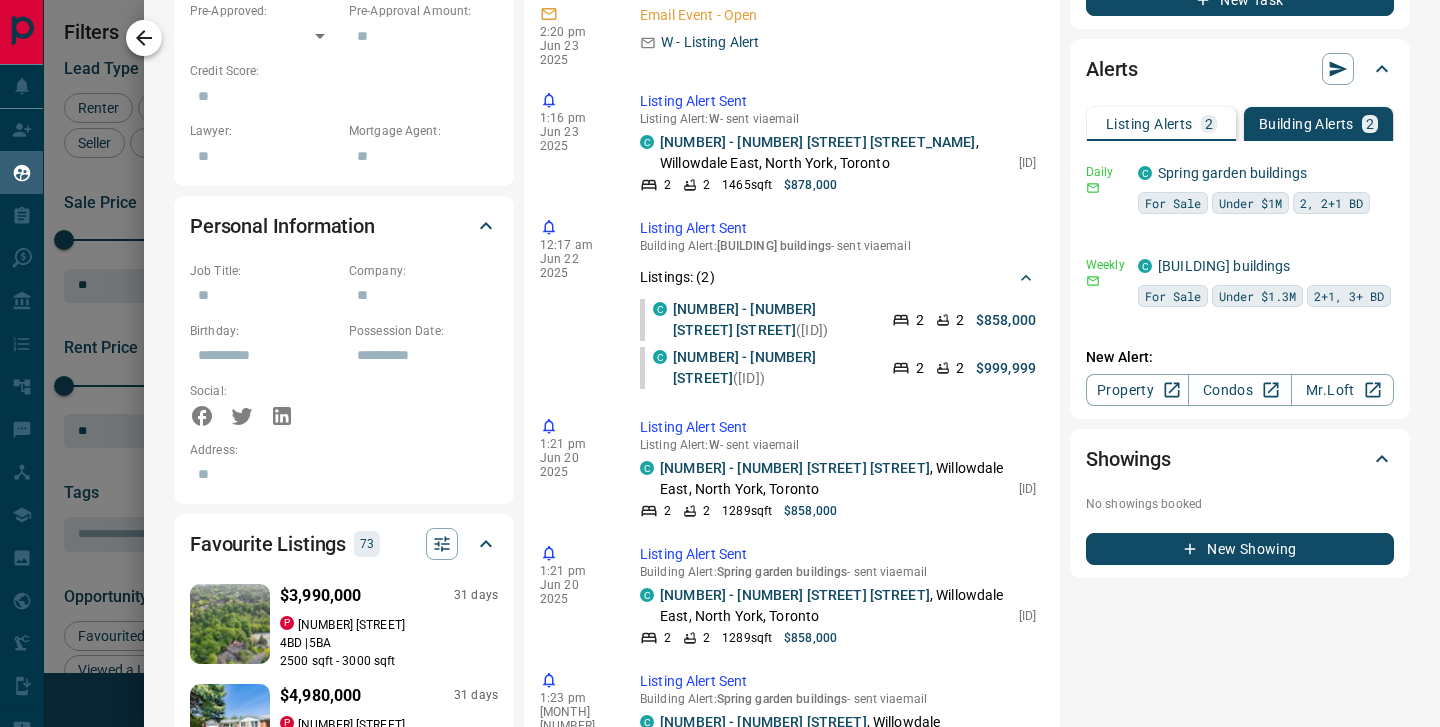 click 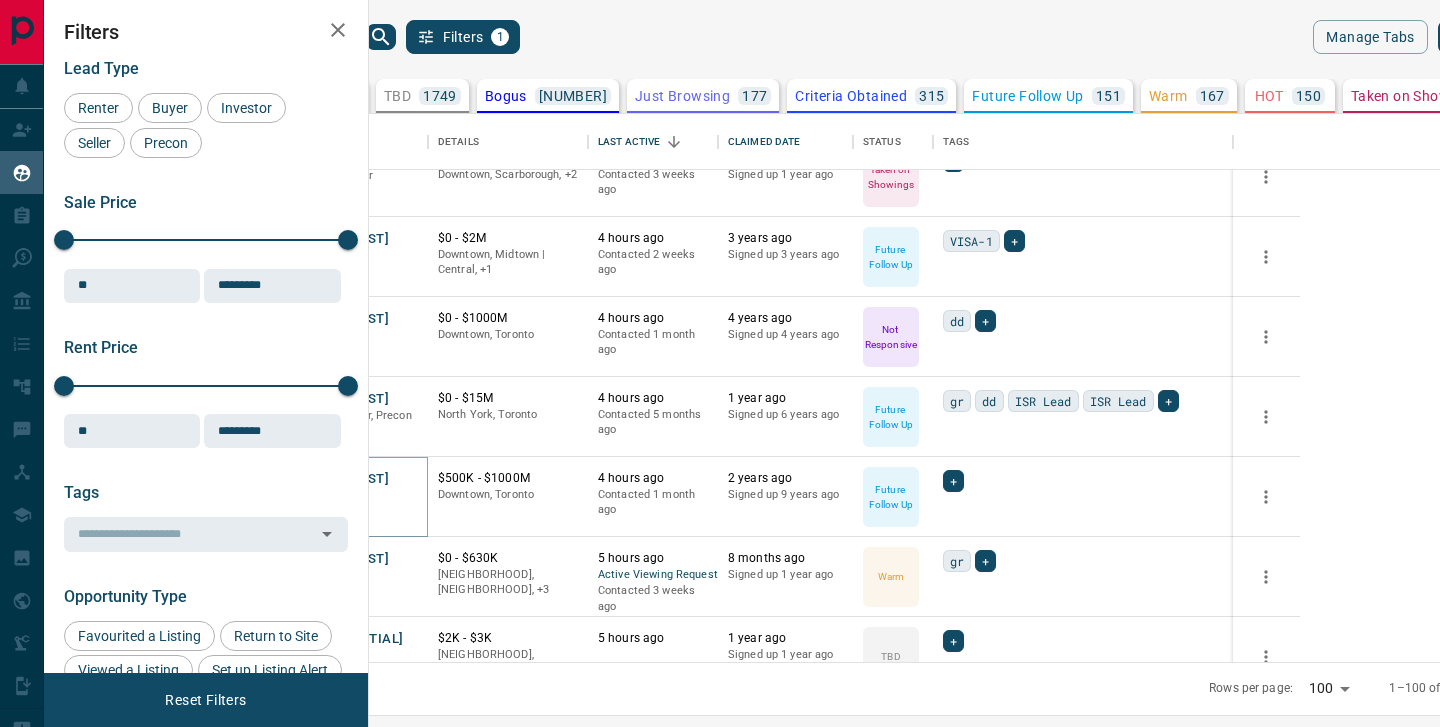 click on "[FIRST] [LAST]" at bounding box center [343, 479] 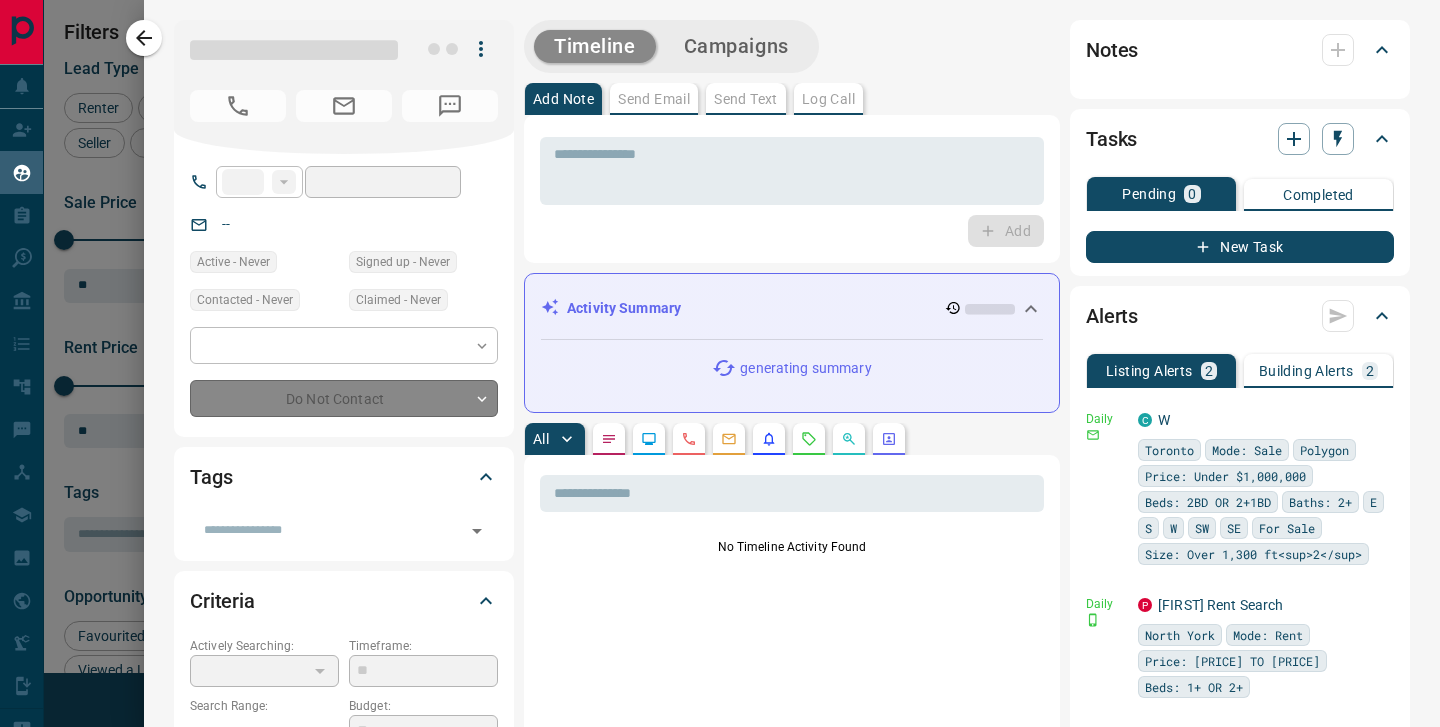 type on "**" 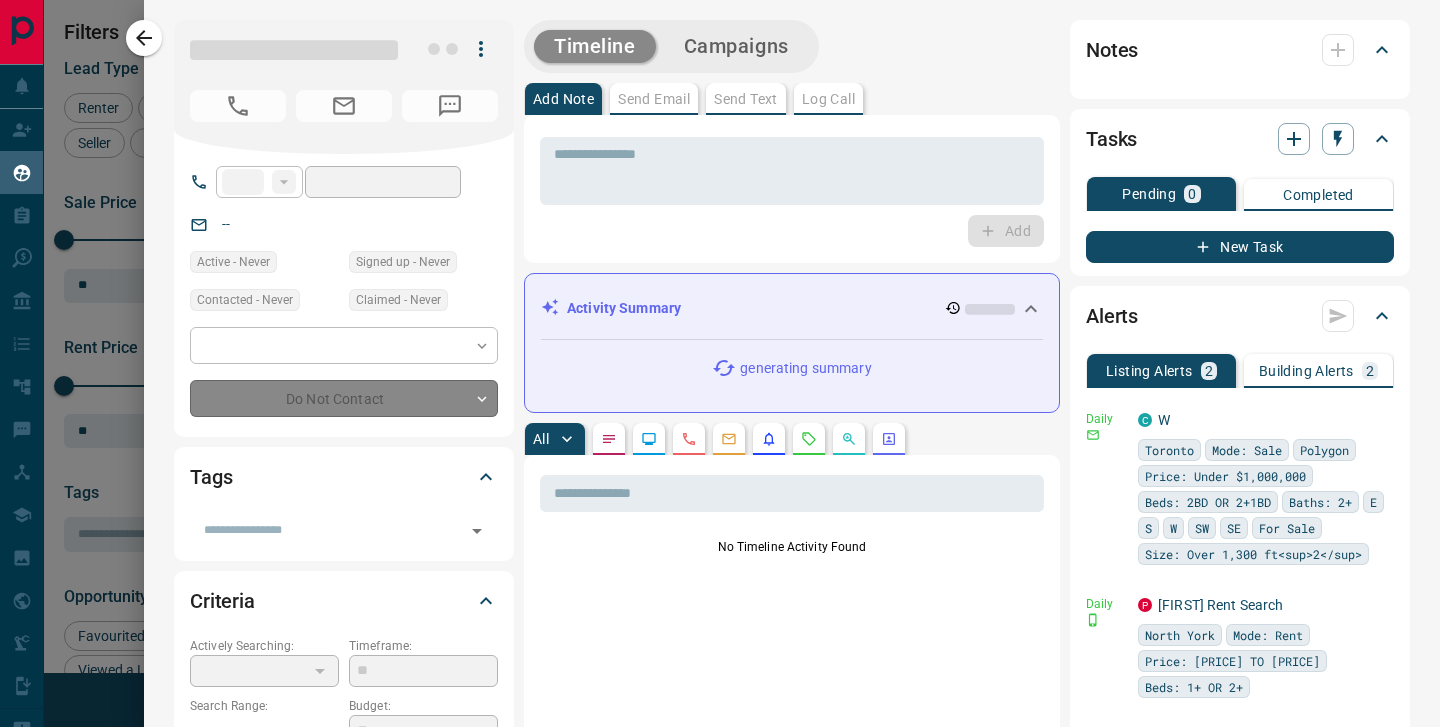 type on "**********" 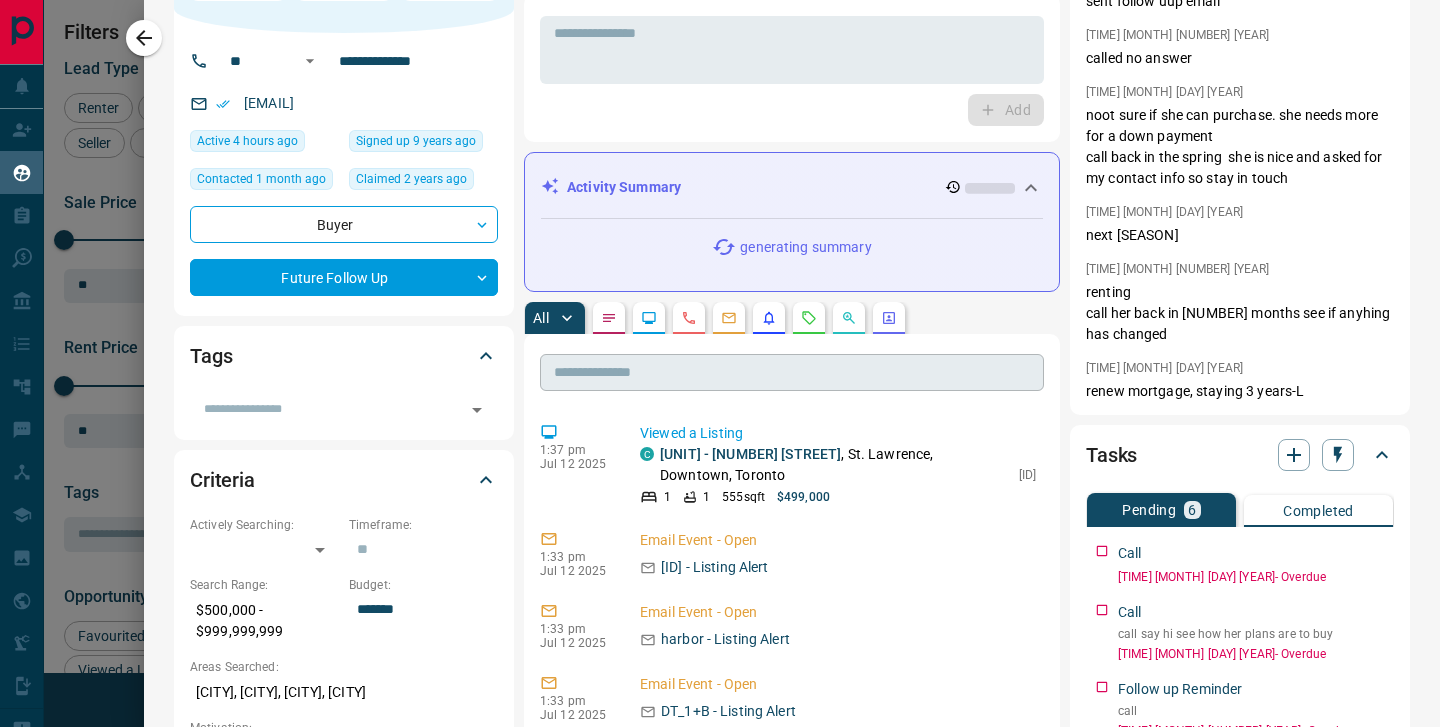 scroll, scrollTop: 147, scrollLeft: 0, axis: vertical 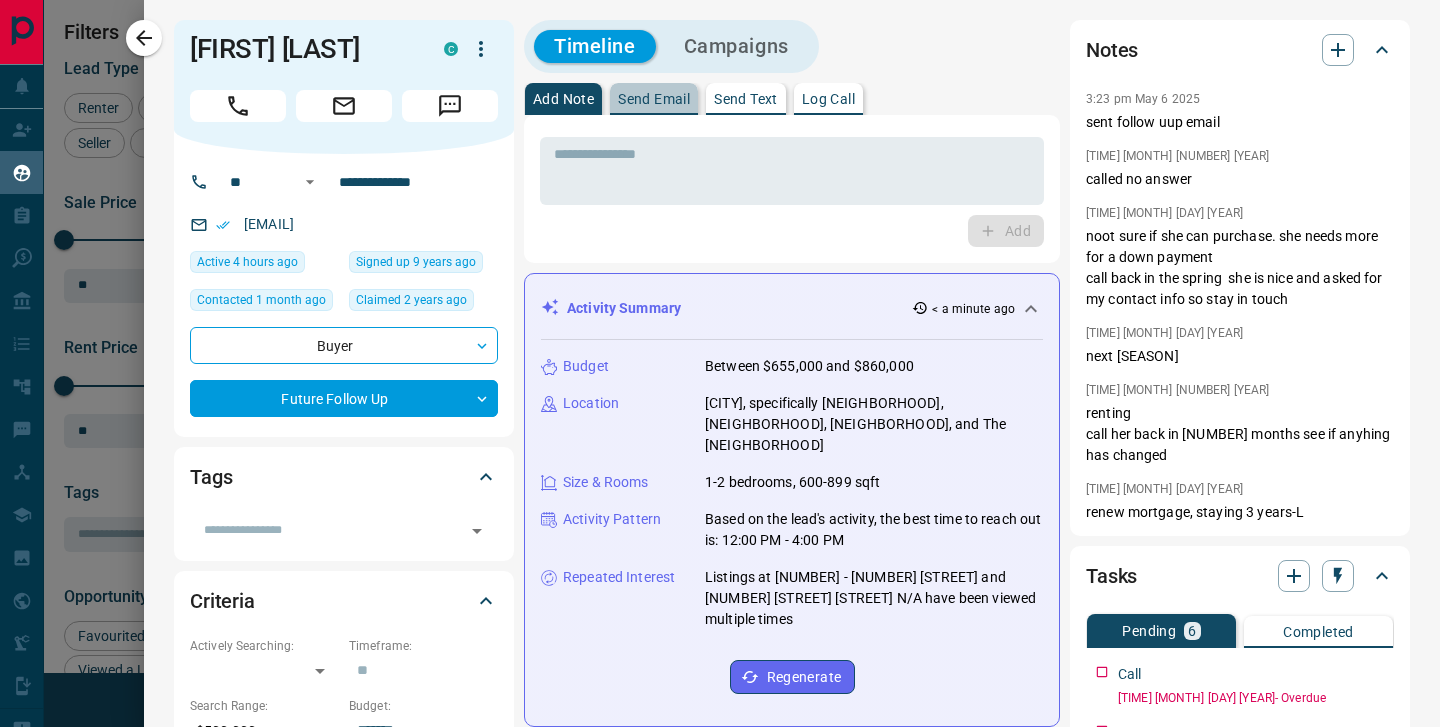 click on "Send Email" at bounding box center (654, 99) 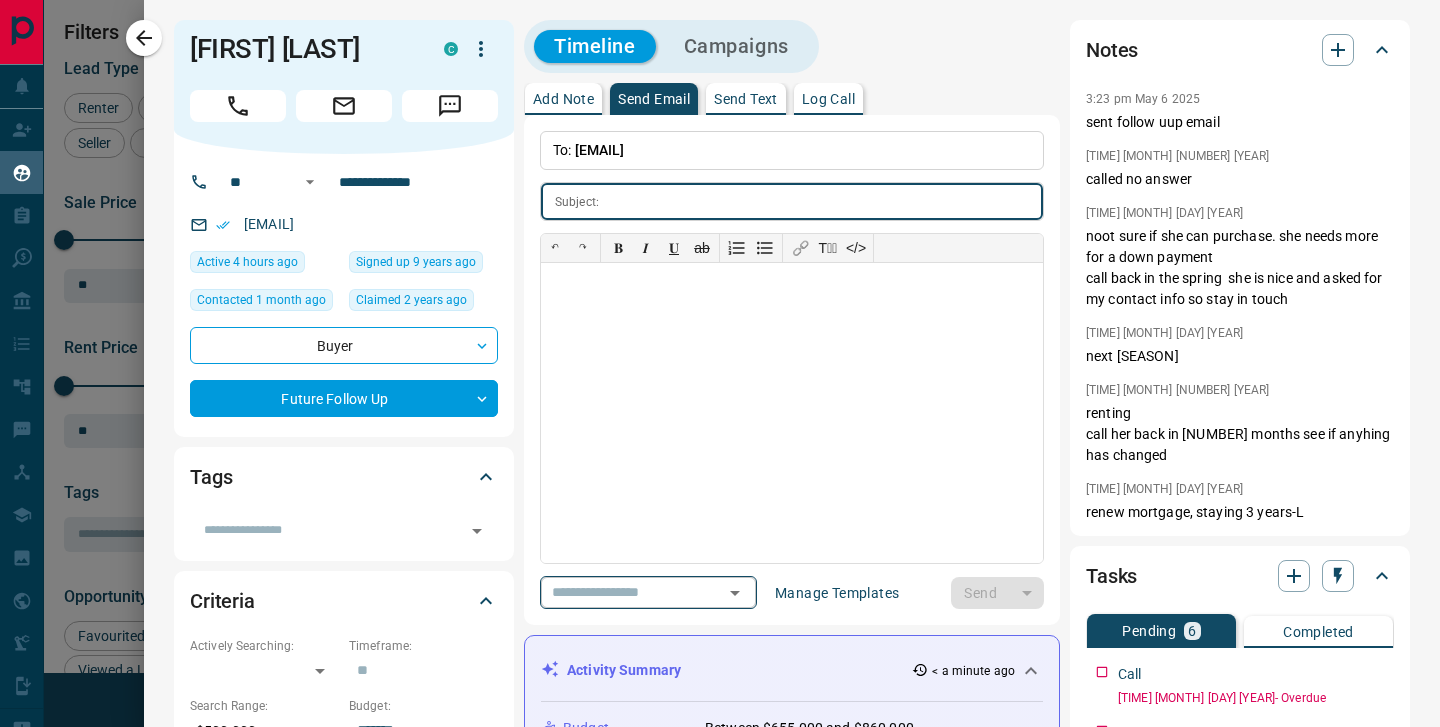 click on "​" at bounding box center (648, 592) 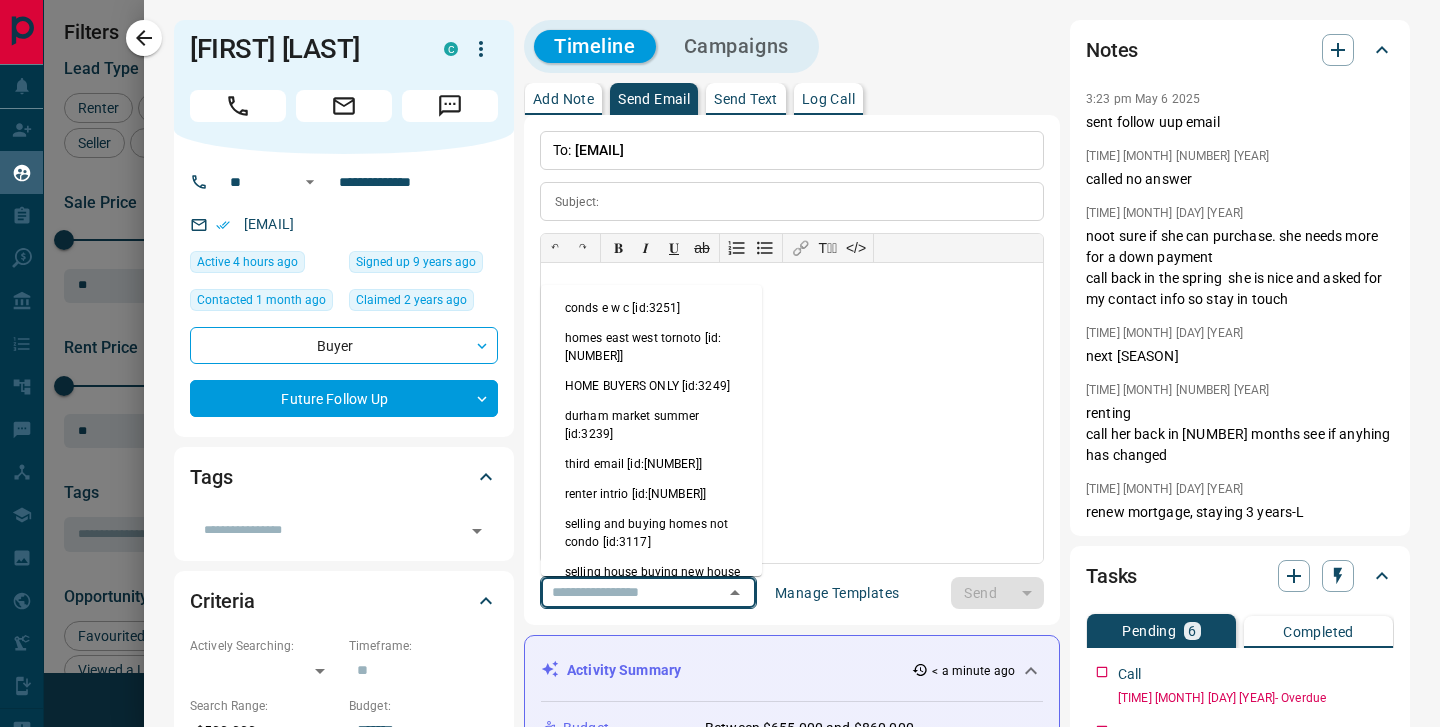 click on "third email [id:[NUMBER]]" at bounding box center (651, 464) 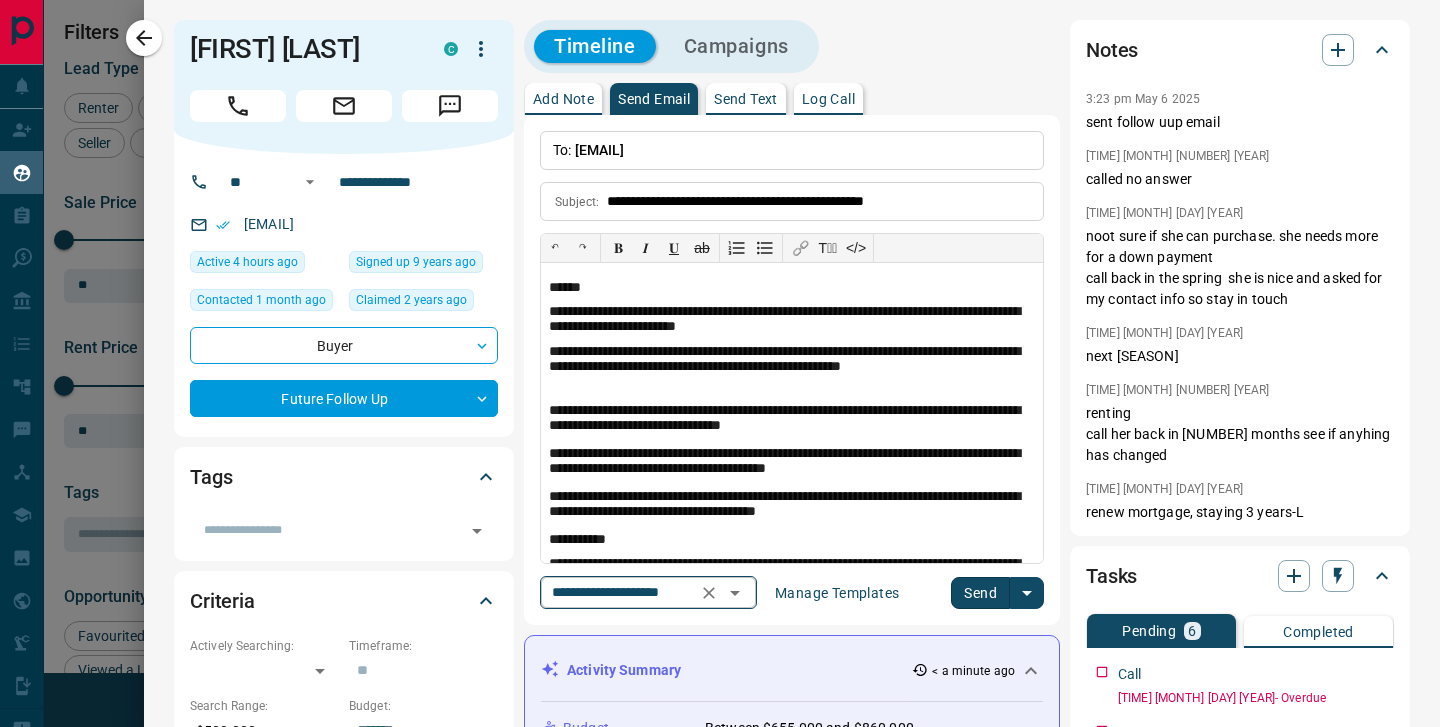click on "**********" at bounding box center (648, 592) 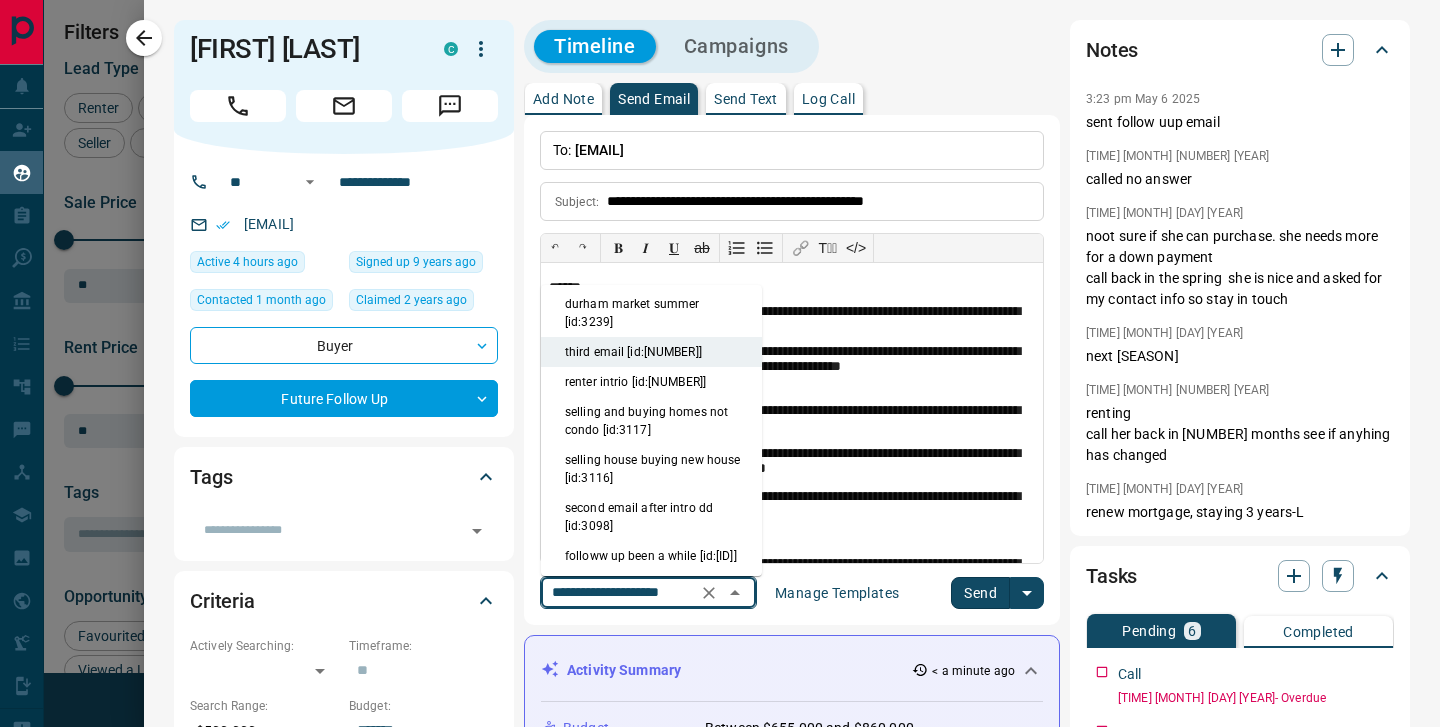 scroll, scrollTop: 176, scrollLeft: 0, axis: vertical 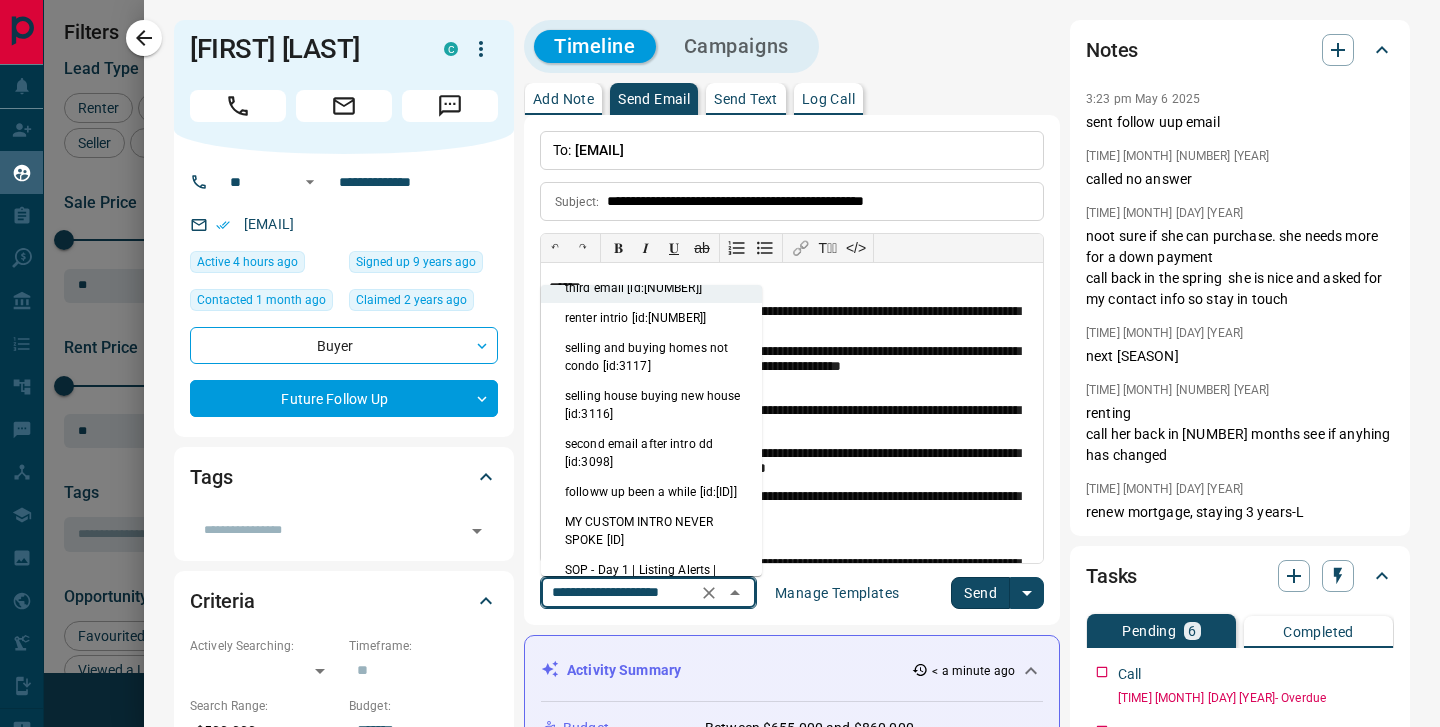 click on "second email after intro dd [id:3098]" at bounding box center [651, 453] 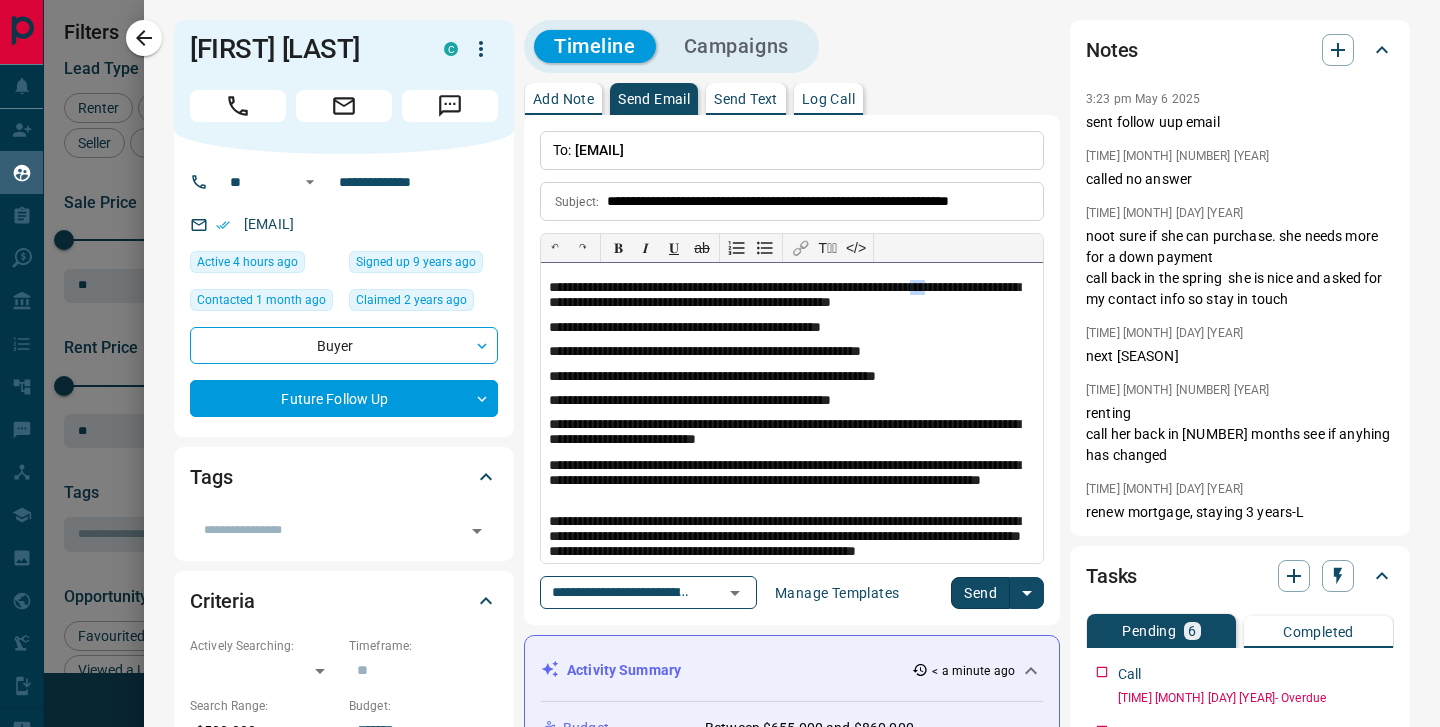 drag, startPoint x: 1037, startPoint y: 290, endPoint x: 1009, endPoint y: 287, distance: 28.160255 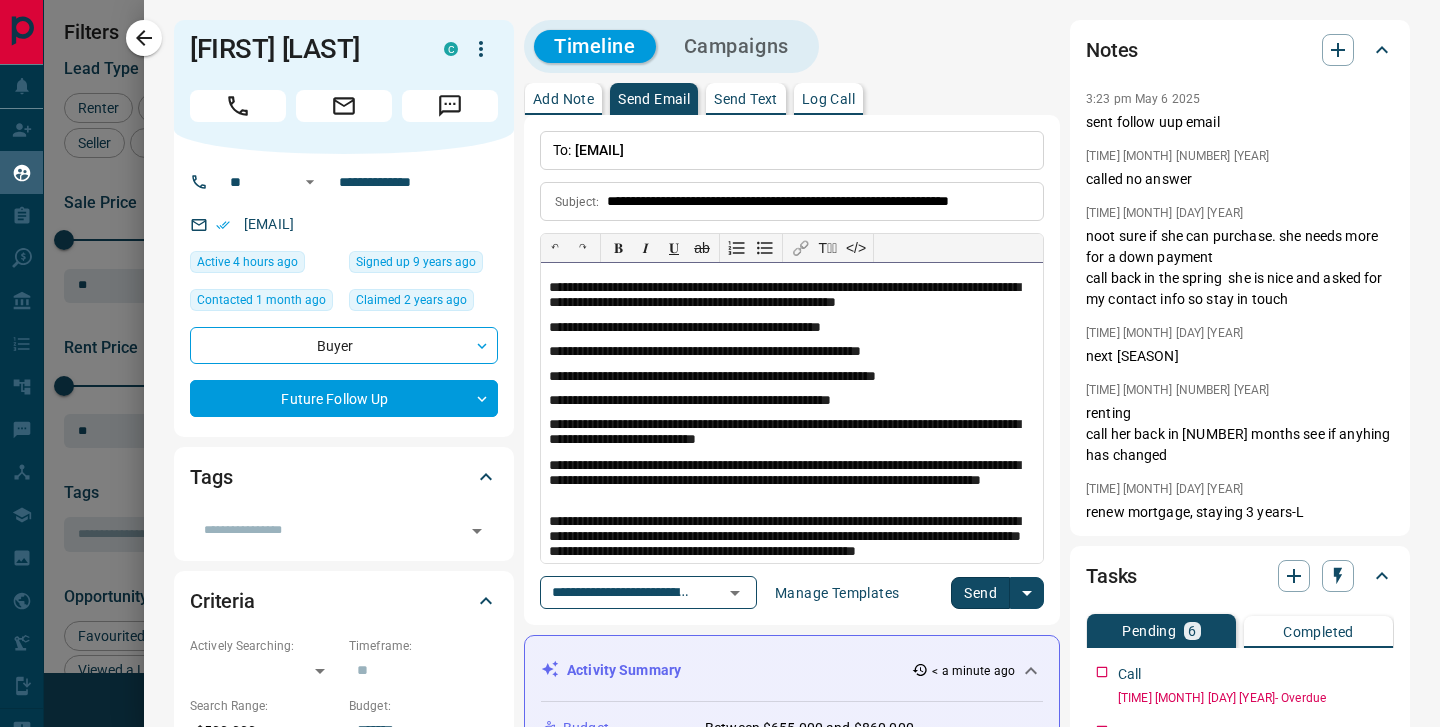 click on "**********" at bounding box center [792, 296] 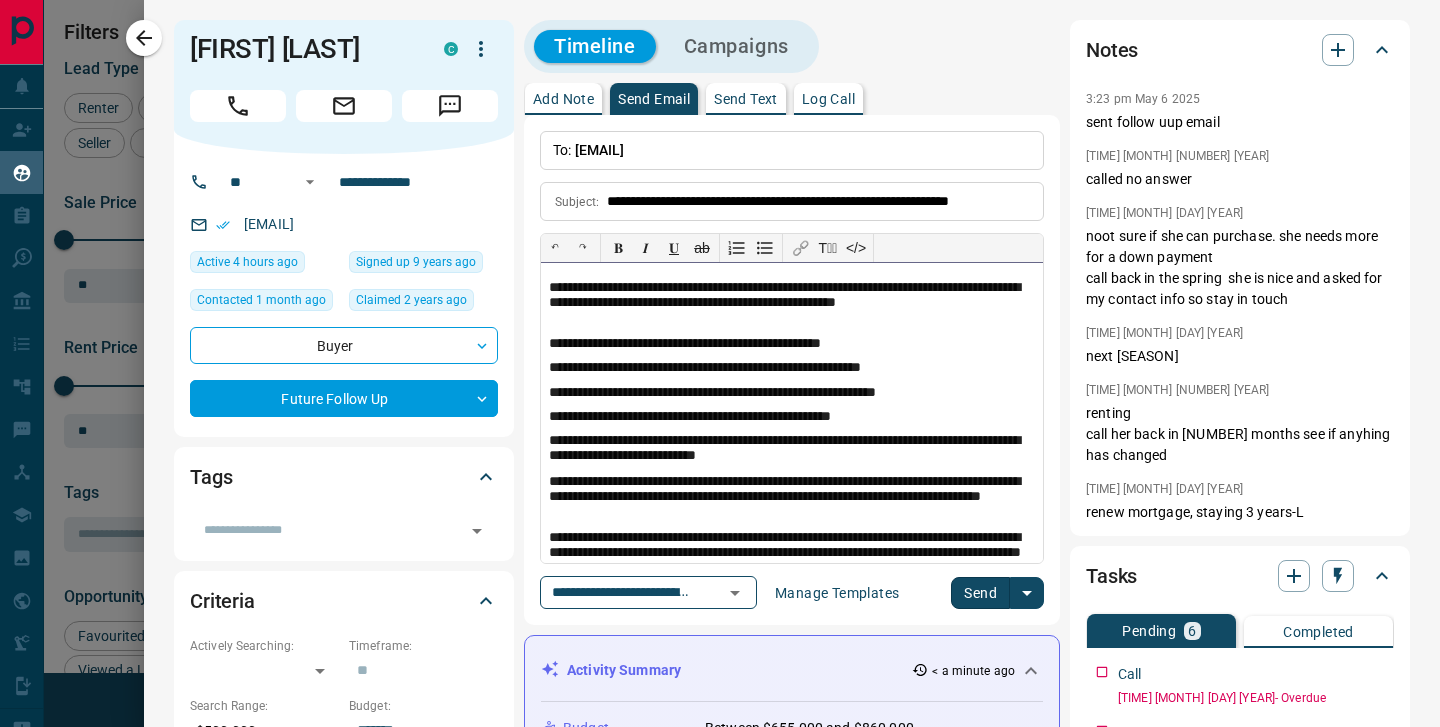 click on "**********" at bounding box center (792, 449) 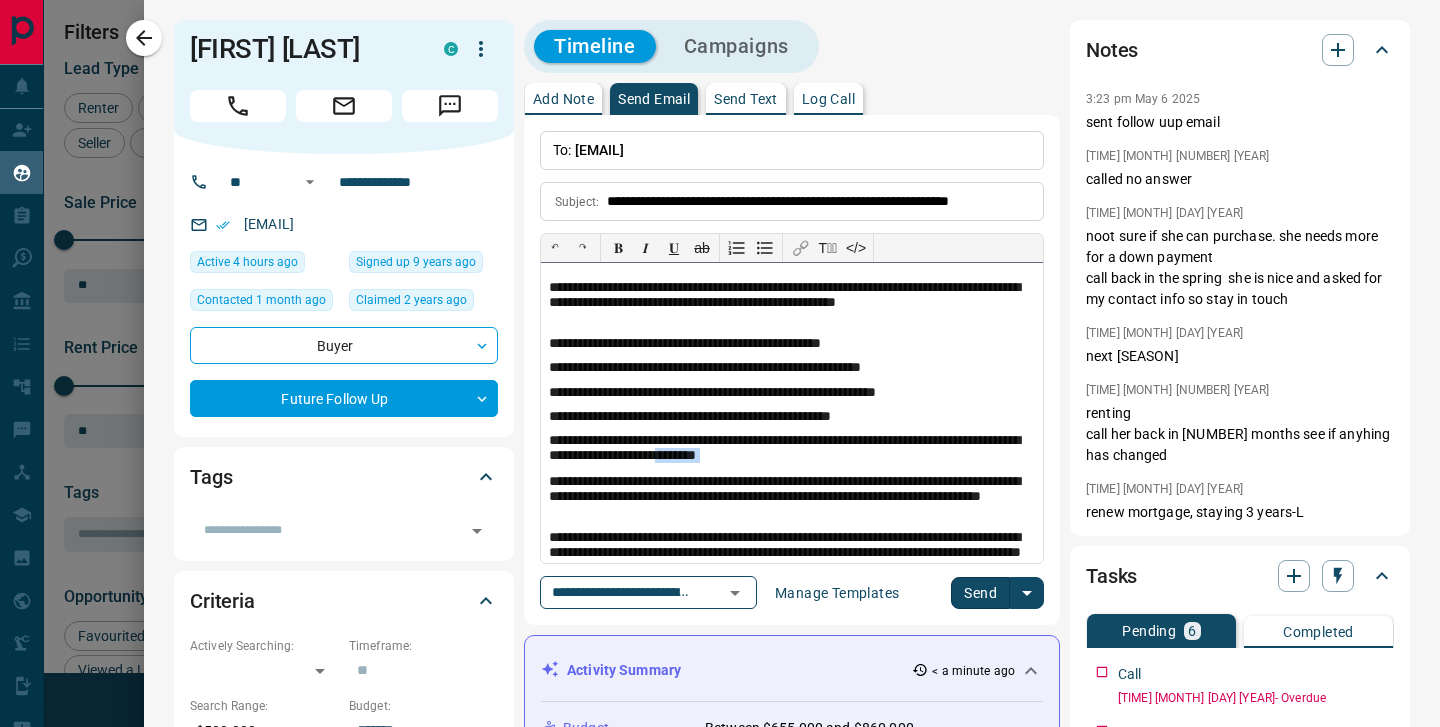 drag, startPoint x: 842, startPoint y: 456, endPoint x: 789, endPoint y: 457, distance: 53.009434 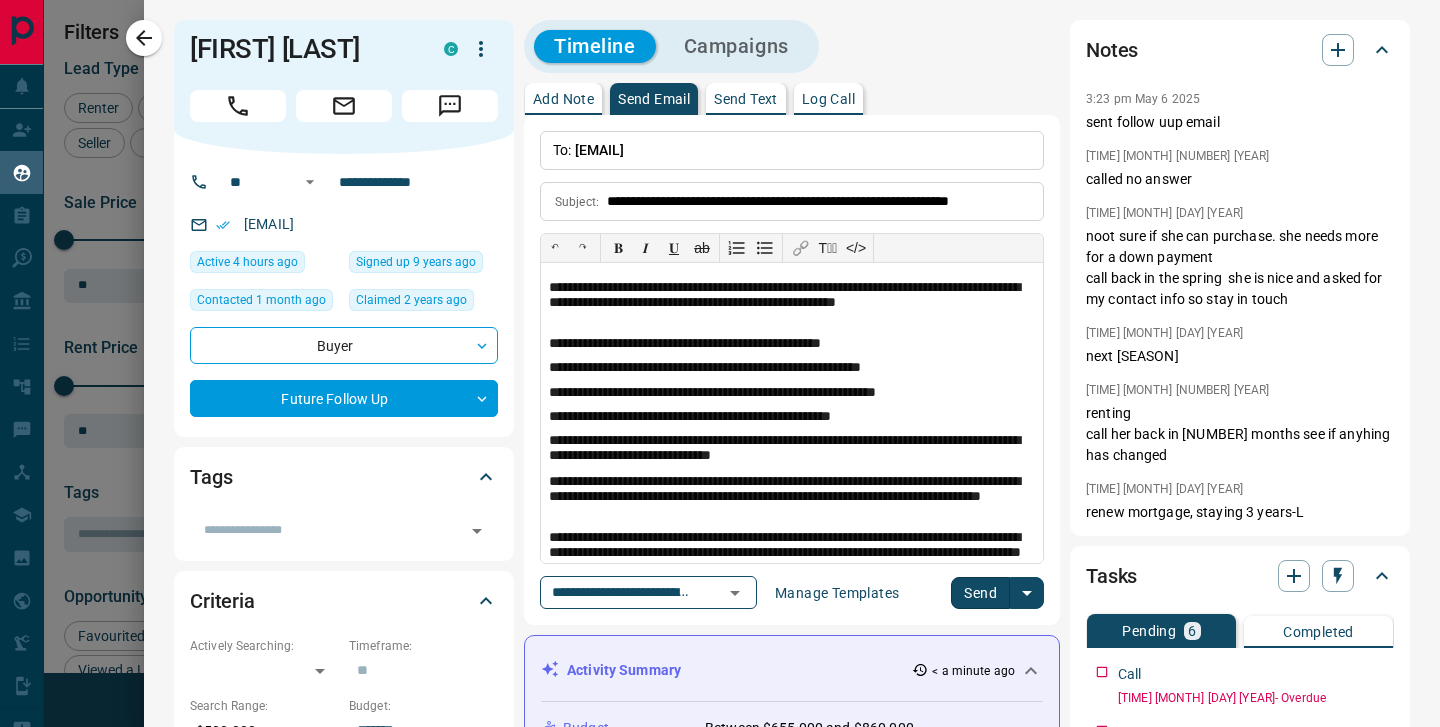 click on "Send" at bounding box center (980, 593) 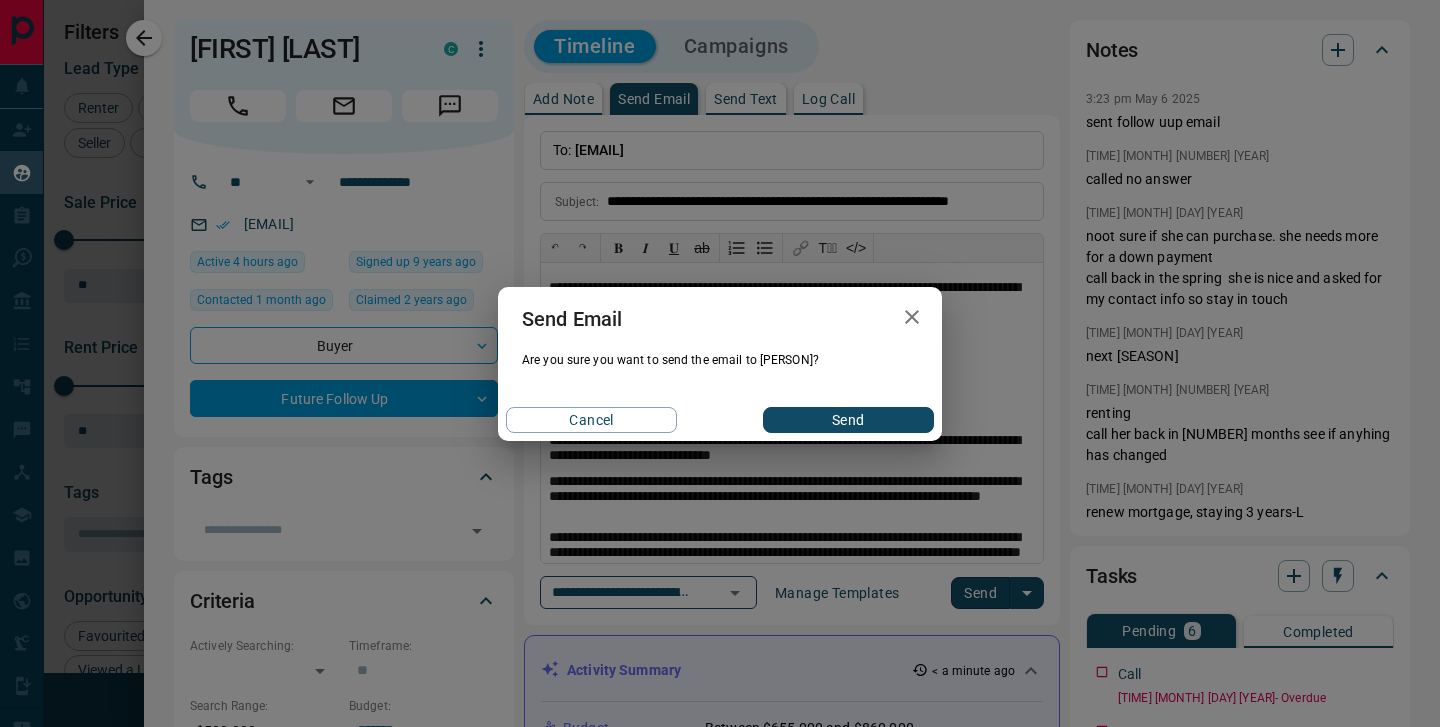 click on "Send" at bounding box center [848, 420] 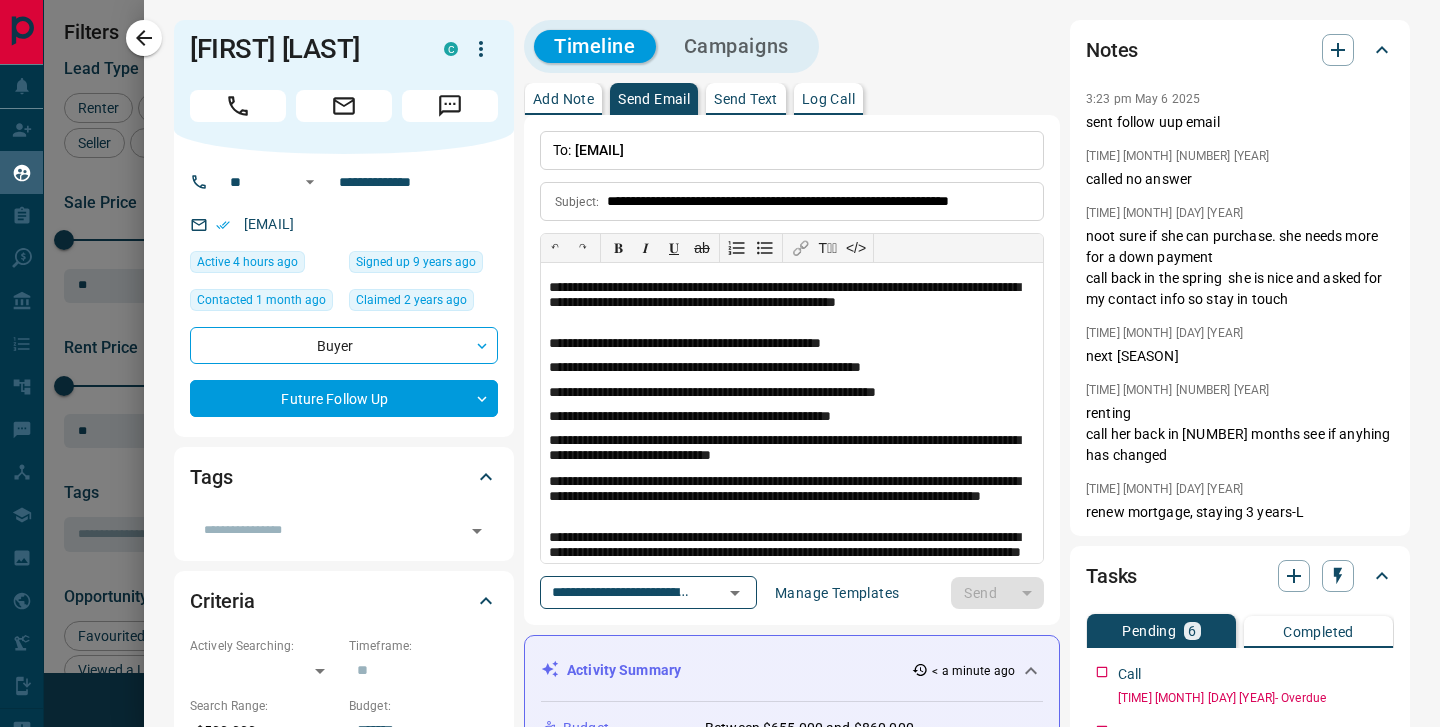 type 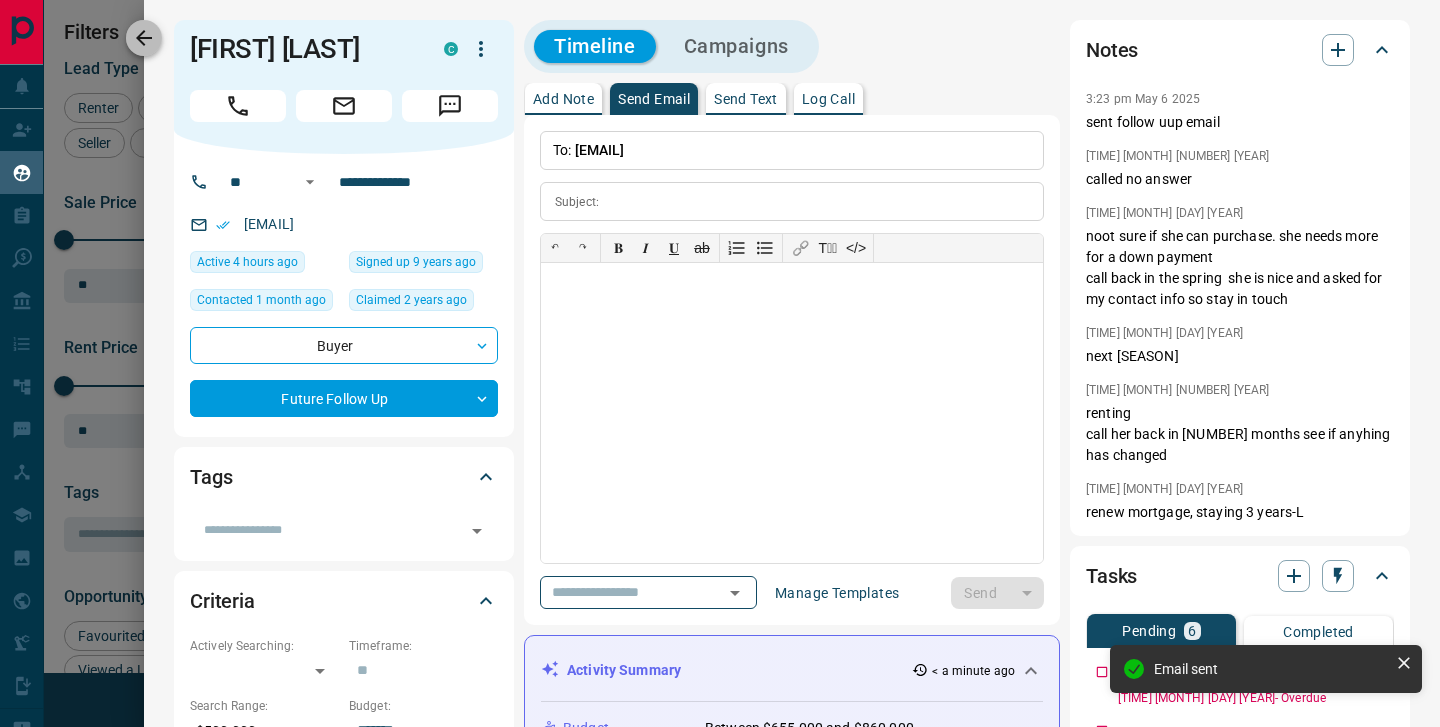 click 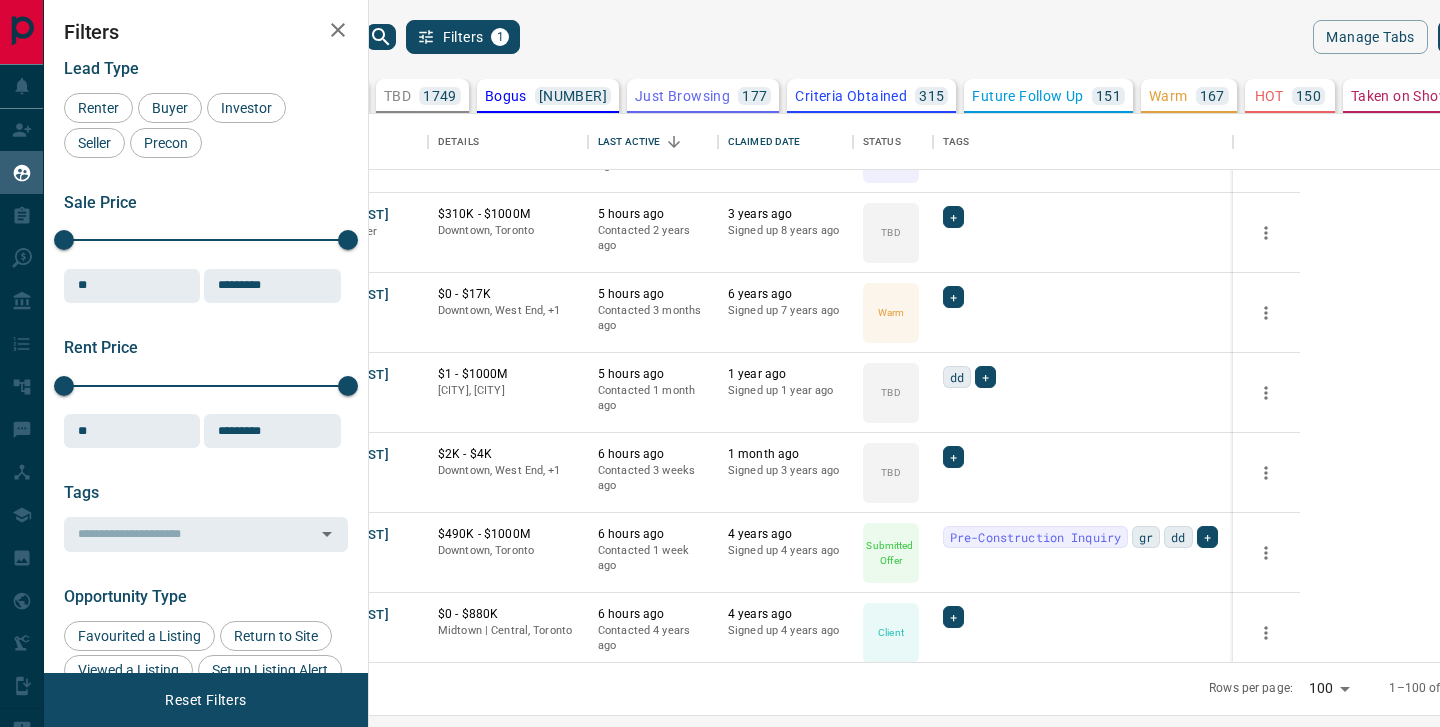 scroll, scrollTop: 4398, scrollLeft: 0, axis: vertical 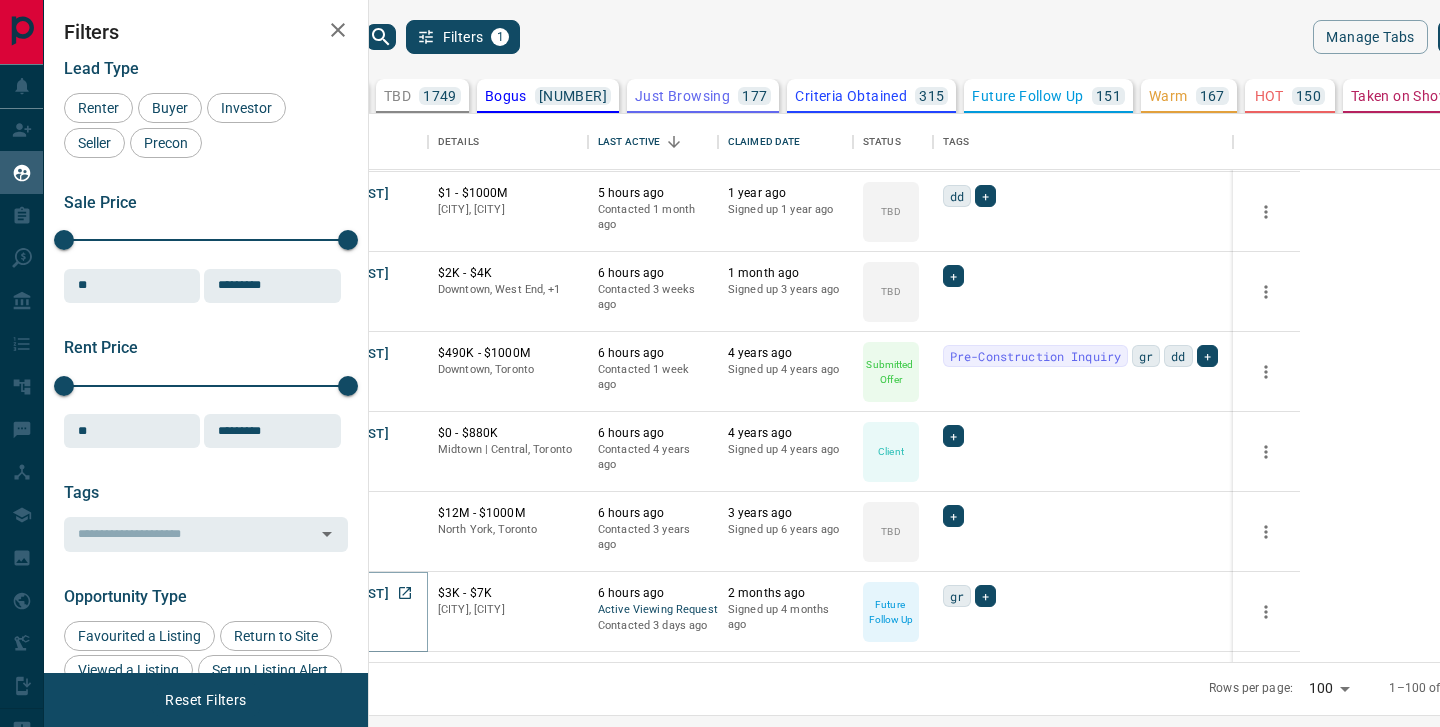 click on "[FIRST] [LAST]" at bounding box center [343, 594] 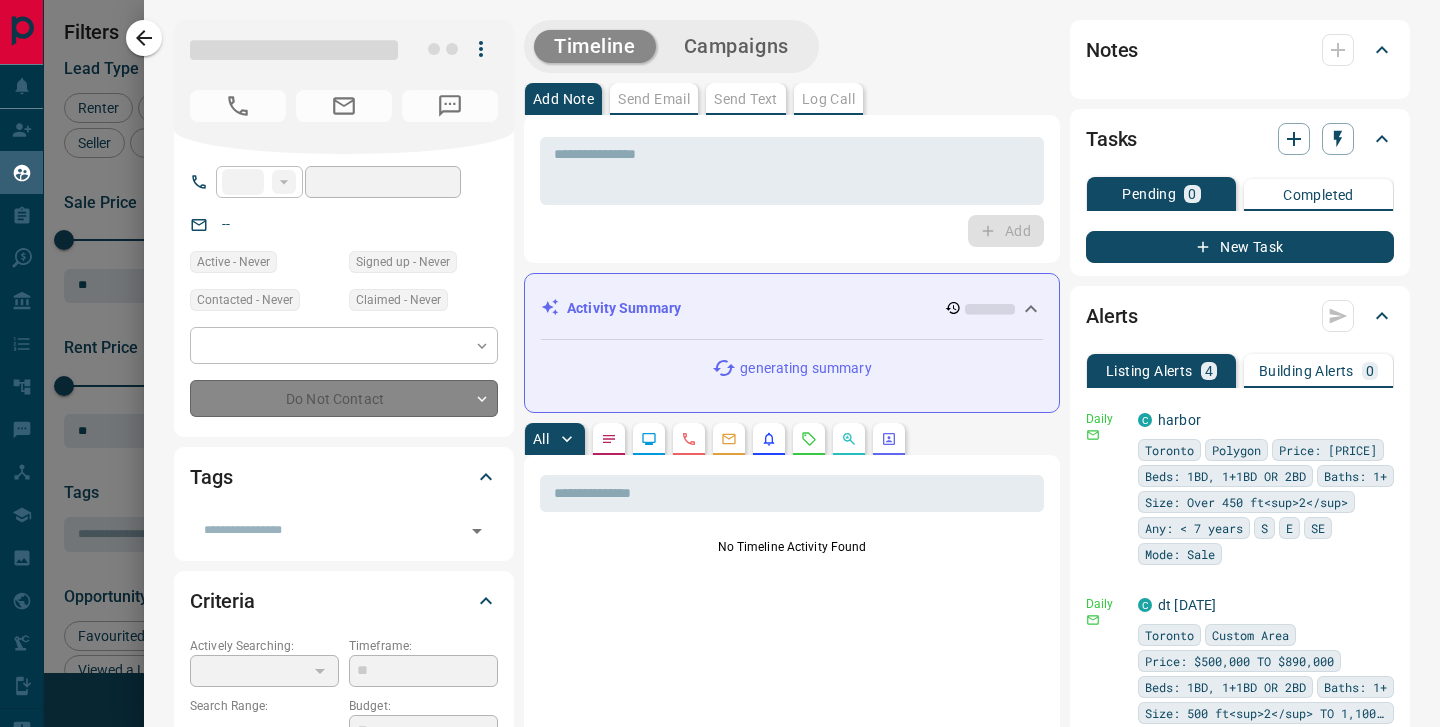 type on "**" 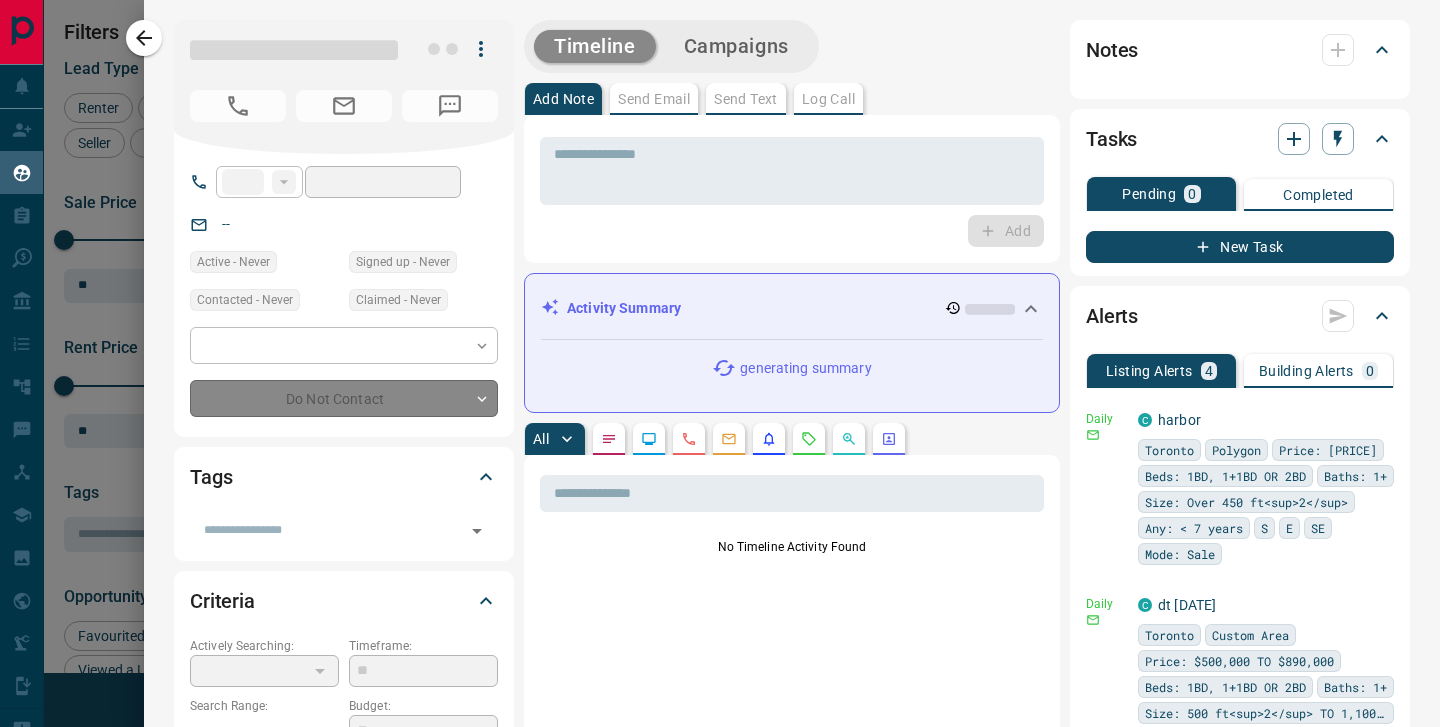 type on "**********" 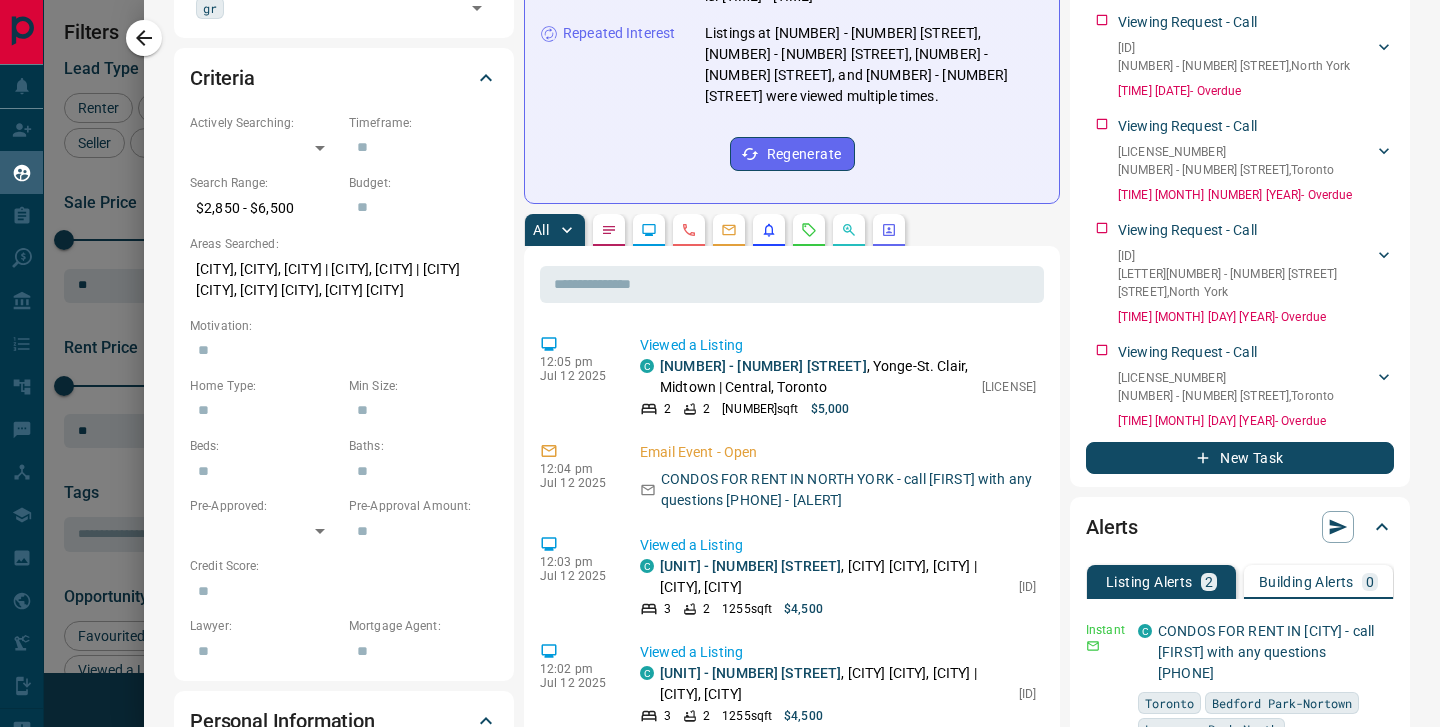 scroll, scrollTop: 521, scrollLeft: 0, axis: vertical 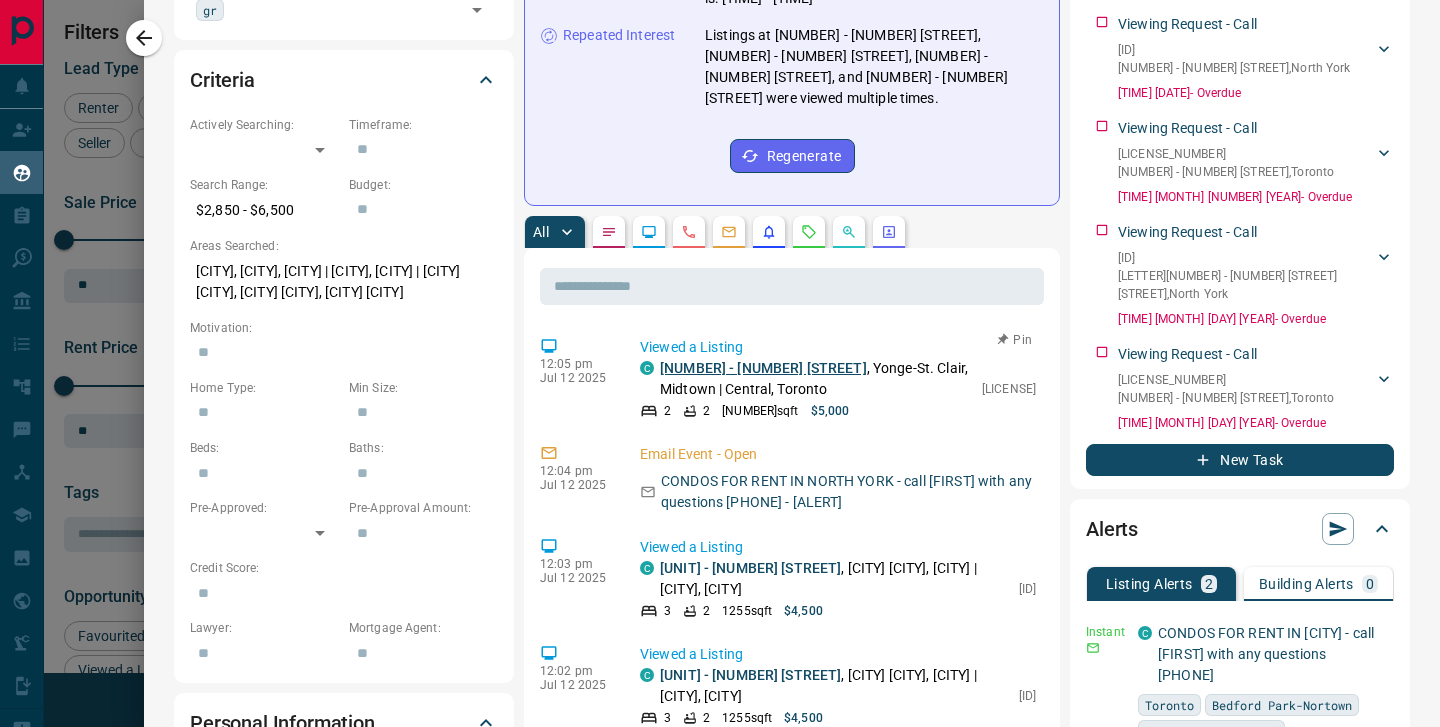 click on "[NUMBER] - [NUMBER] [STREET]" at bounding box center (763, 368) 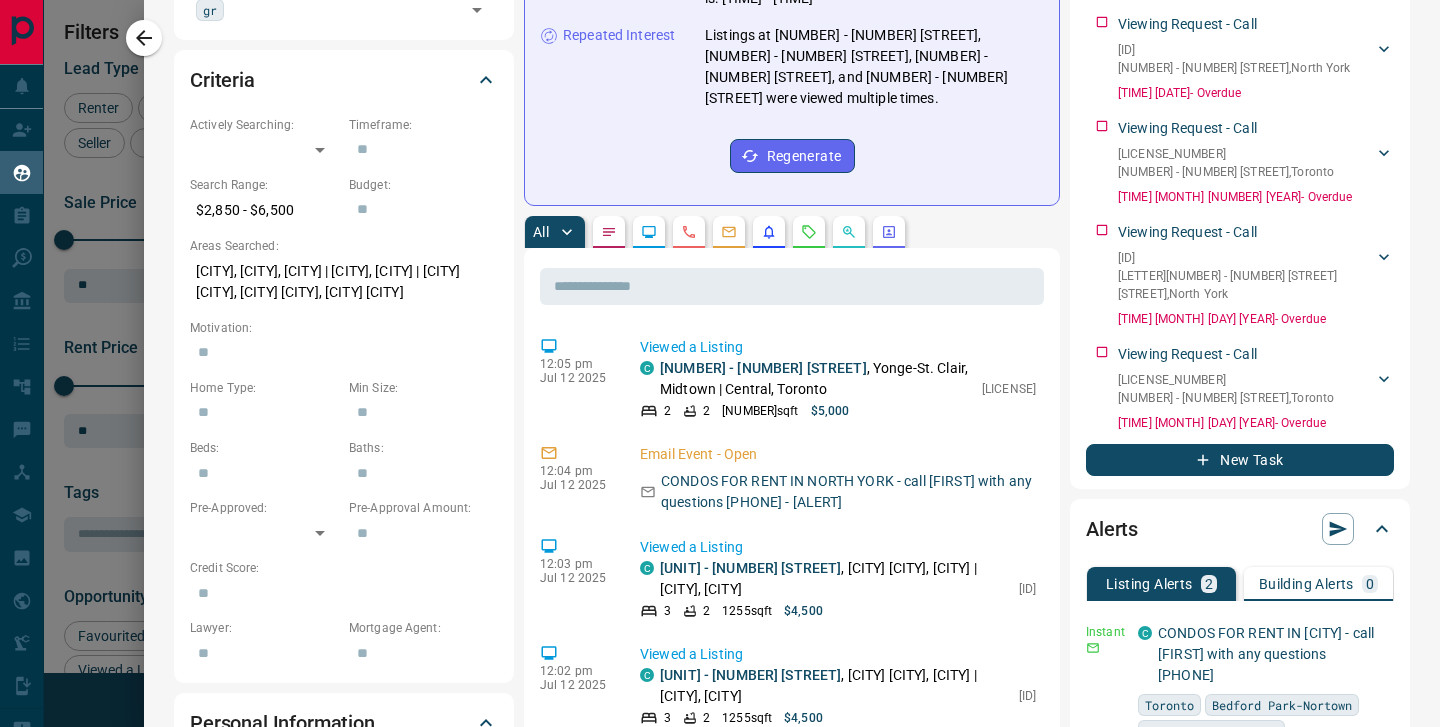 scroll, scrollTop: 1004, scrollLeft: 0, axis: vertical 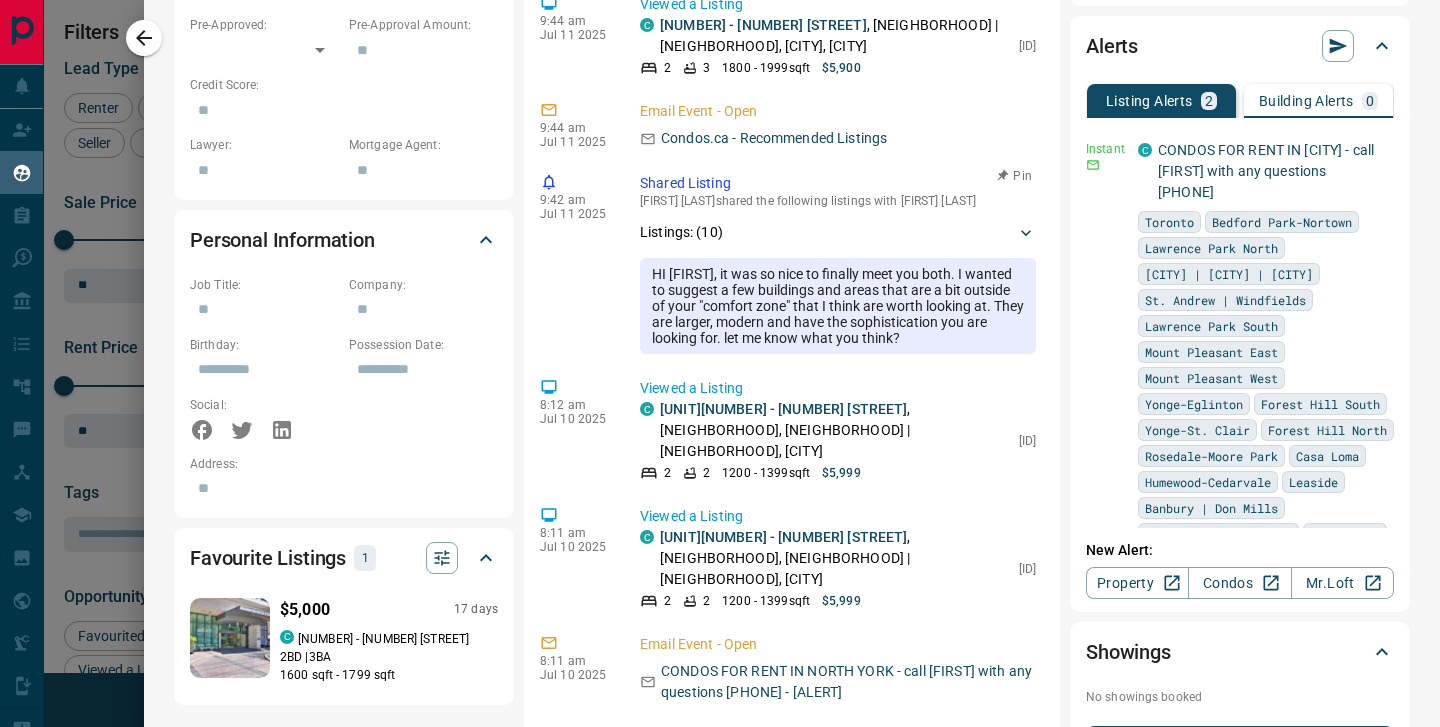 click on "Listings: ( [NUMBER] )" at bounding box center (681, 232) 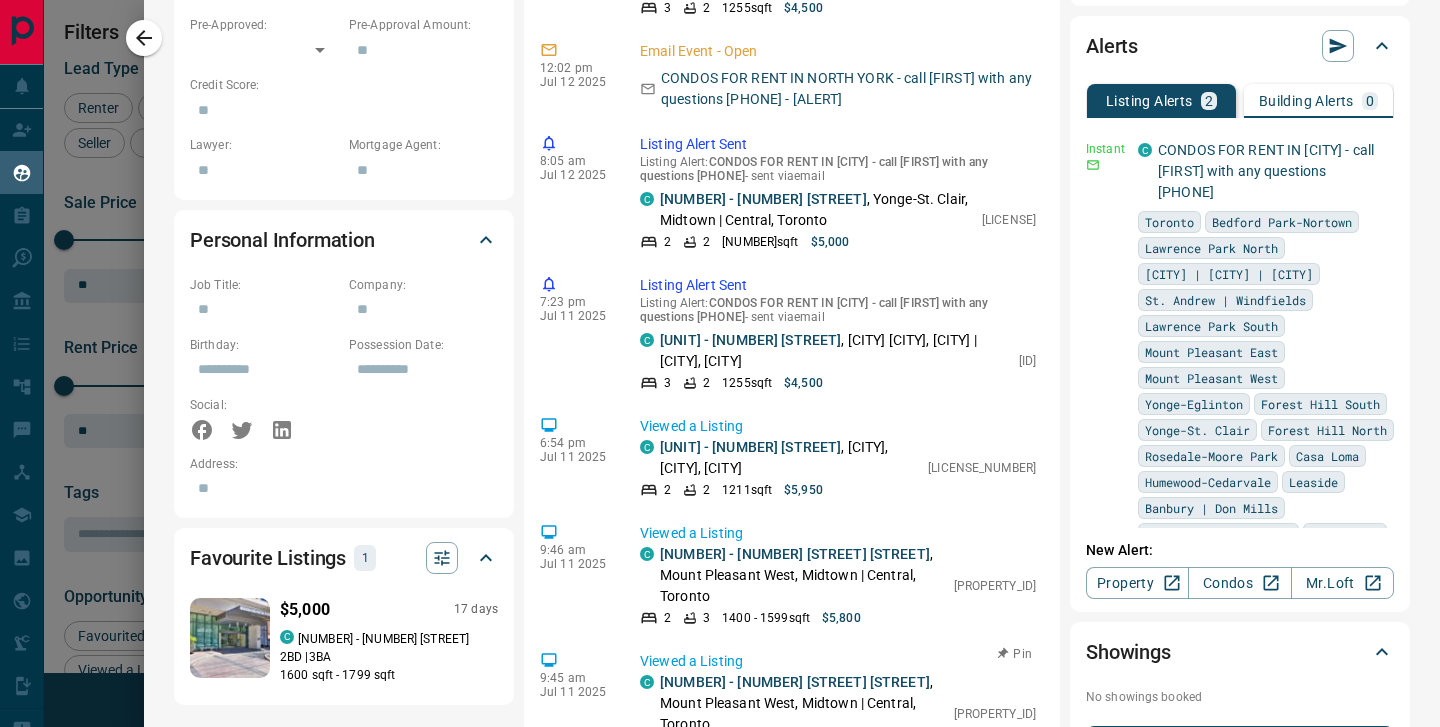 scroll, scrollTop: 203, scrollLeft: 0, axis: vertical 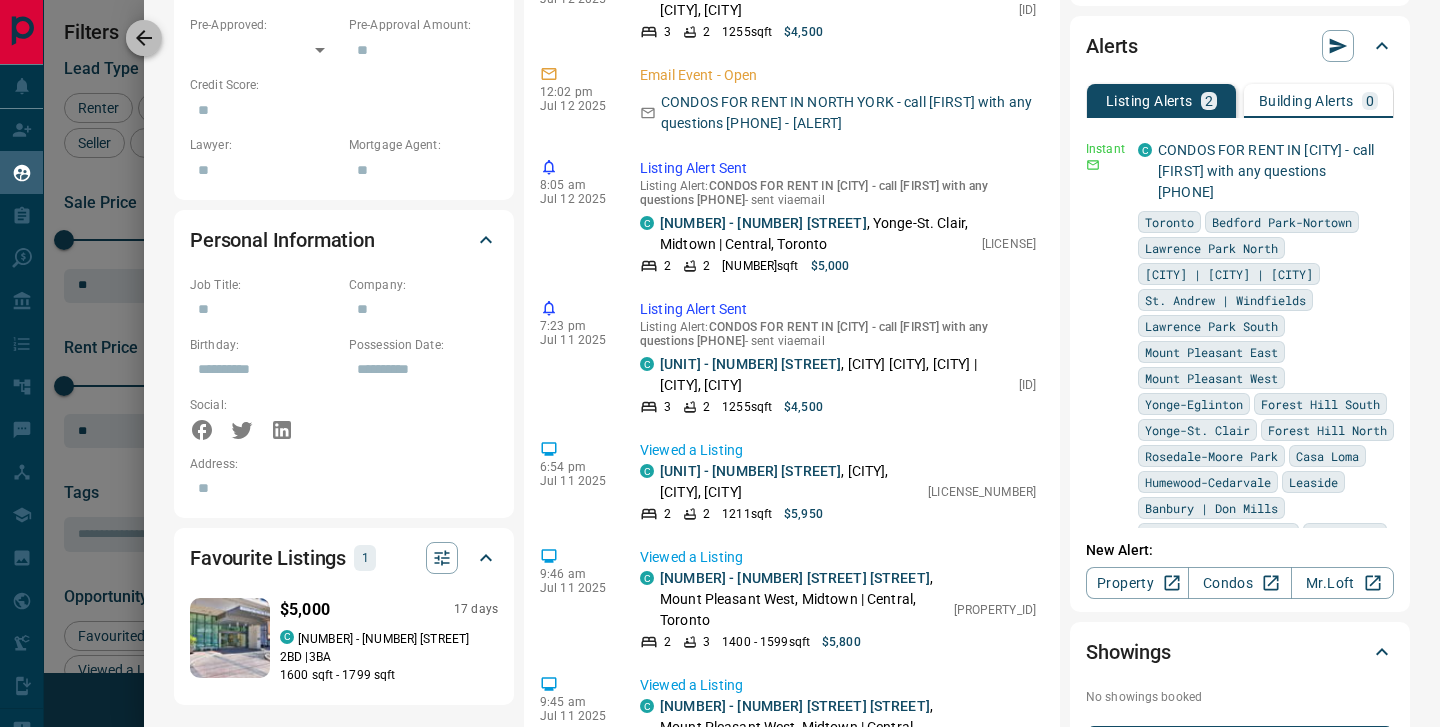 click 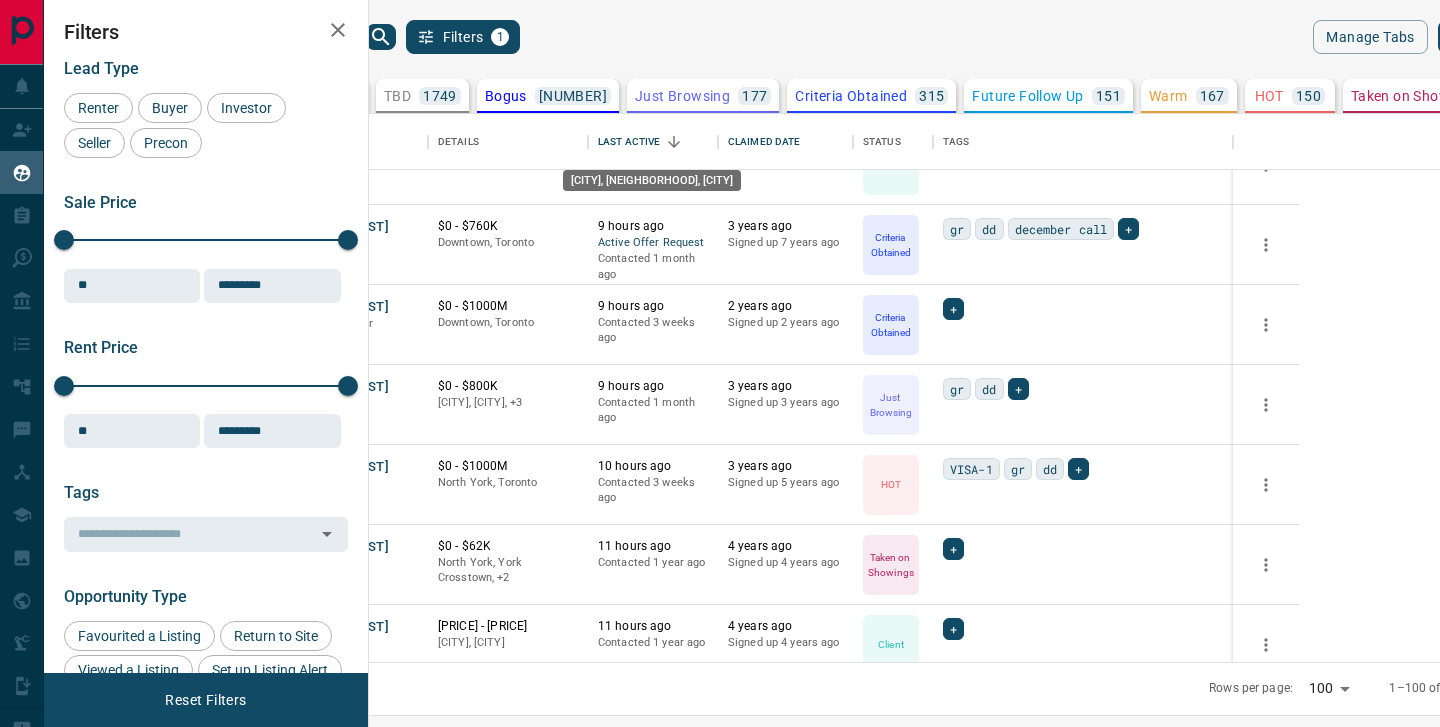 scroll, scrollTop: 5721, scrollLeft: 0, axis: vertical 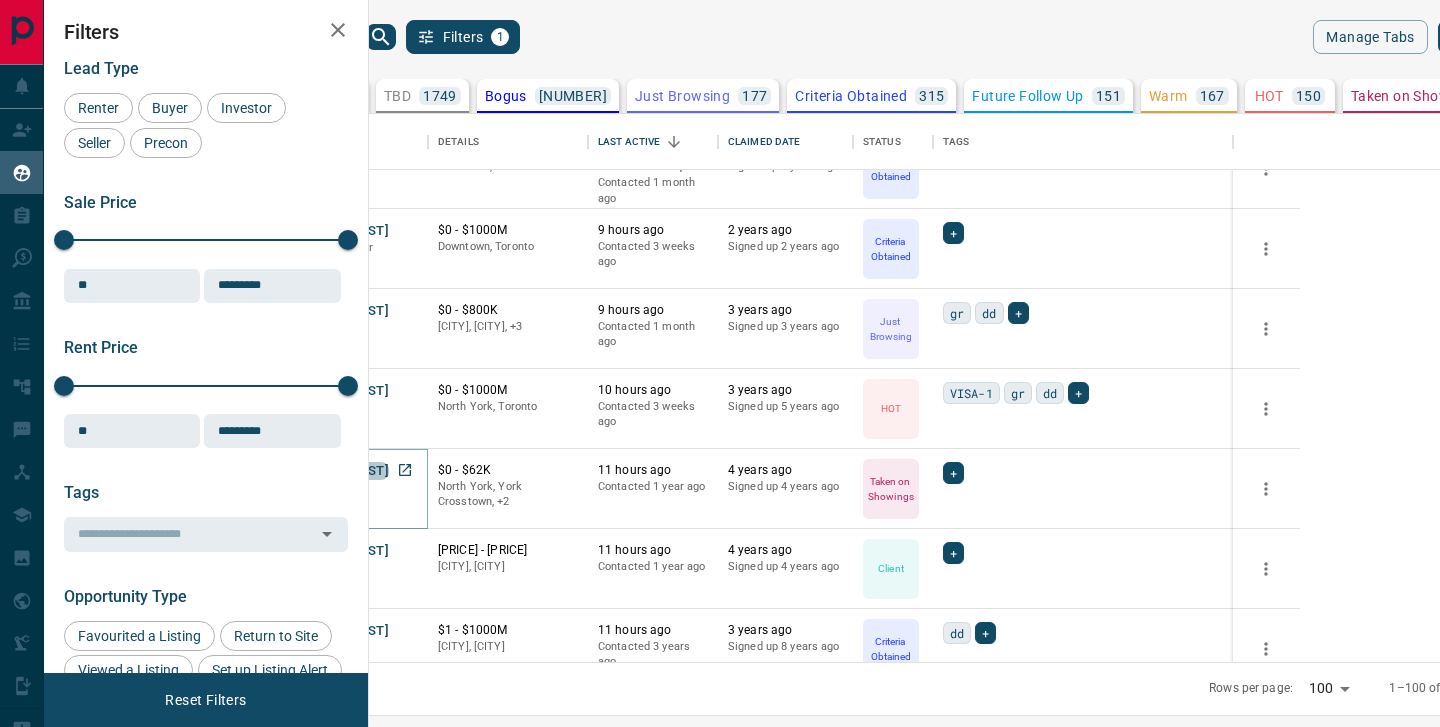 click on "[FIRST] [LAST]" at bounding box center (343, 471) 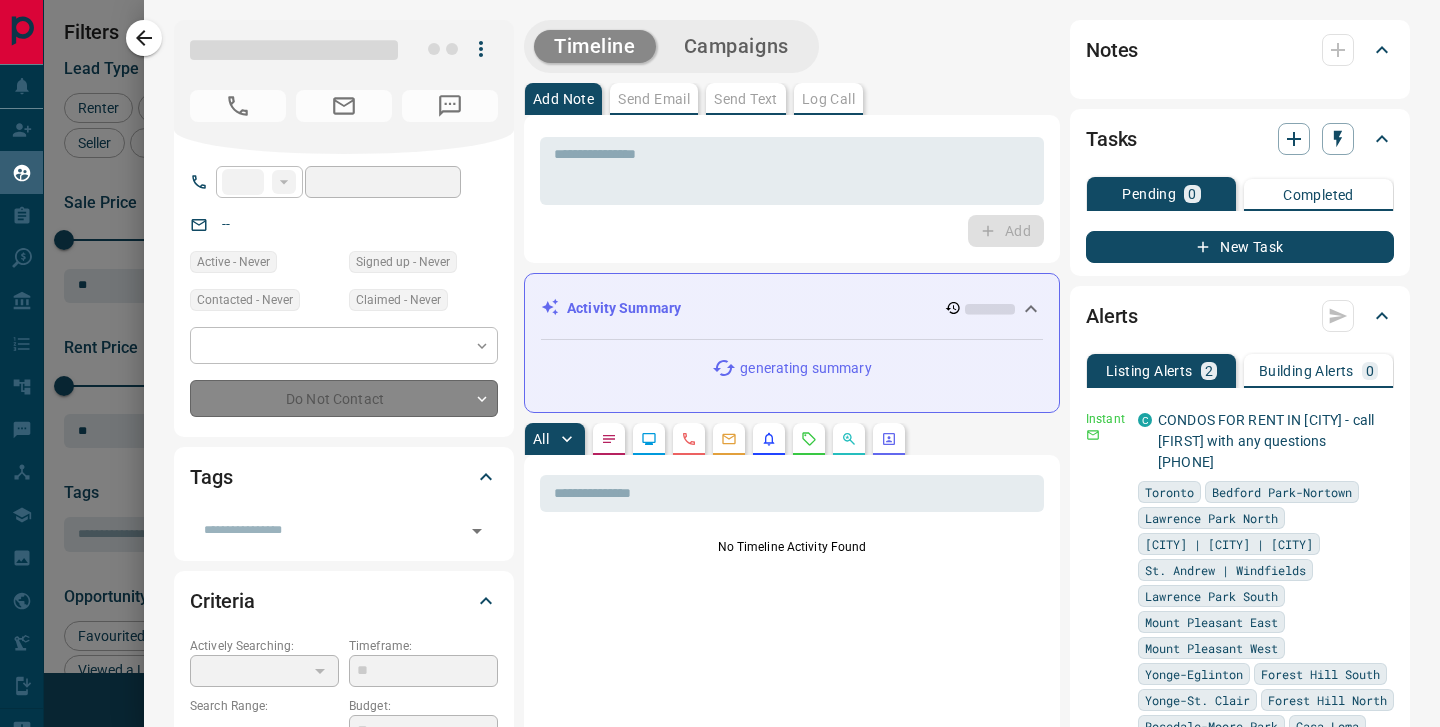 type on "**" 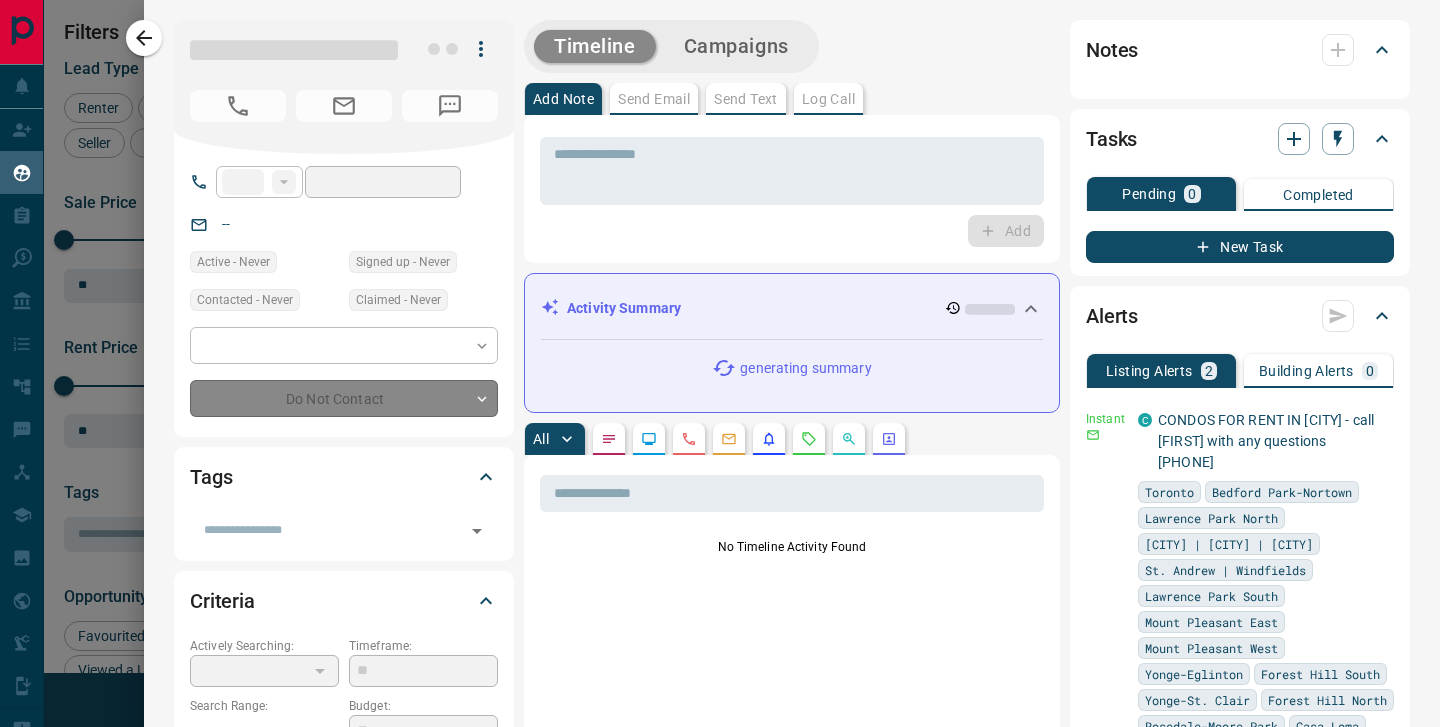 type on "**********" 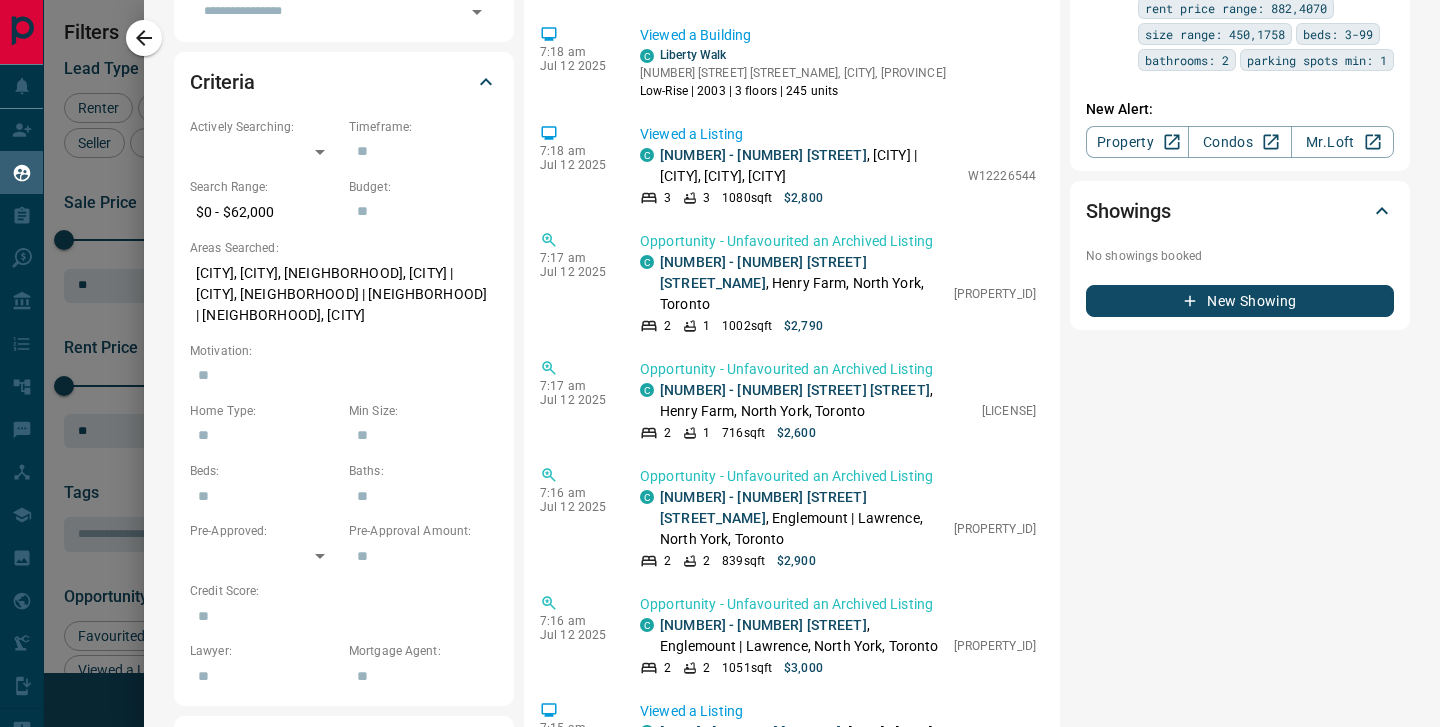 scroll, scrollTop: 604, scrollLeft: 0, axis: vertical 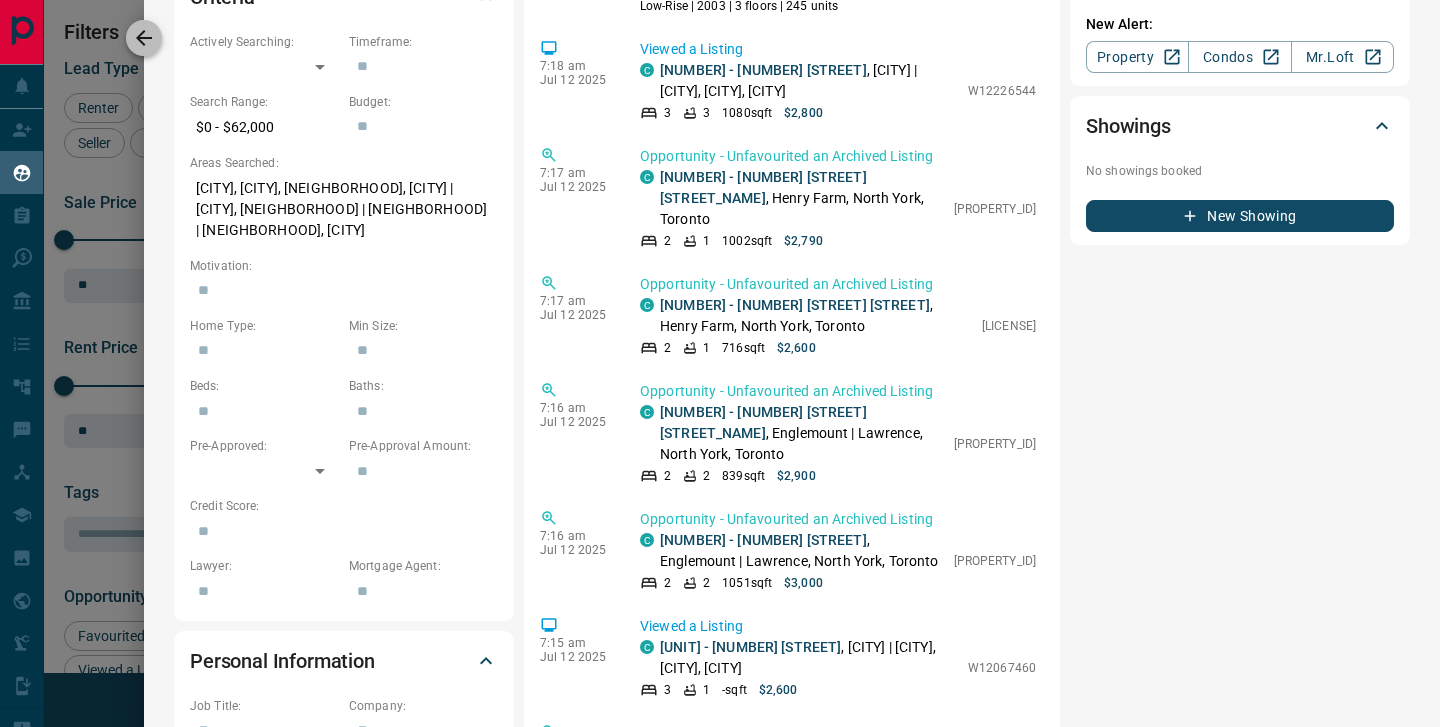 click 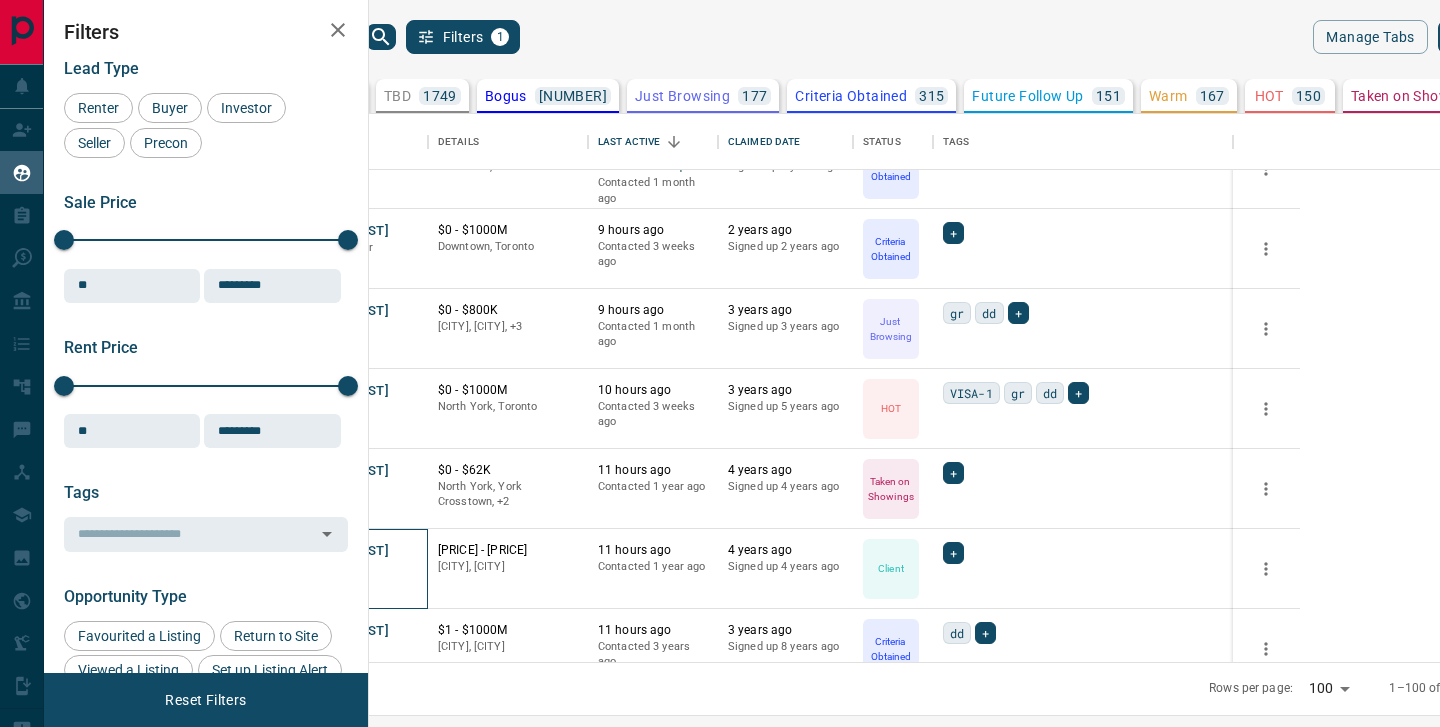 click on "[FIRST] [LAST] [ROLE]" at bounding box center (358, 569) 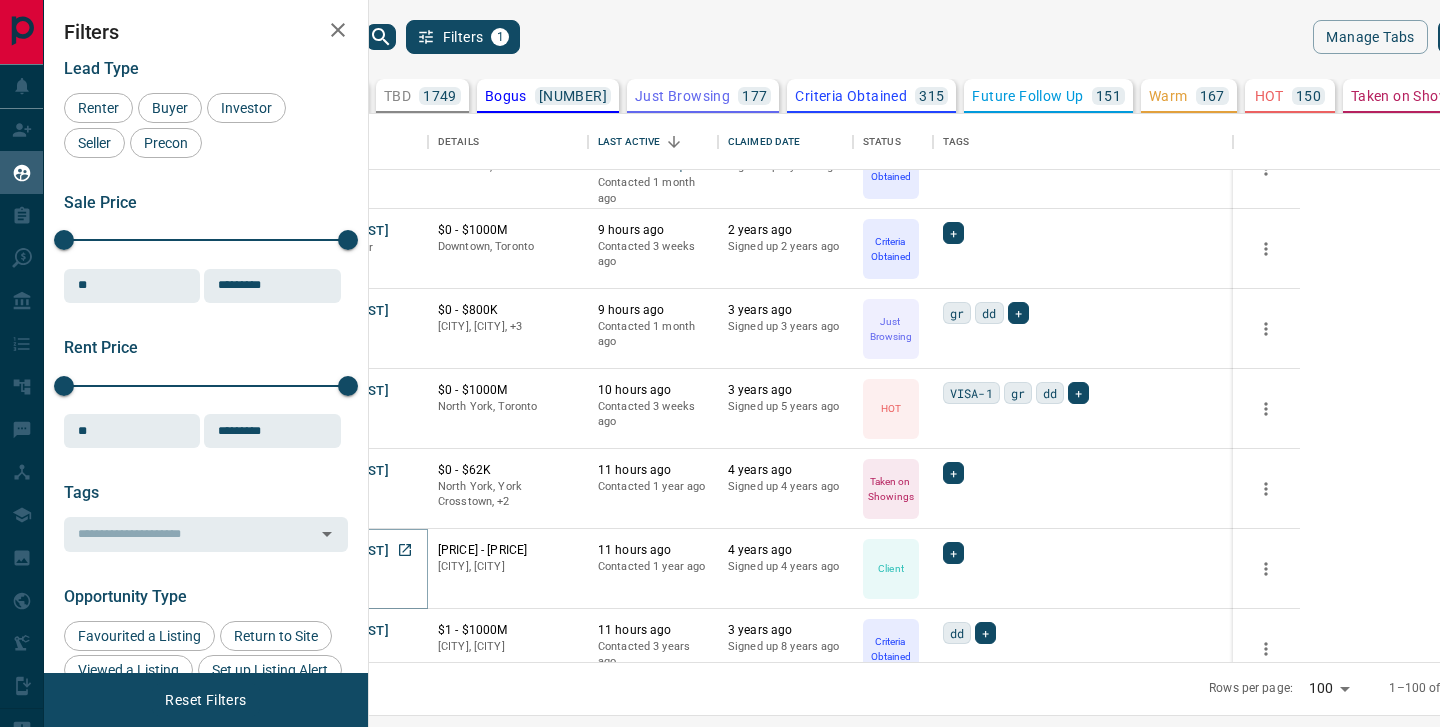 click on "[FIRST] [LAST]" at bounding box center (343, 551) 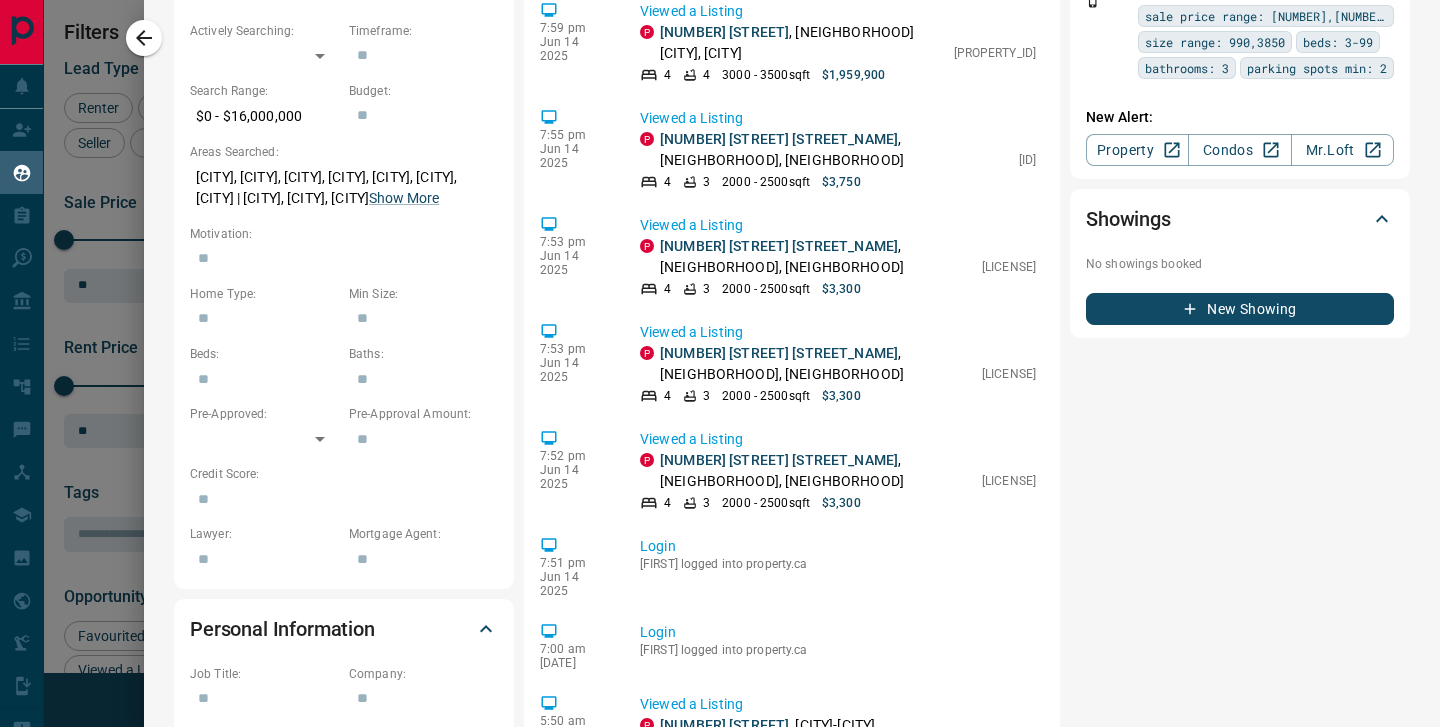 scroll, scrollTop: 737, scrollLeft: 0, axis: vertical 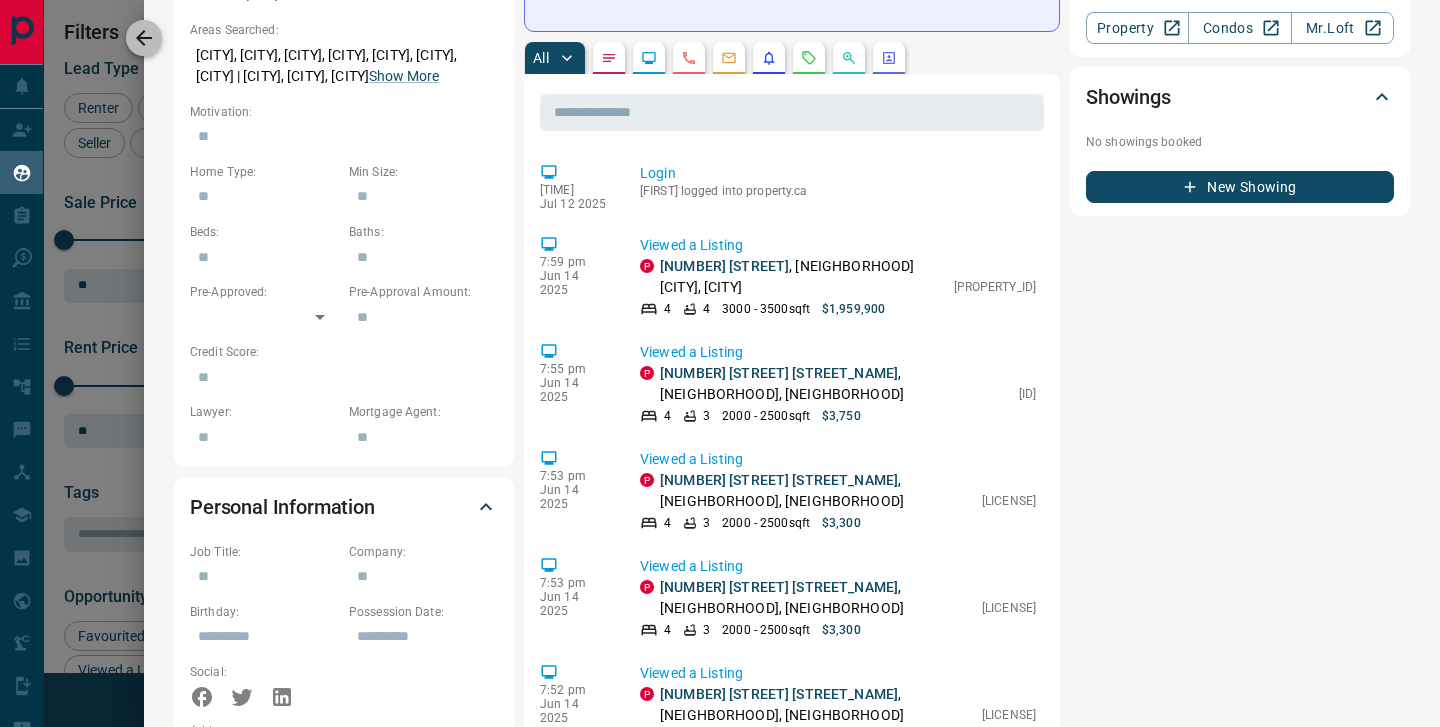 click 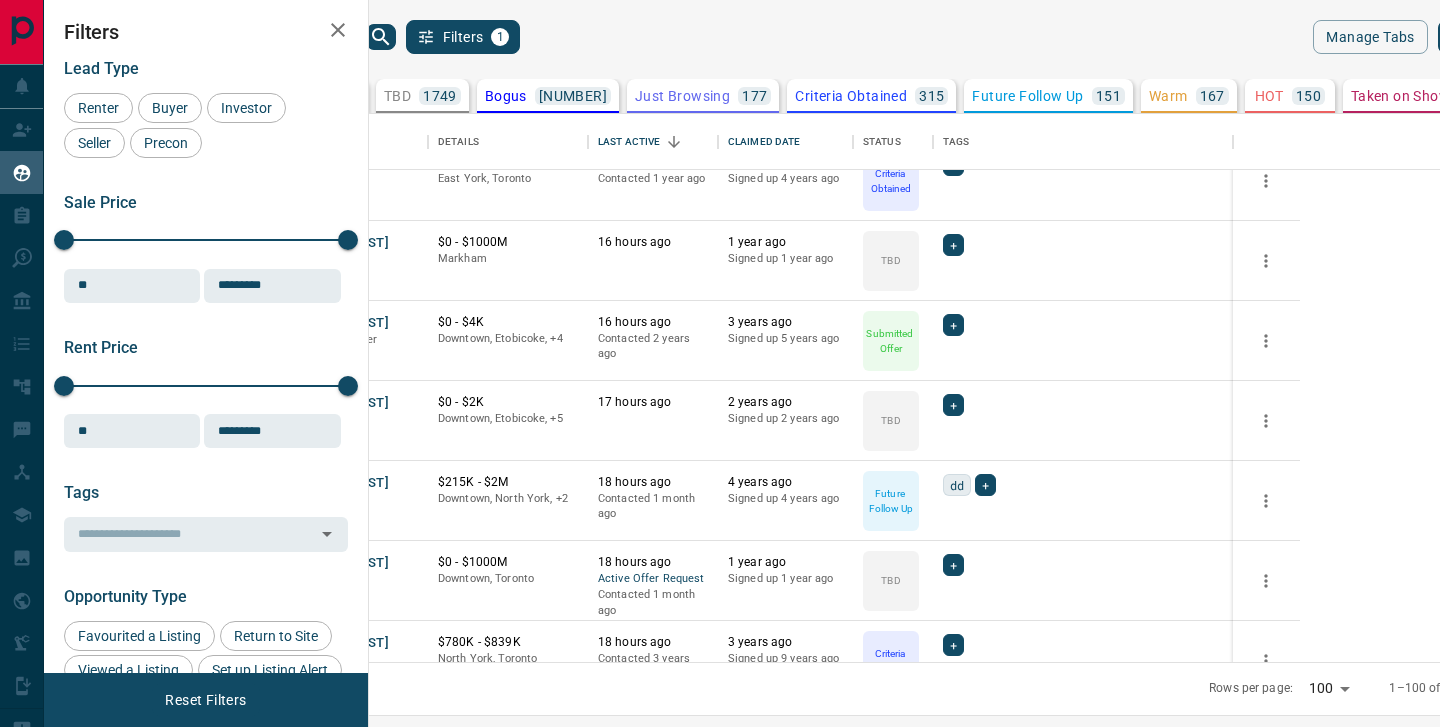 scroll, scrollTop: 6590, scrollLeft: 0, axis: vertical 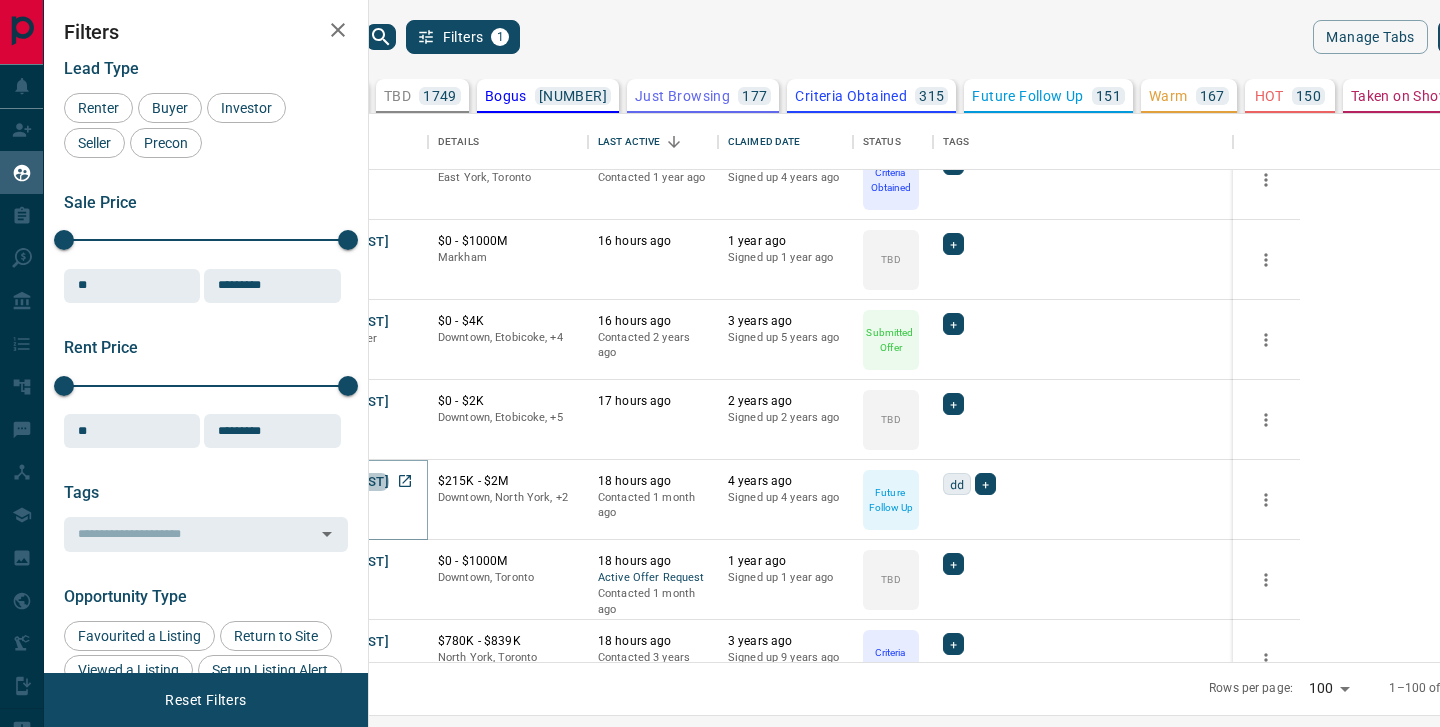 click on "[FIRST] [LAST]" at bounding box center [343, 482] 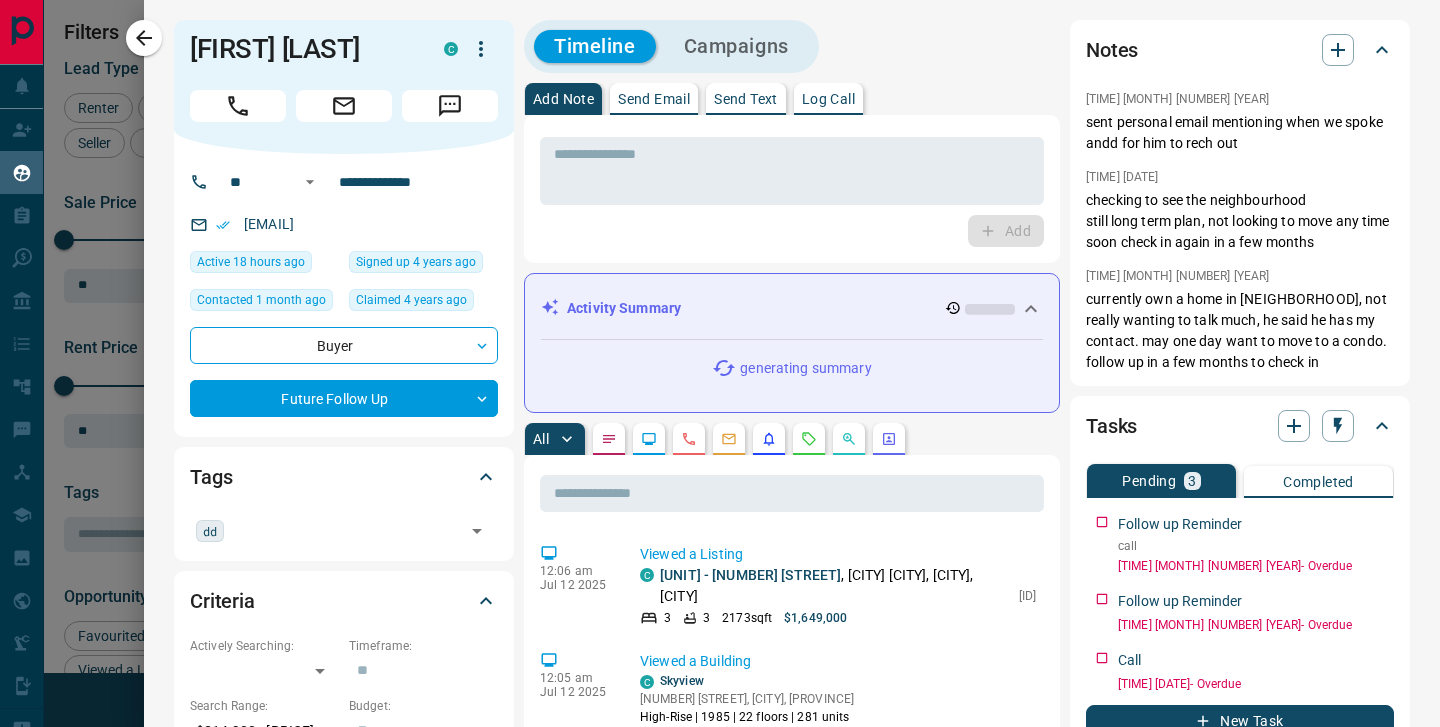 click 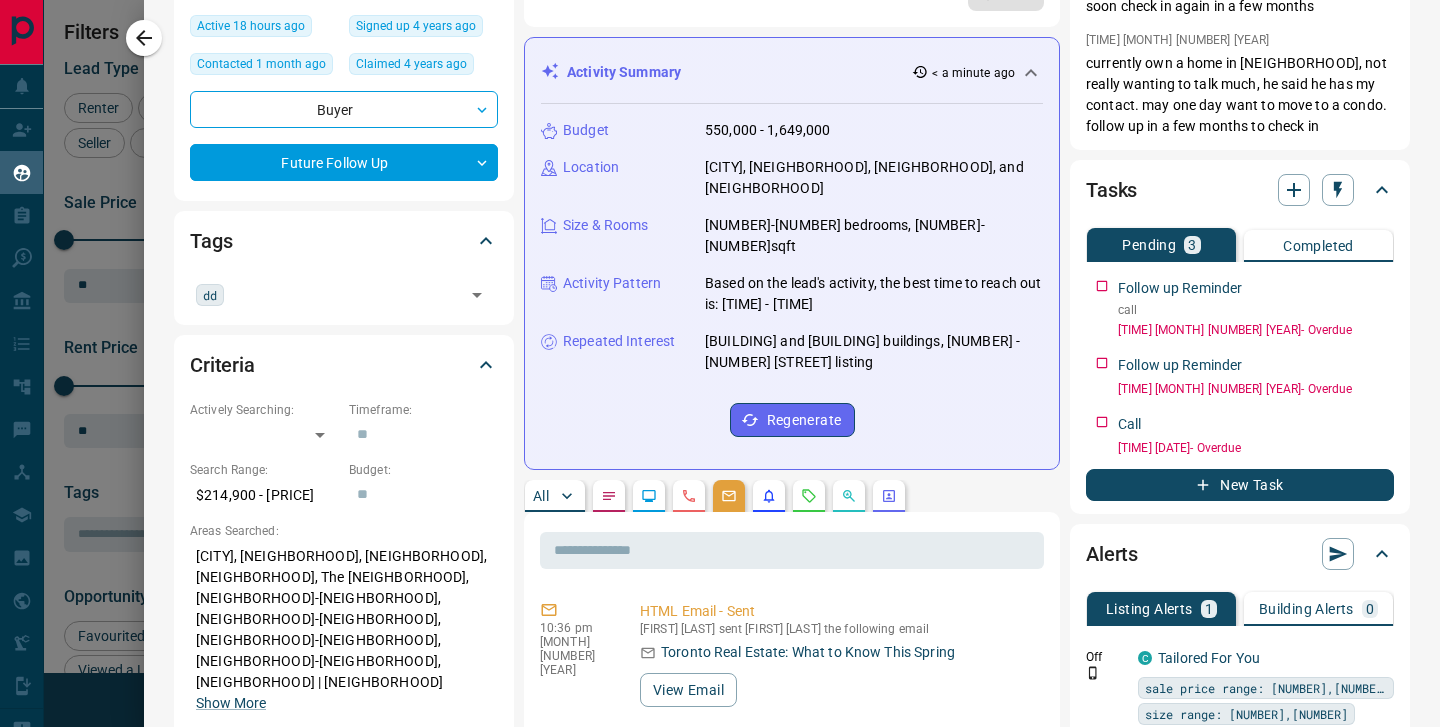 scroll, scrollTop: 0, scrollLeft: 0, axis: both 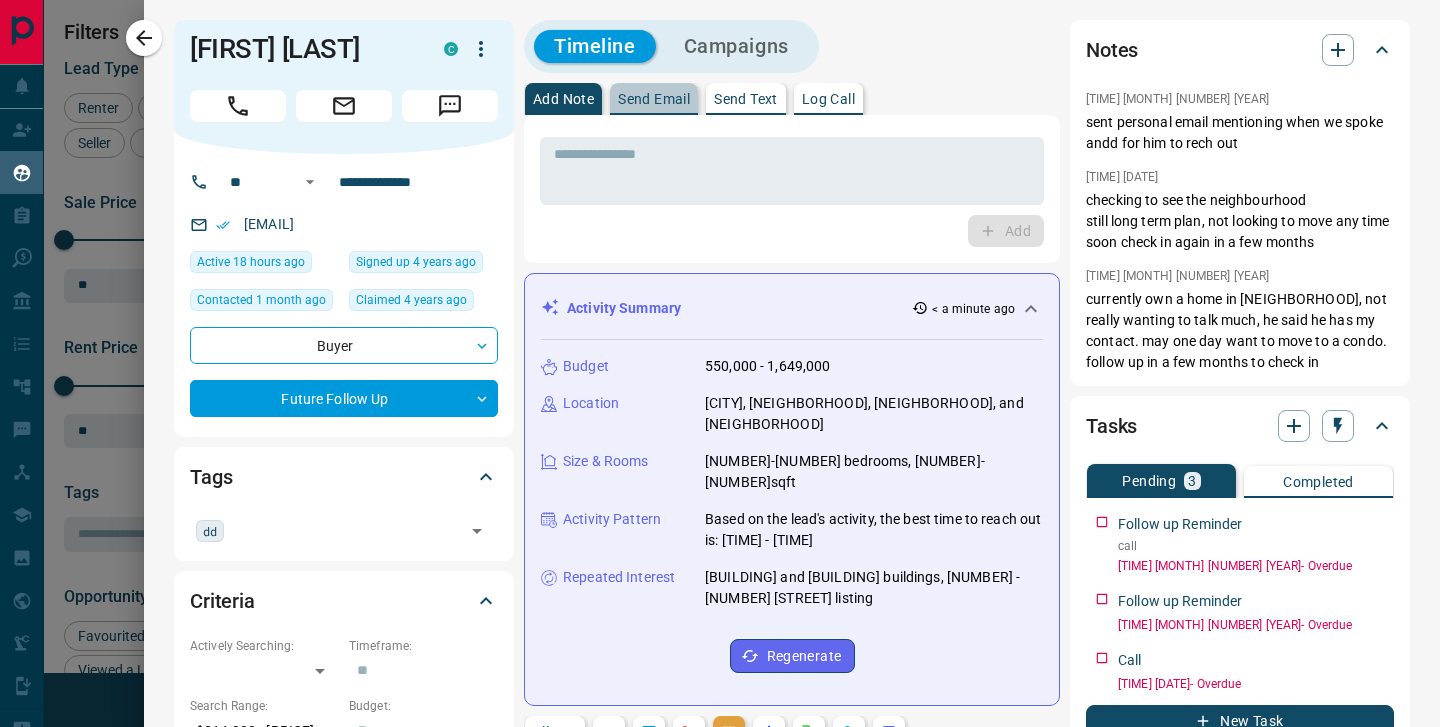 click on "Send Email" at bounding box center [654, 99] 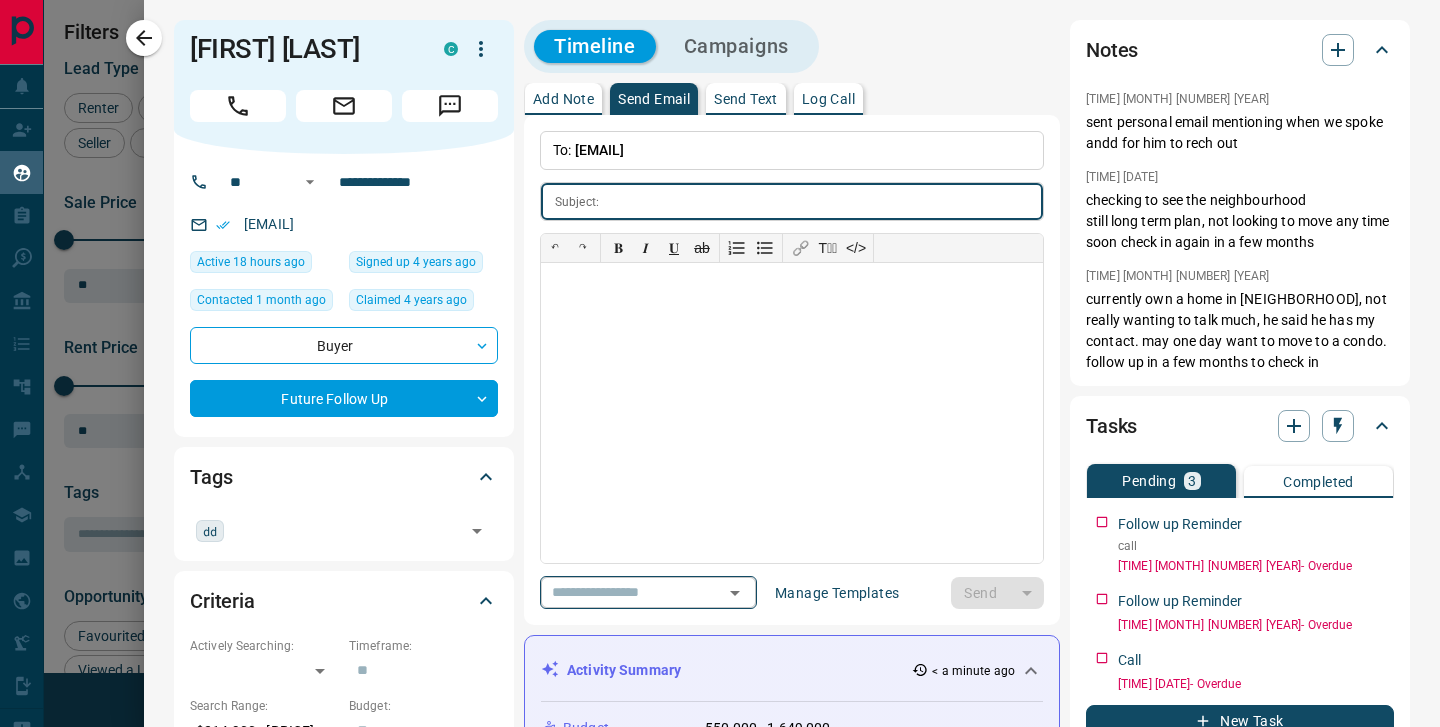 click at bounding box center (620, 592) 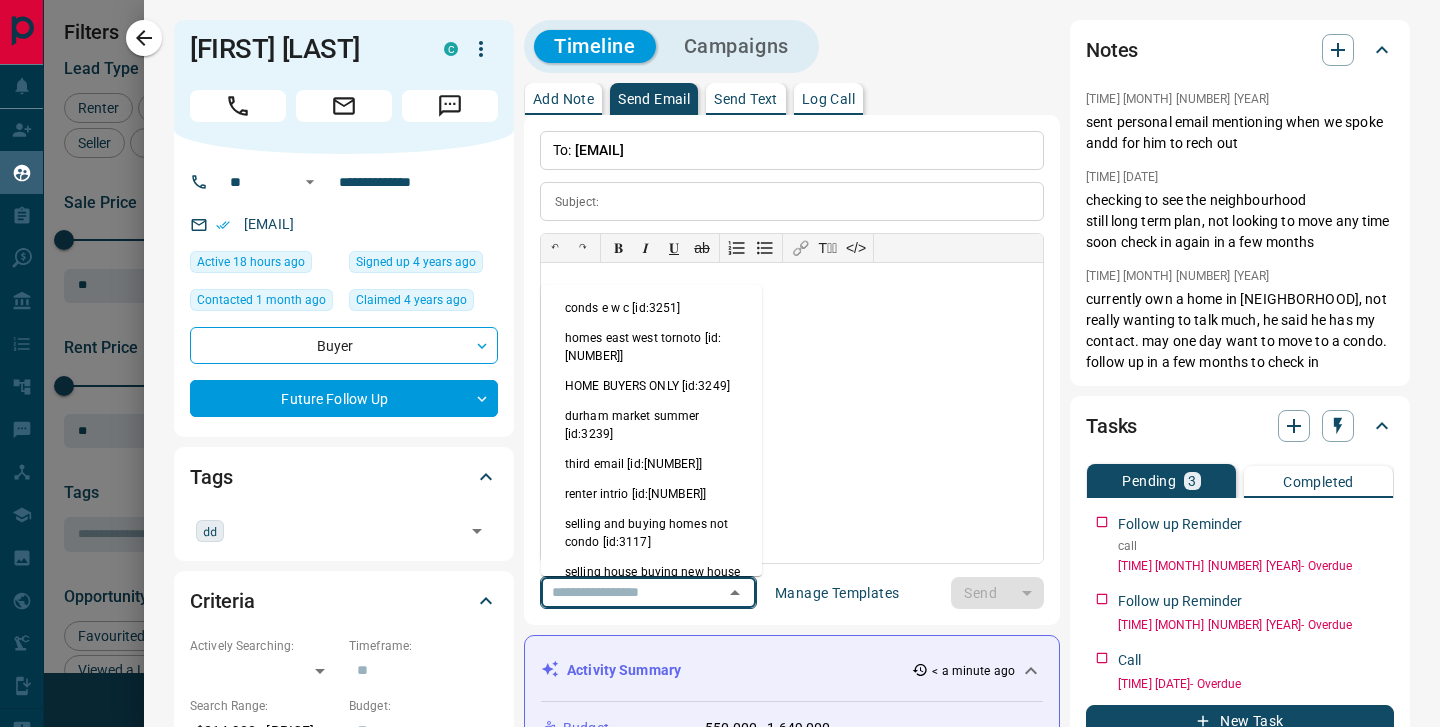 click on "third email [id:[NUMBER]]" at bounding box center [651, 464] 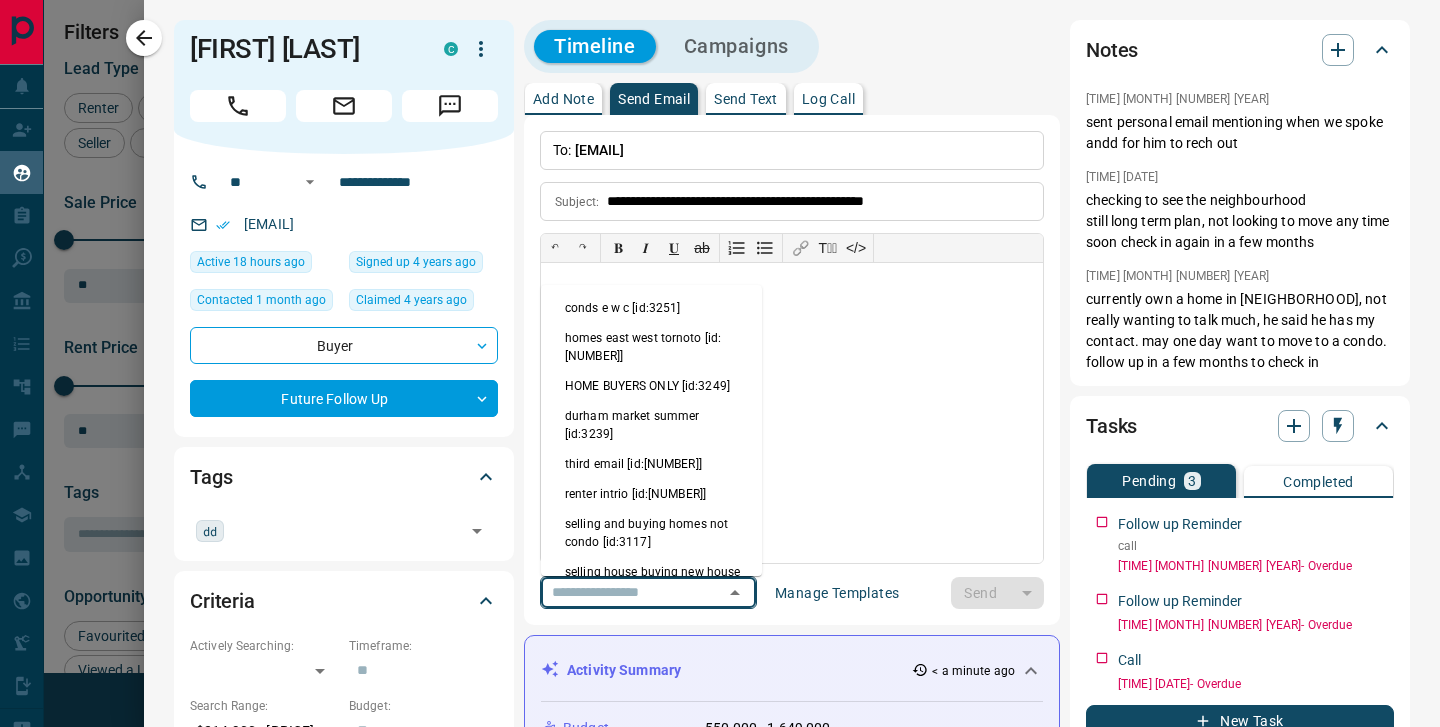 type on "**********" 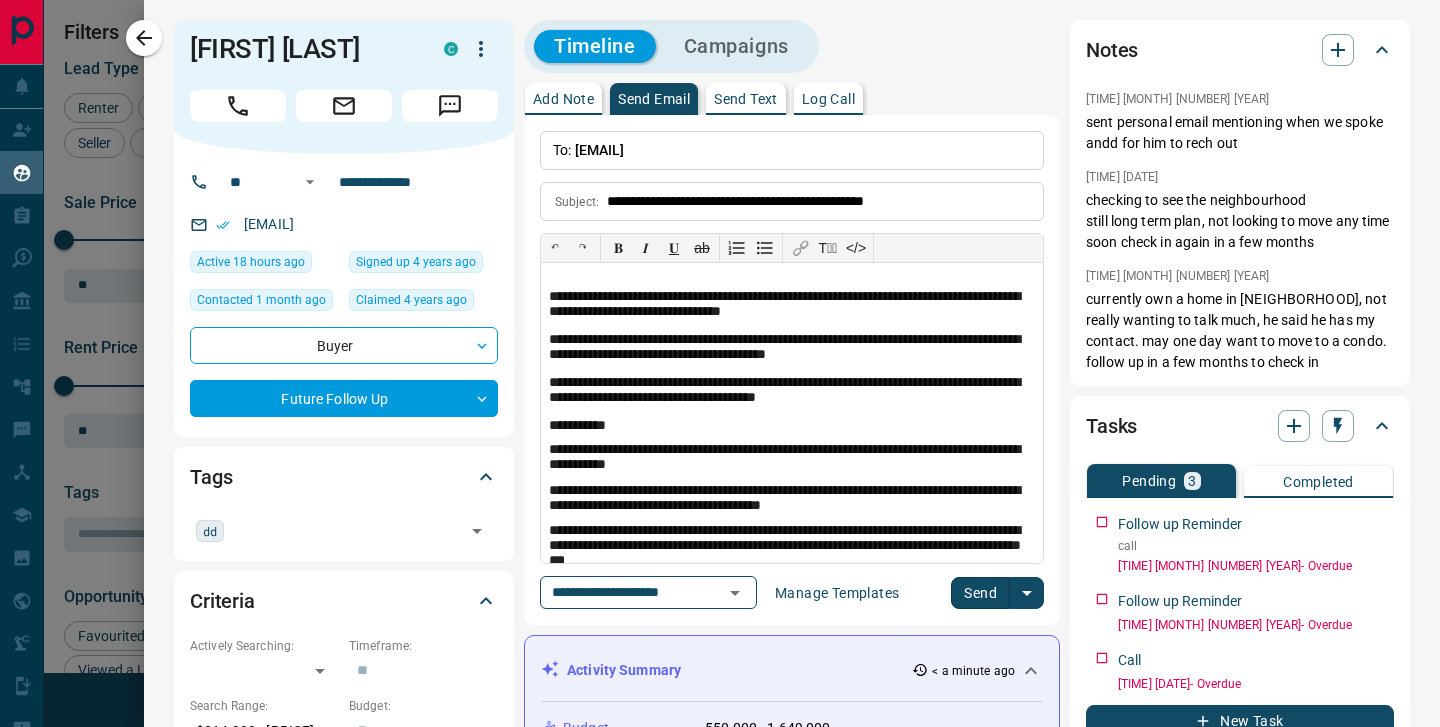 scroll, scrollTop: 138, scrollLeft: 0, axis: vertical 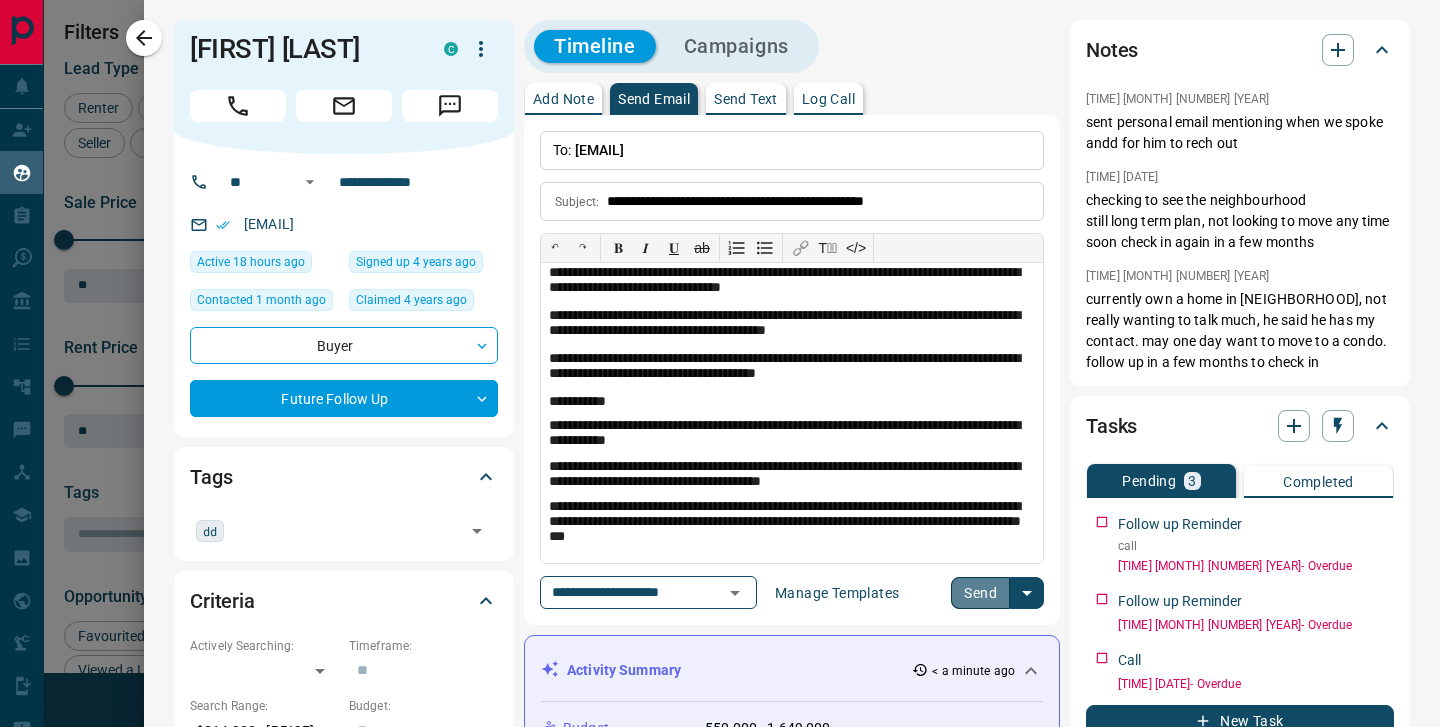 click on "Send" at bounding box center [980, 593] 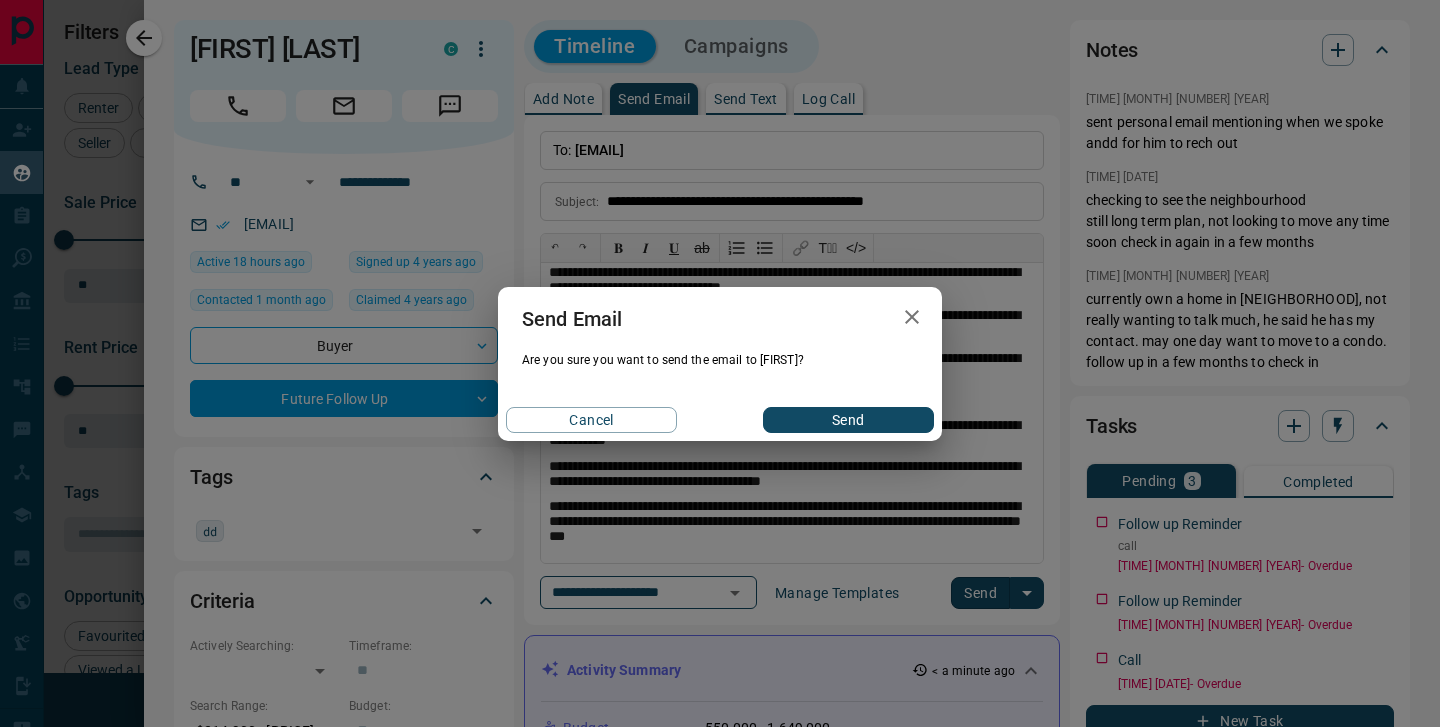click on "Send" at bounding box center [848, 420] 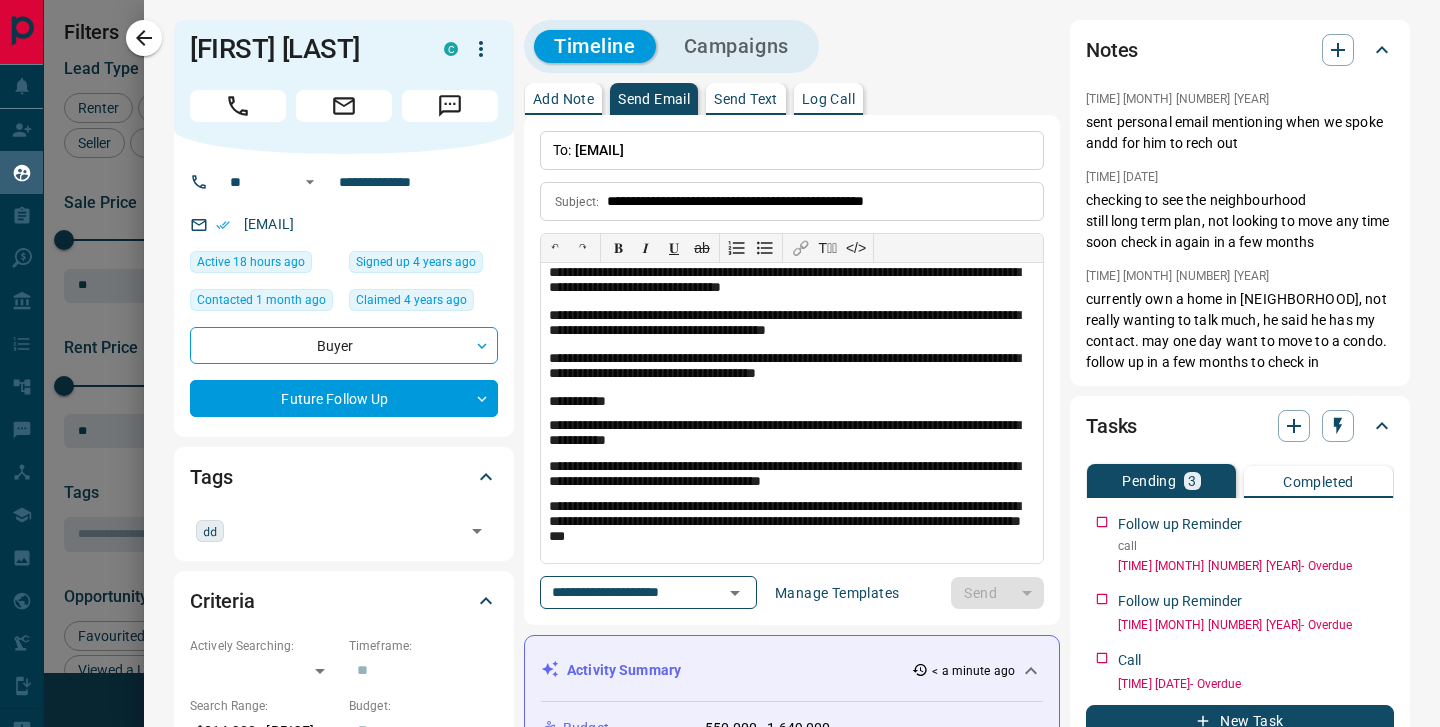 type 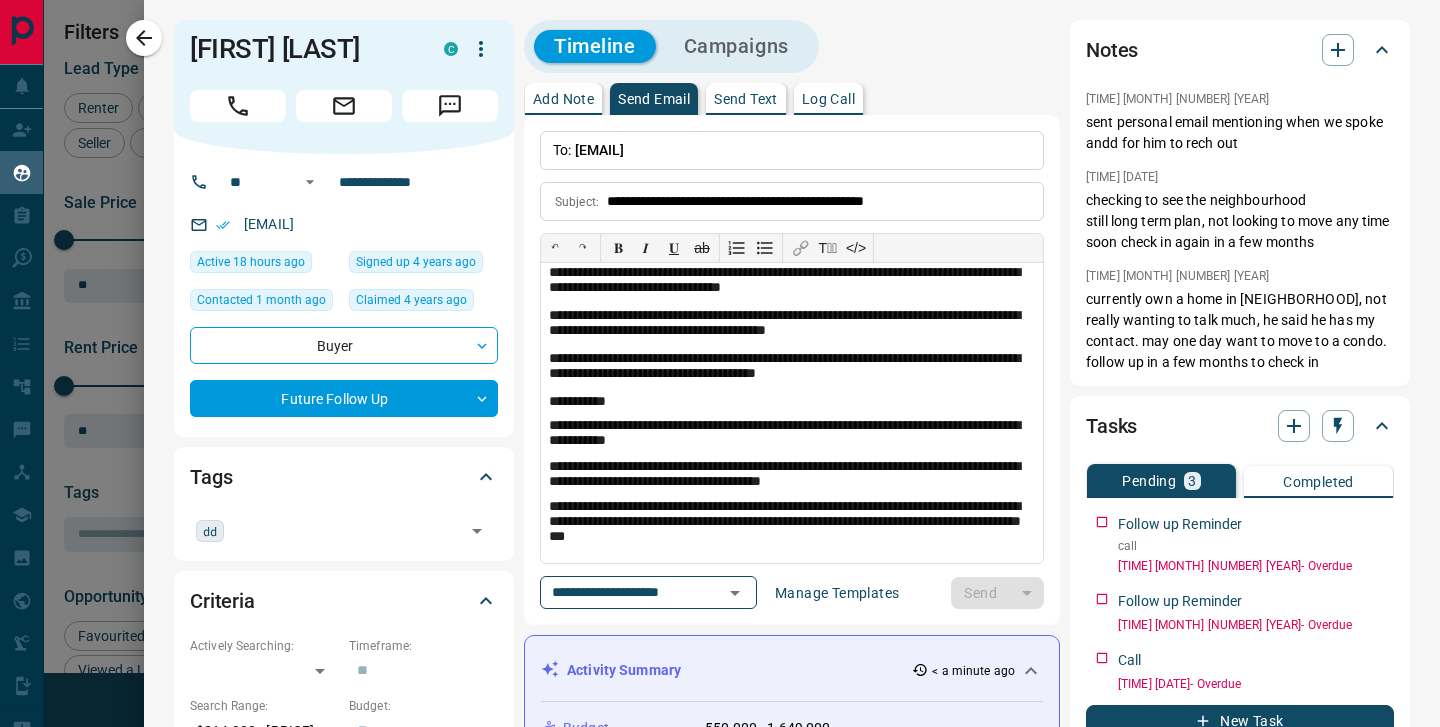 type 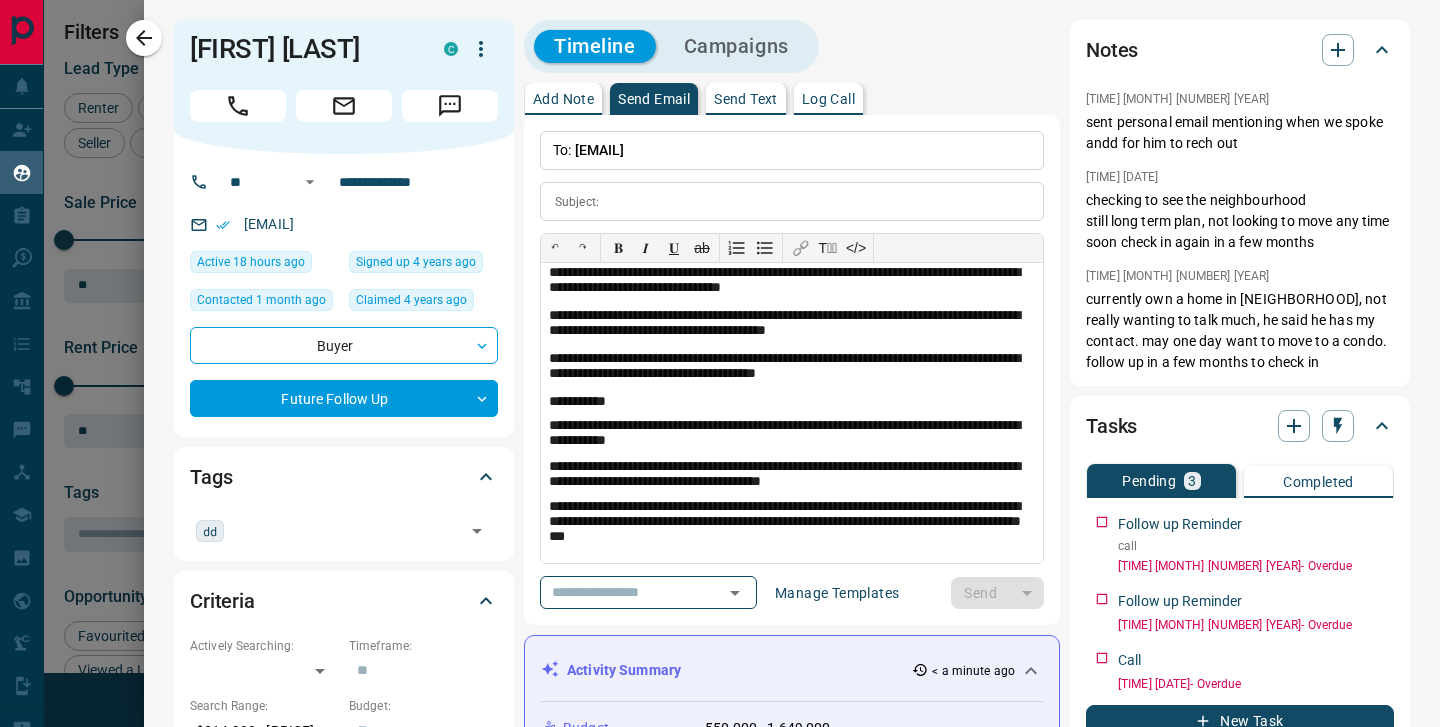 scroll, scrollTop: 0, scrollLeft: 0, axis: both 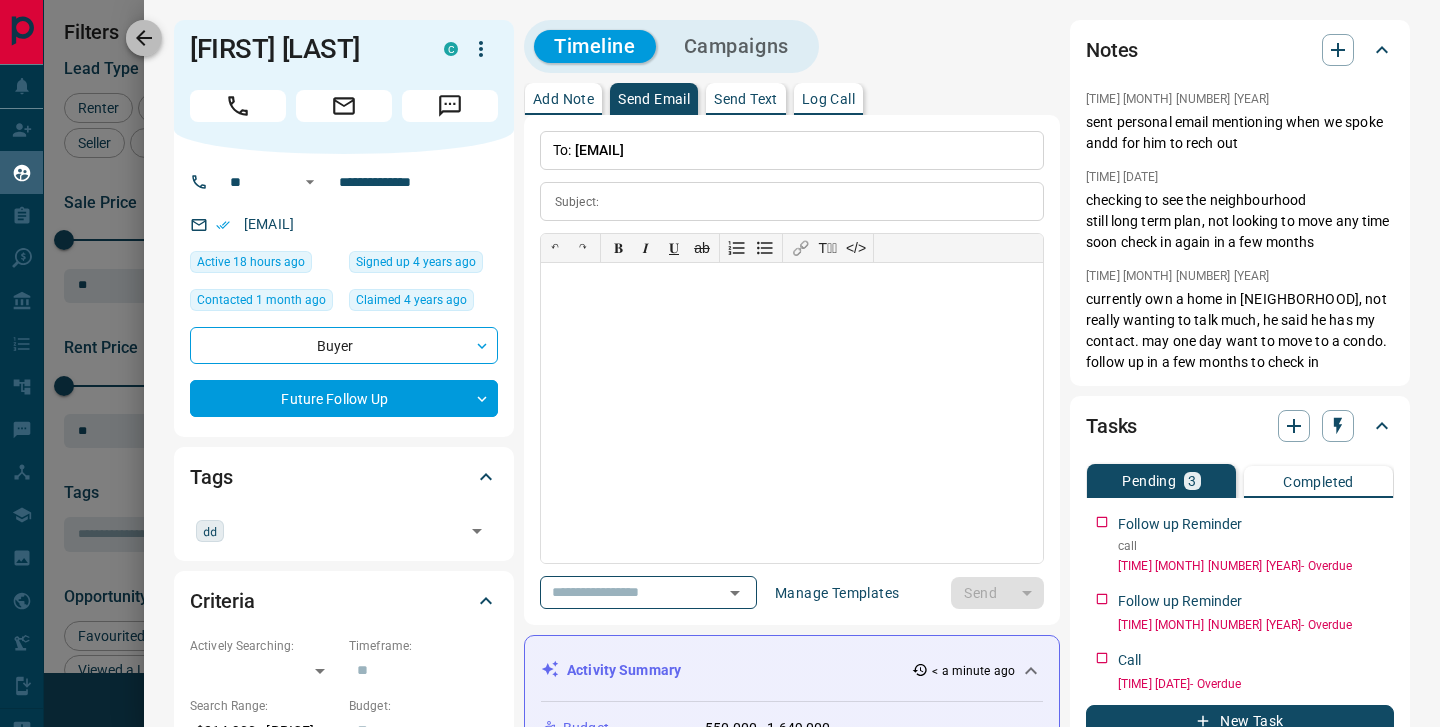 click 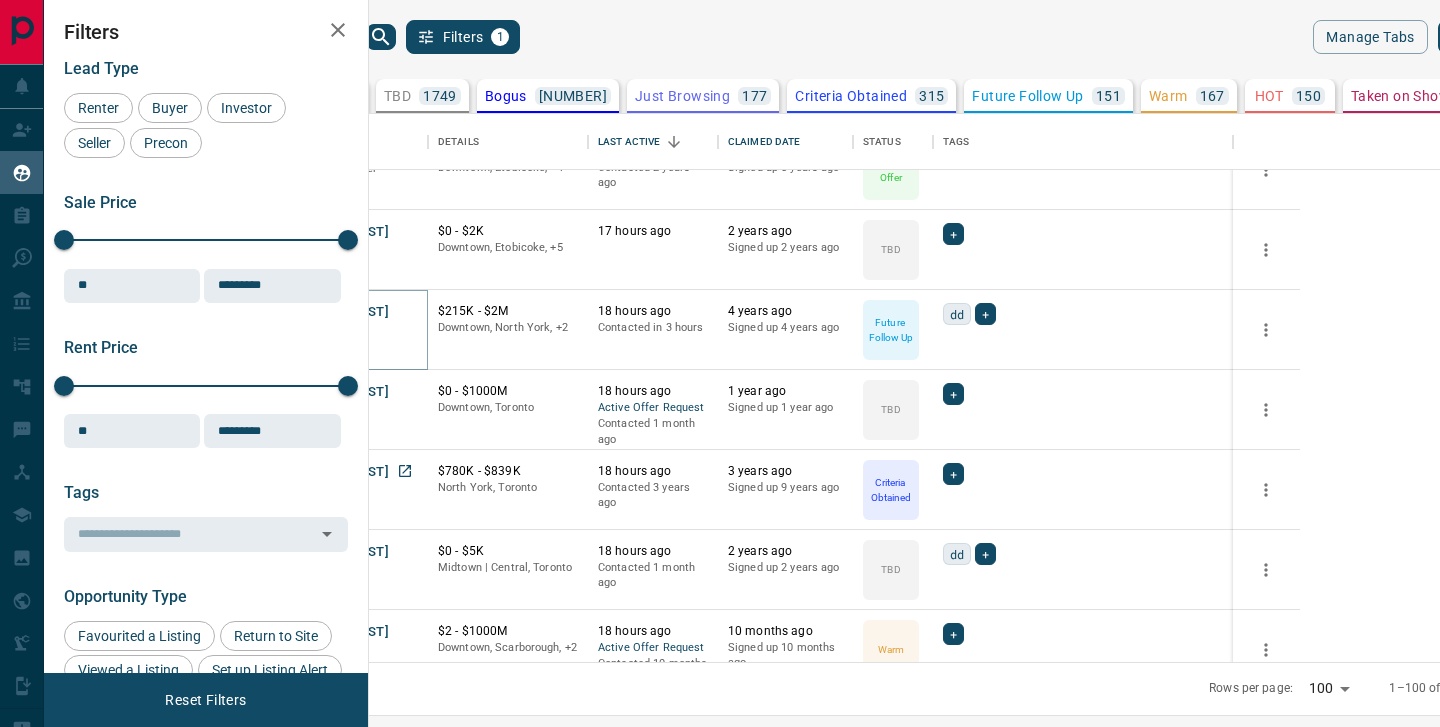 scroll, scrollTop: 6784, scrollLeft: 0, axis: vertical 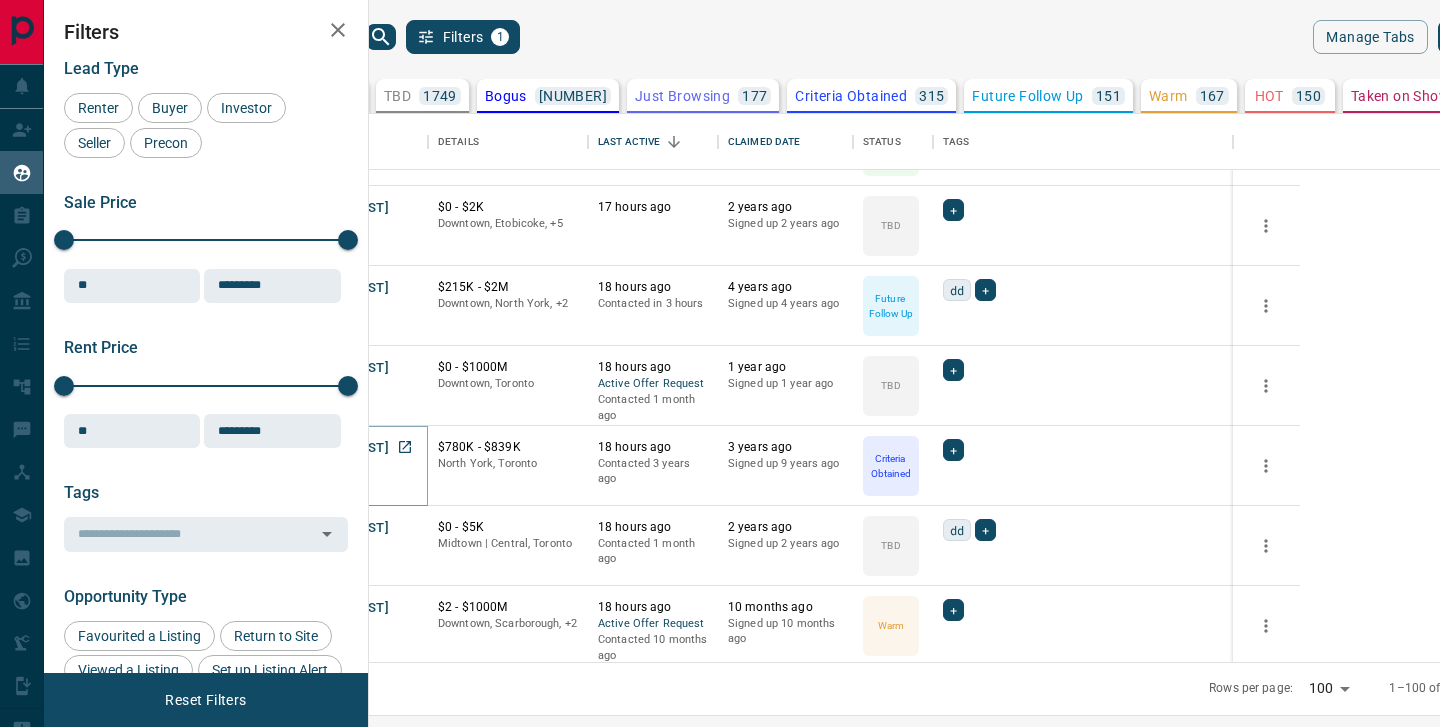 click on "[FIRST] [LAST]" at bounding box center [343, 448] 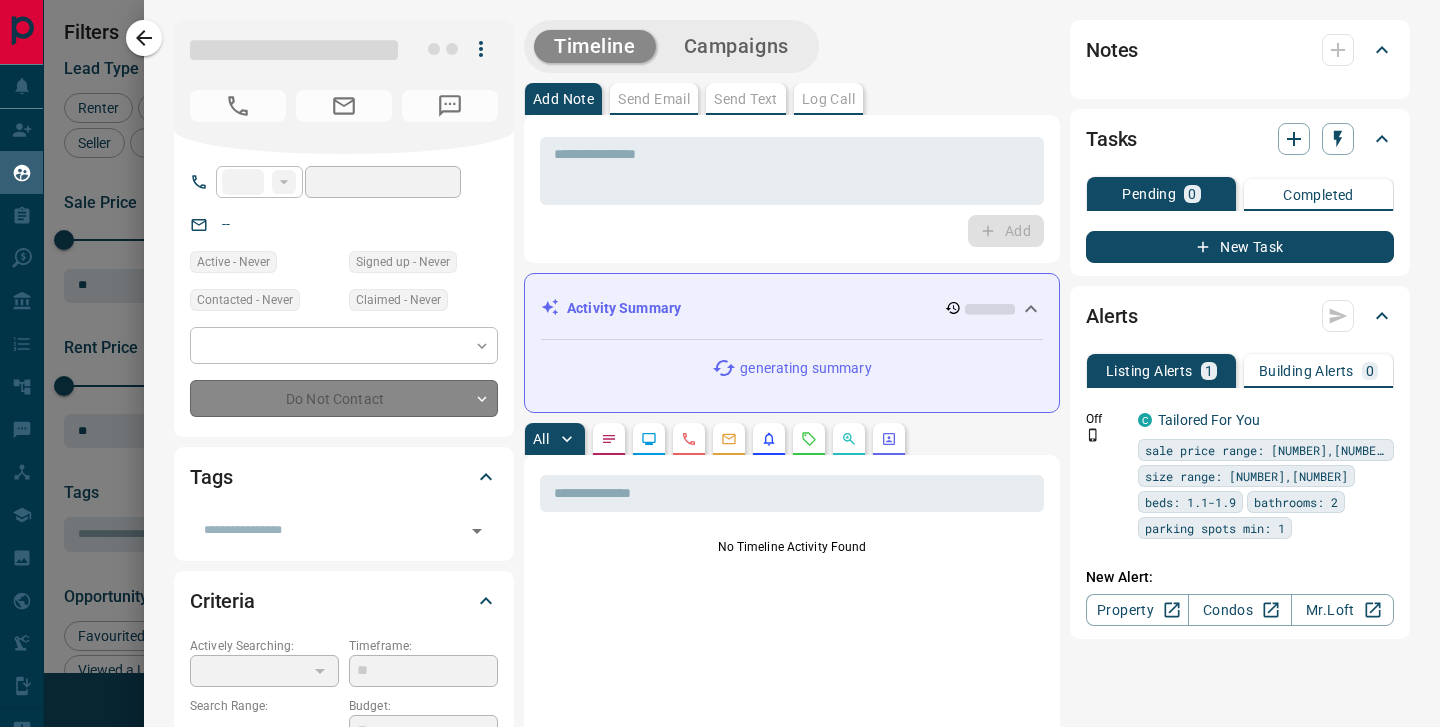 type on "**" 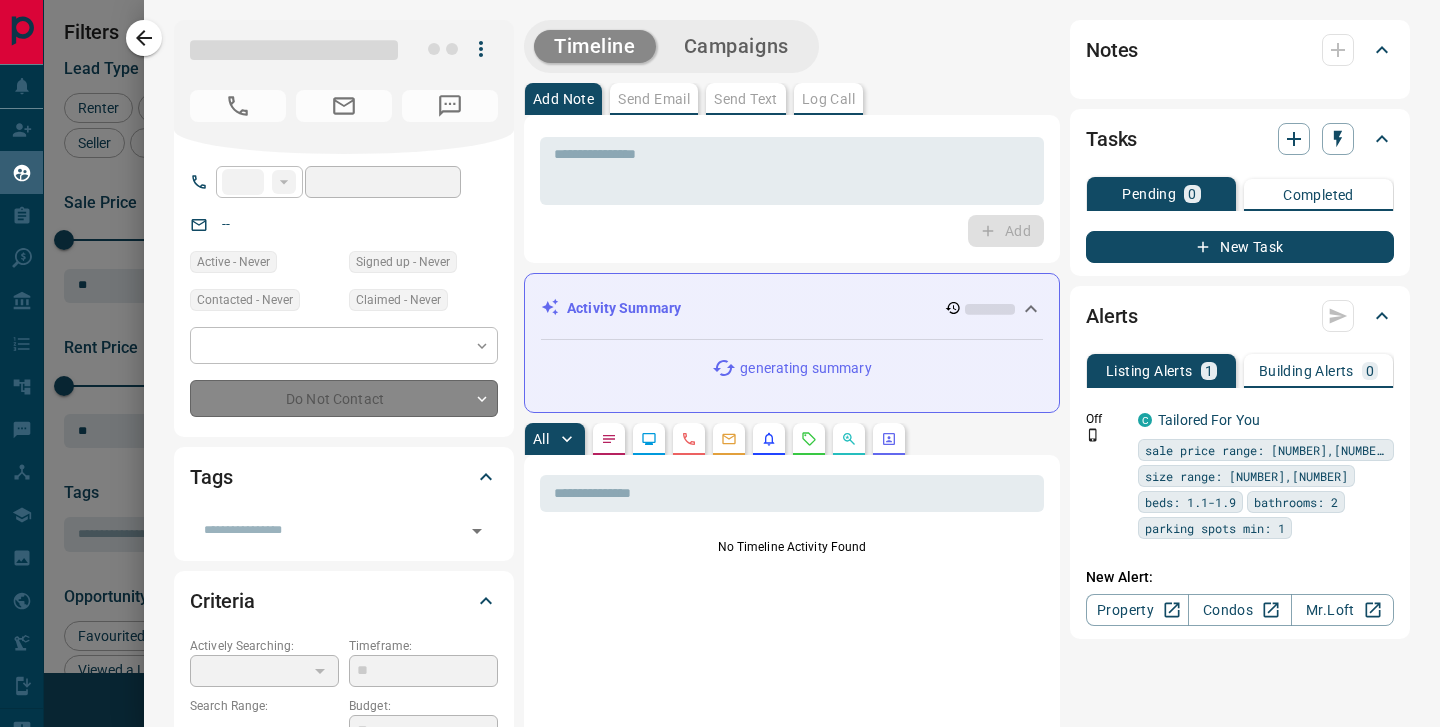 type on "**********" 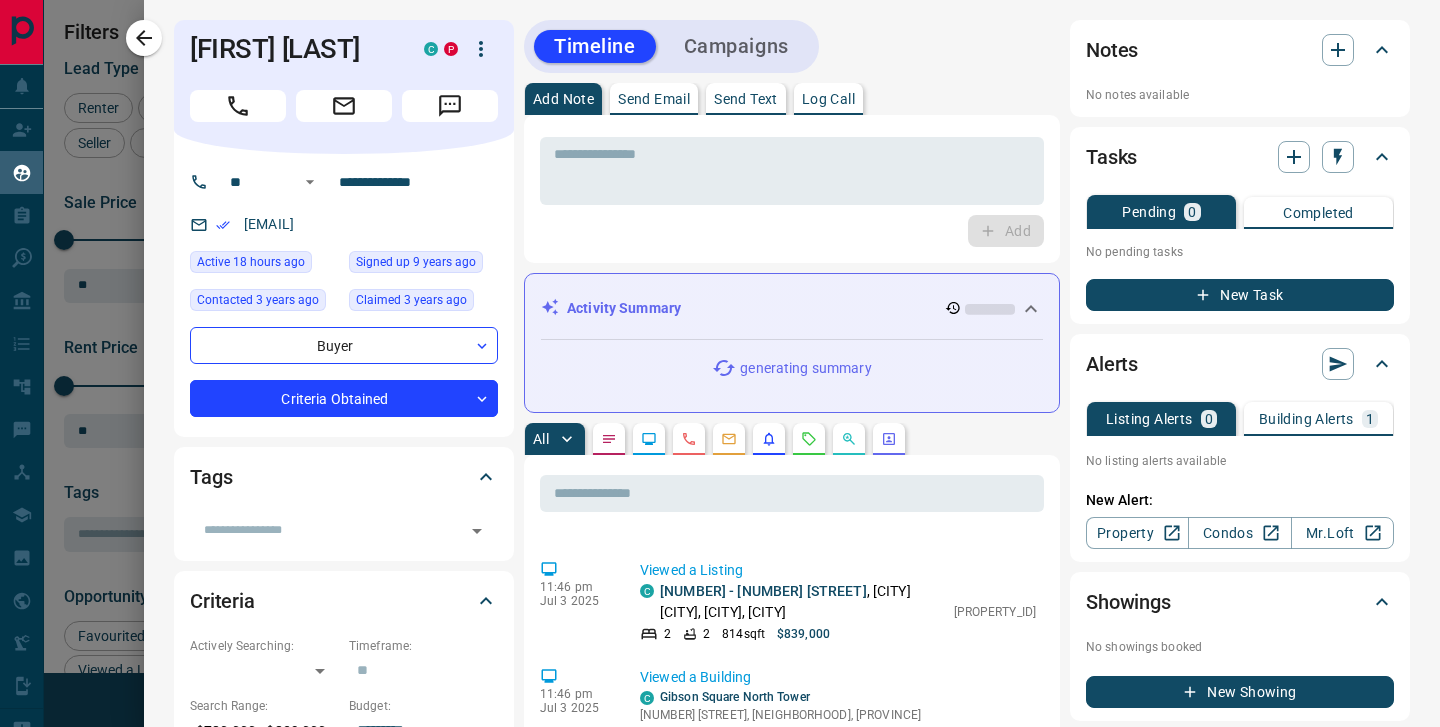 scroll, scrollTop: 1090, scrollLeft: 0, axis: vertical 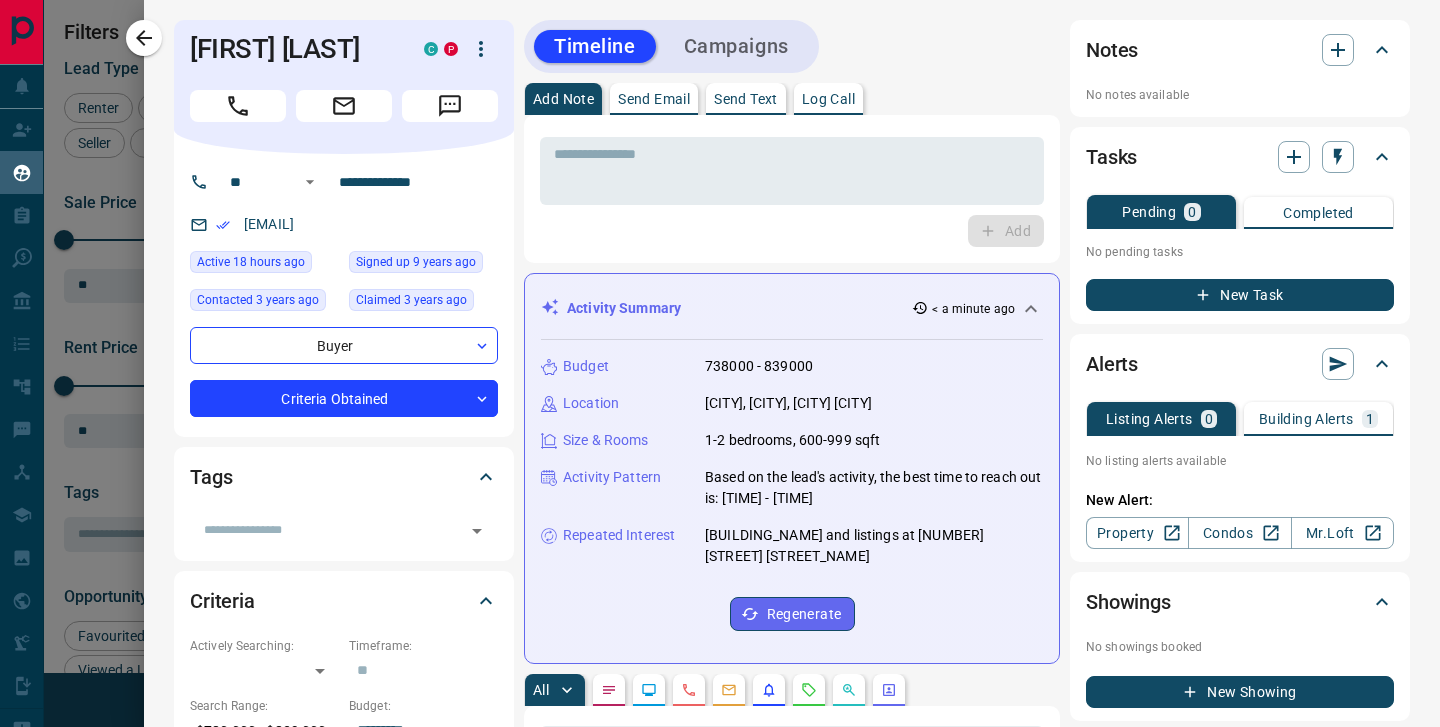 click on "Send Email" at bounding box center (654, 99) 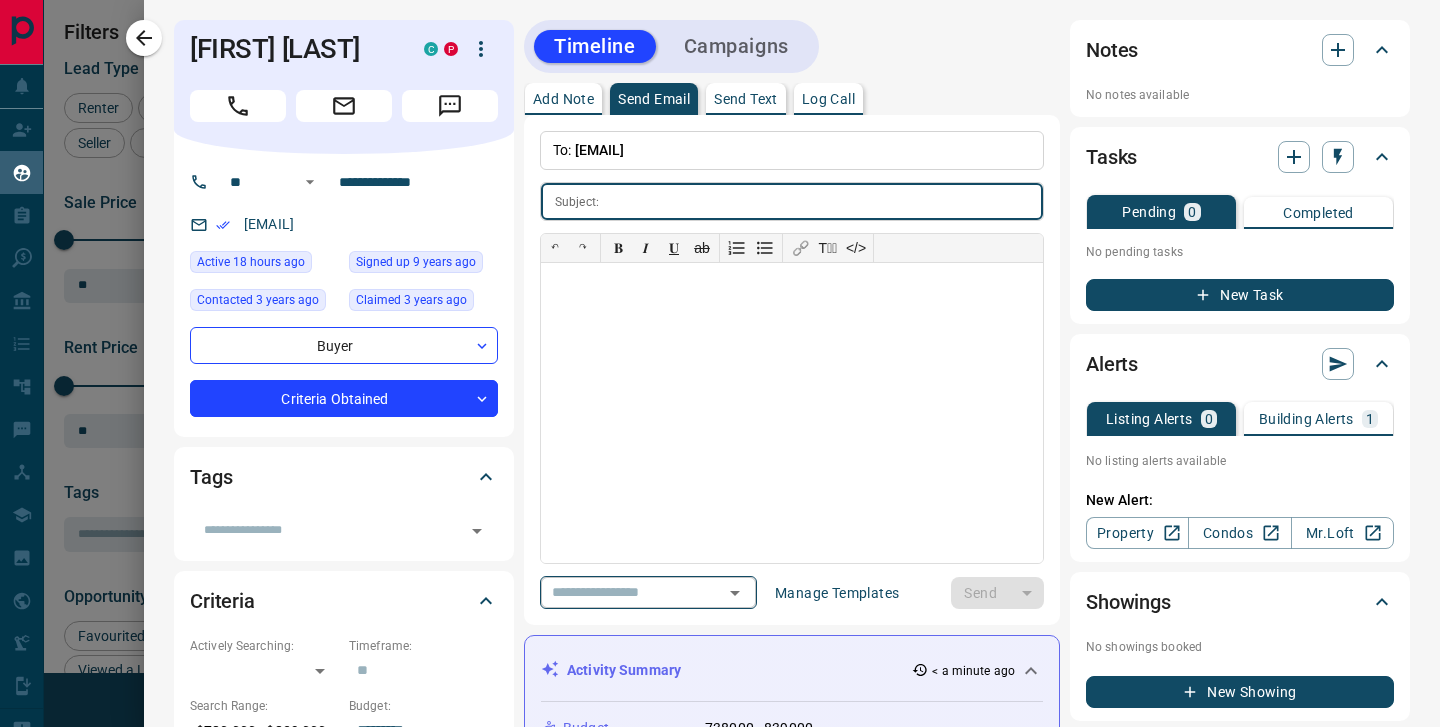click at bounding box center [620, 592] 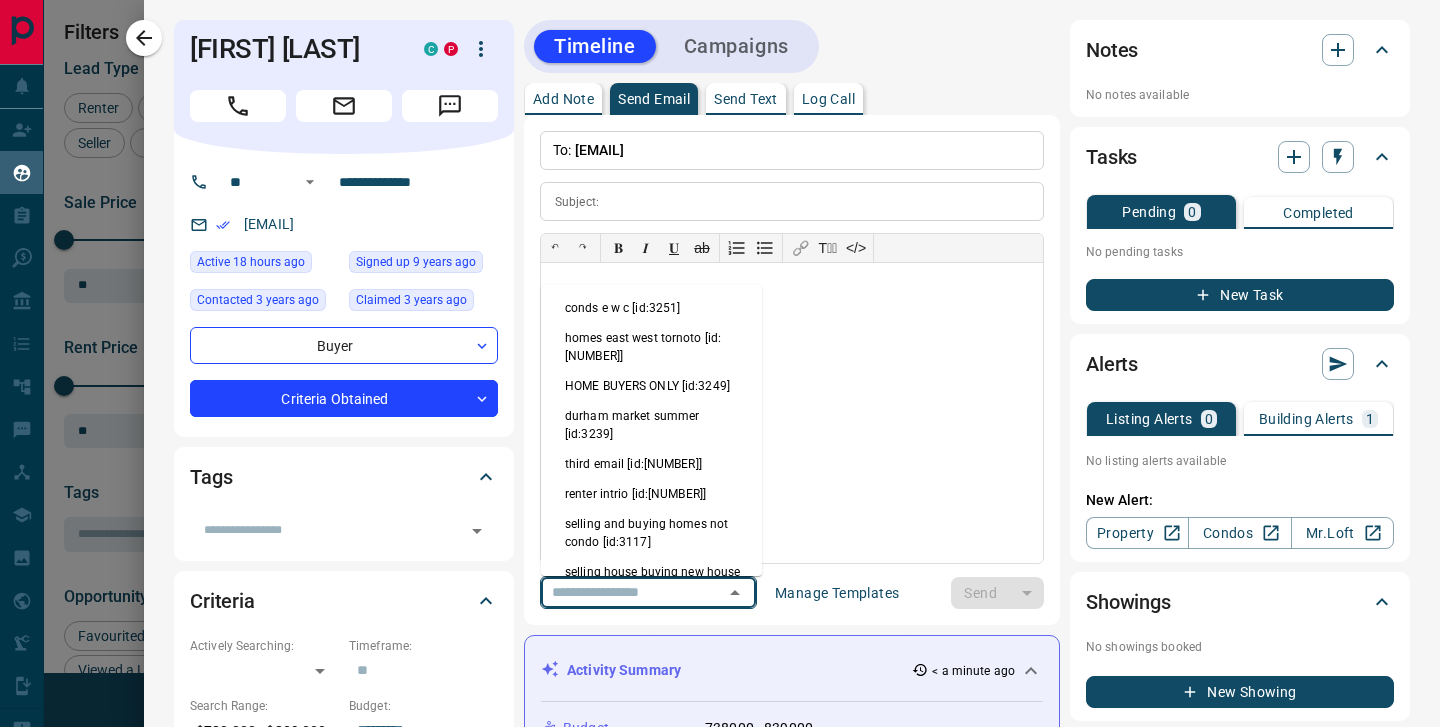 click on "conds e w c [id:3251]" at bounding box center [651, 308] 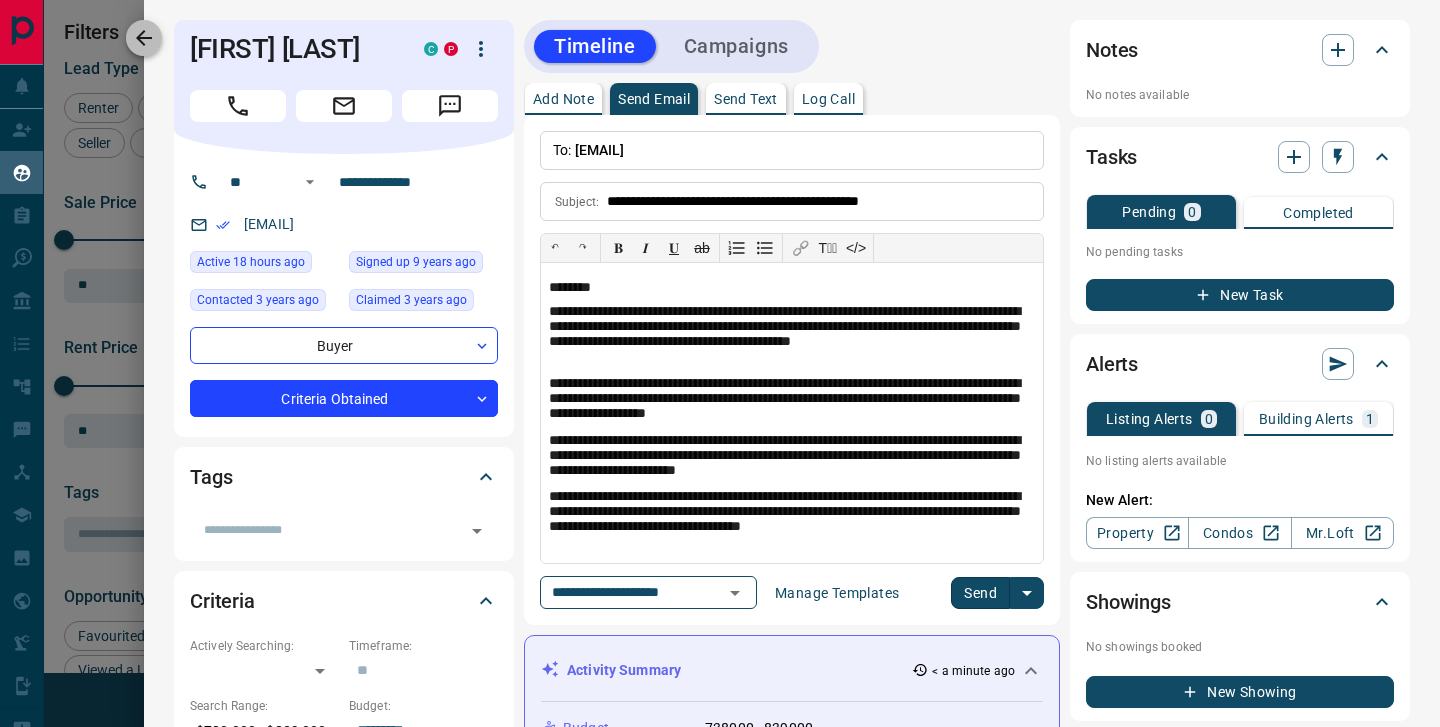 click 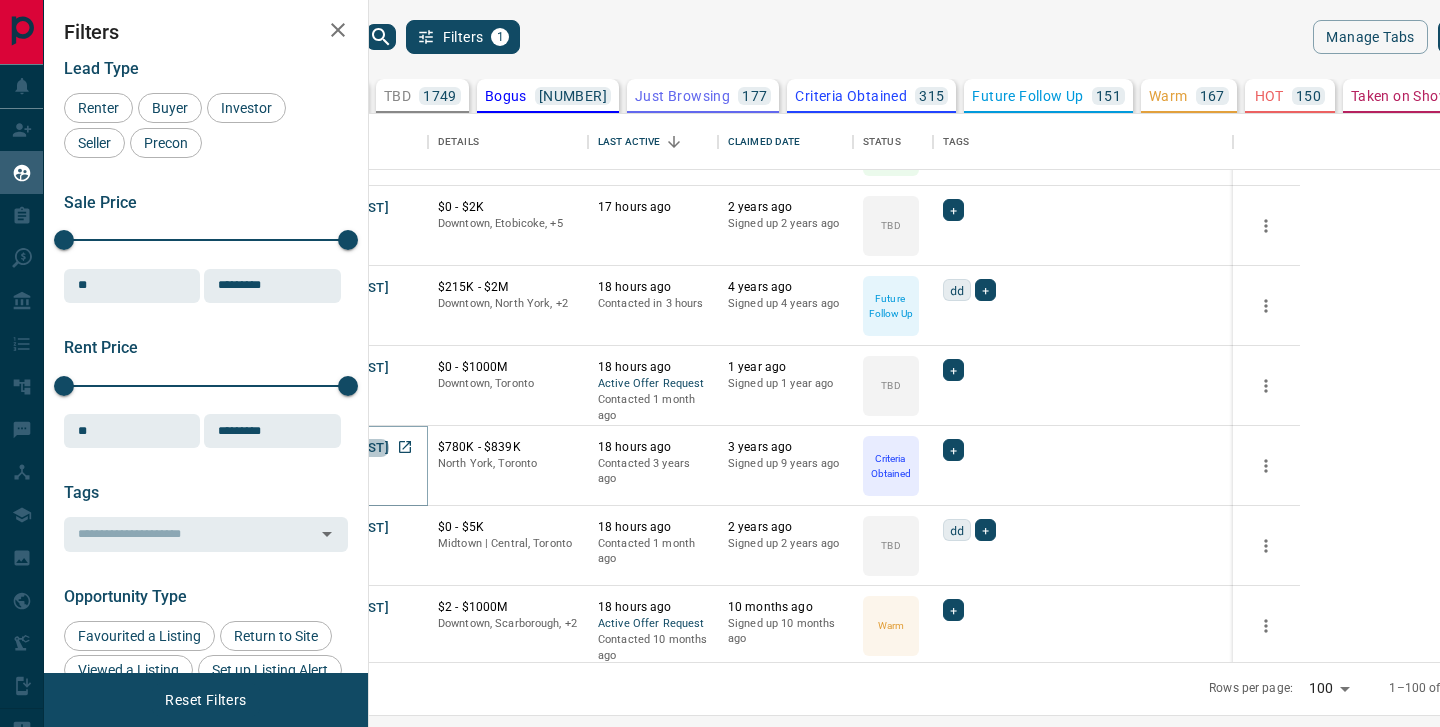 click on "[FIRST] [LAST]" at bounding box center [343, 448] 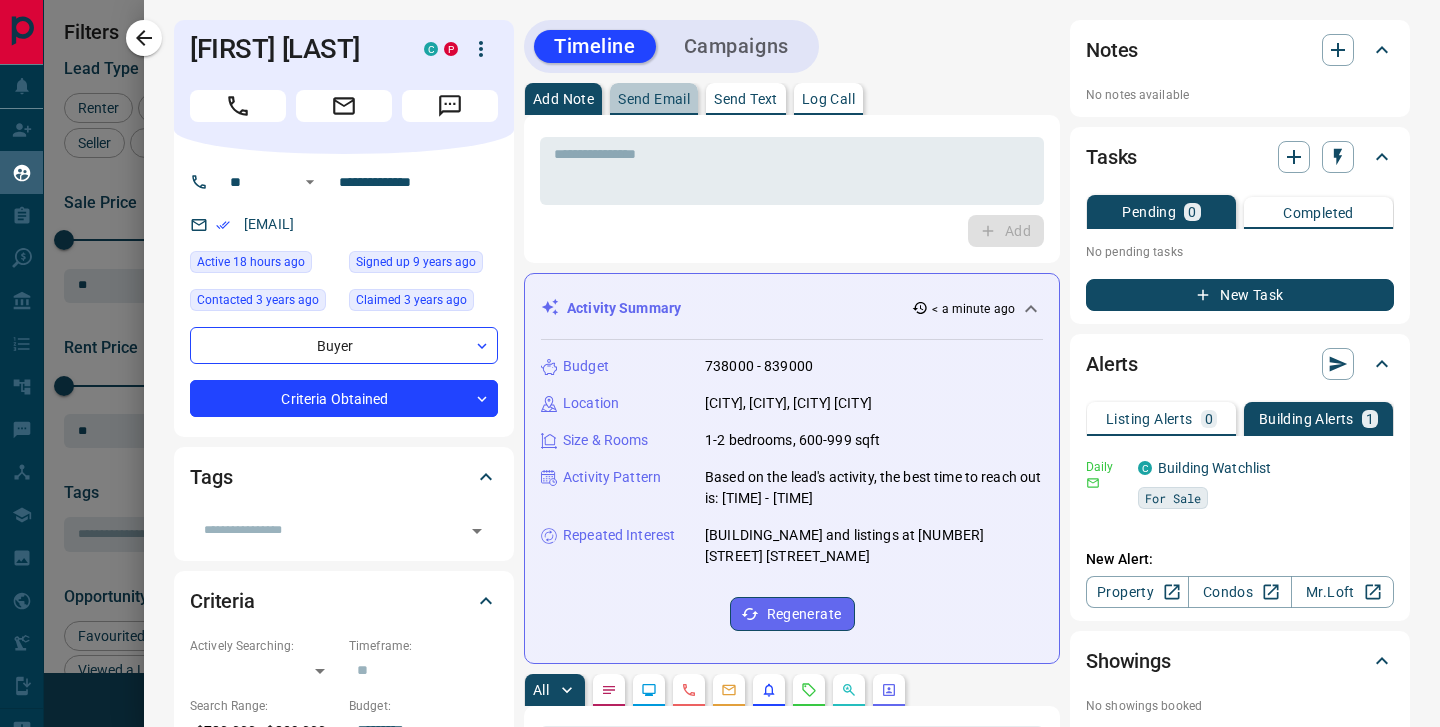 click on "Send Email" at bounding box center (654, 99) 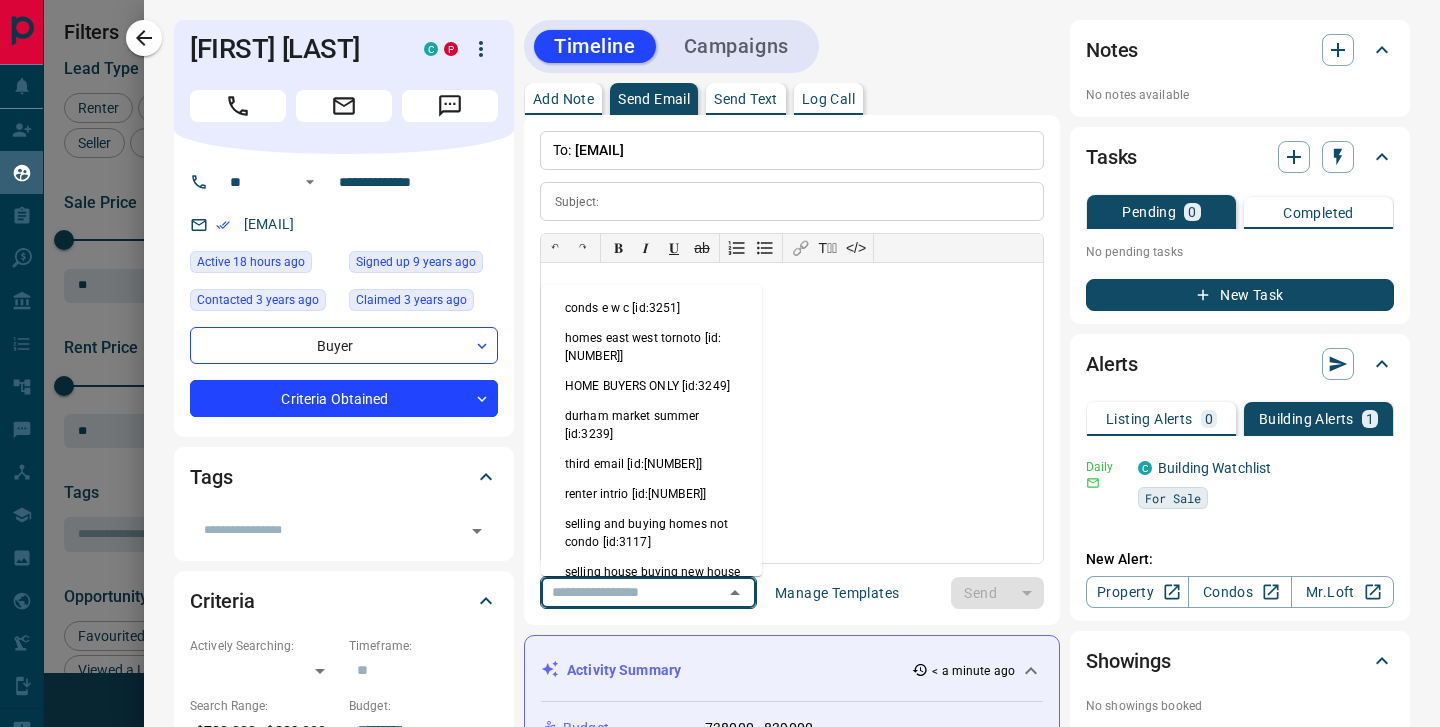 click at bounding box center [620, 592] 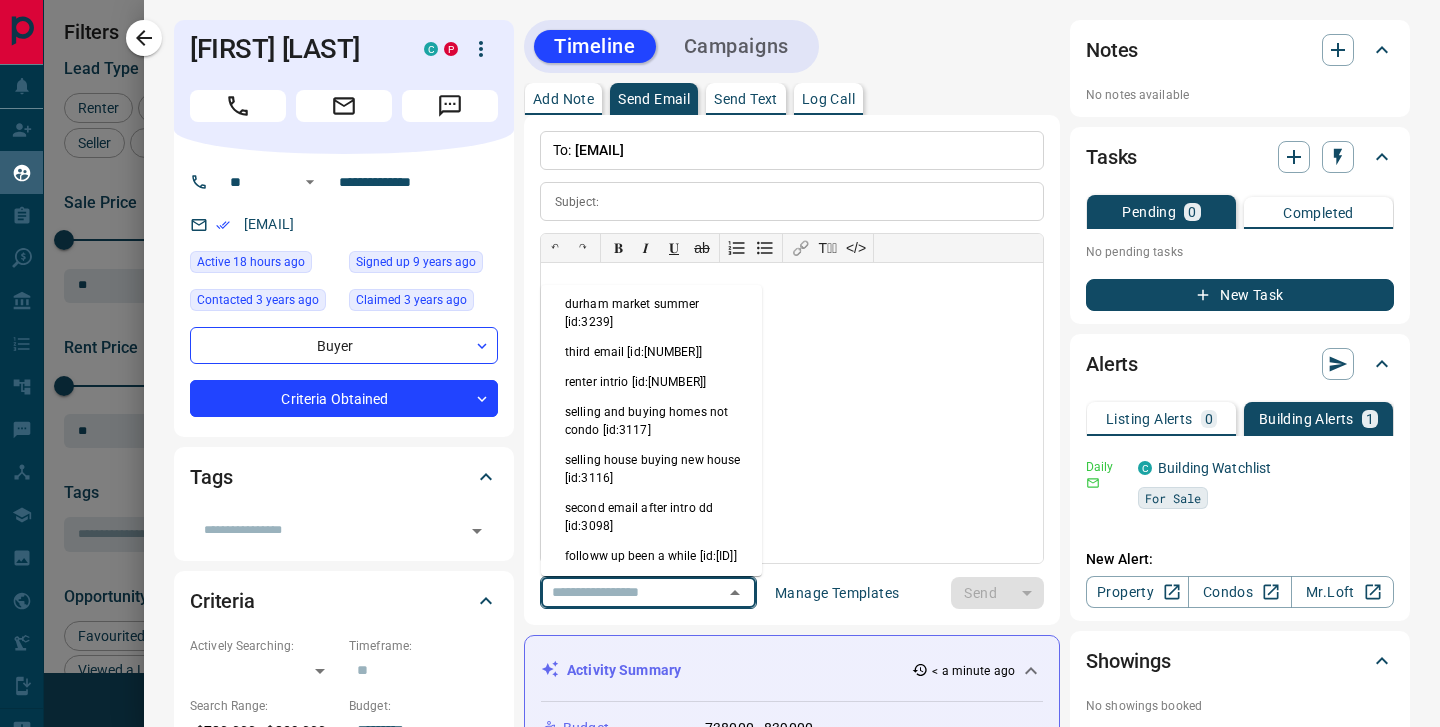 scroll, scrollTop: 156, scrollLeft: 0, axis: vertical 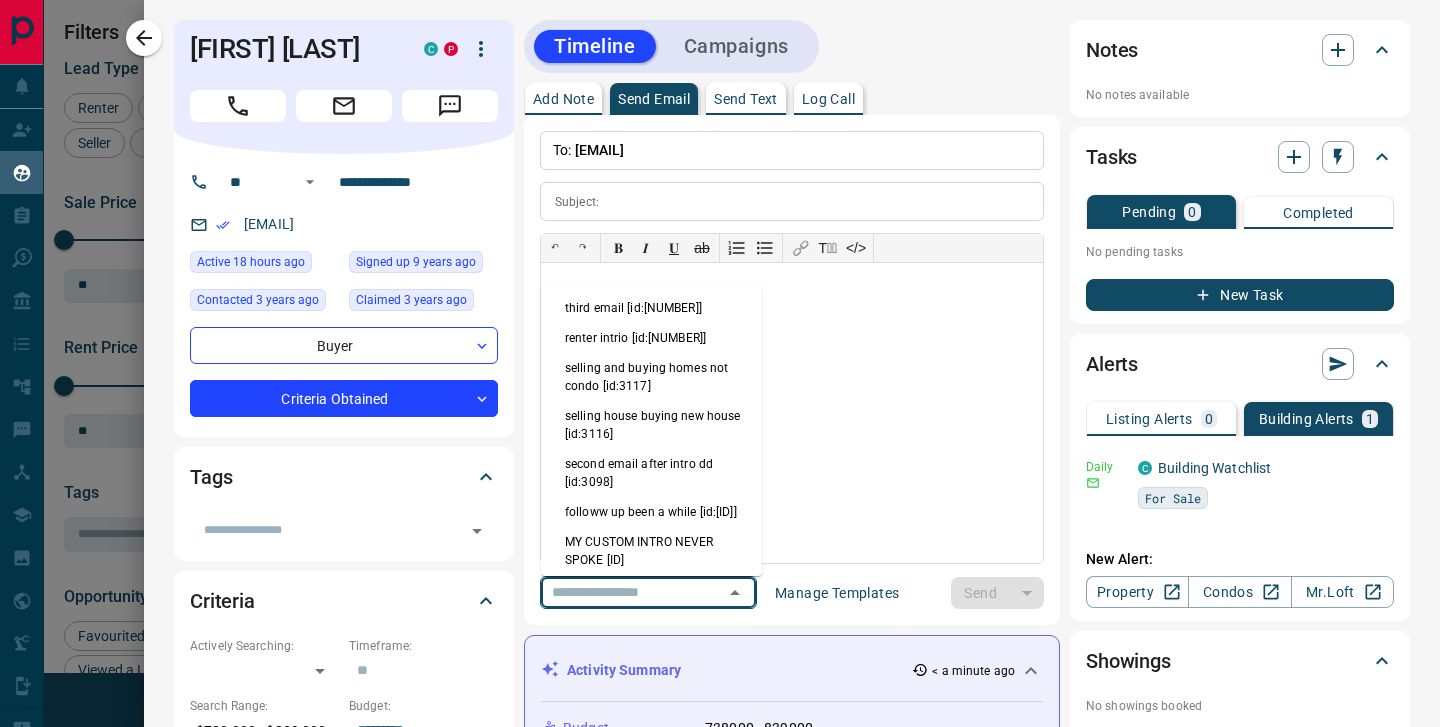 click on "second email after intro dd [id:3098]" at bounding box center [651, 473] 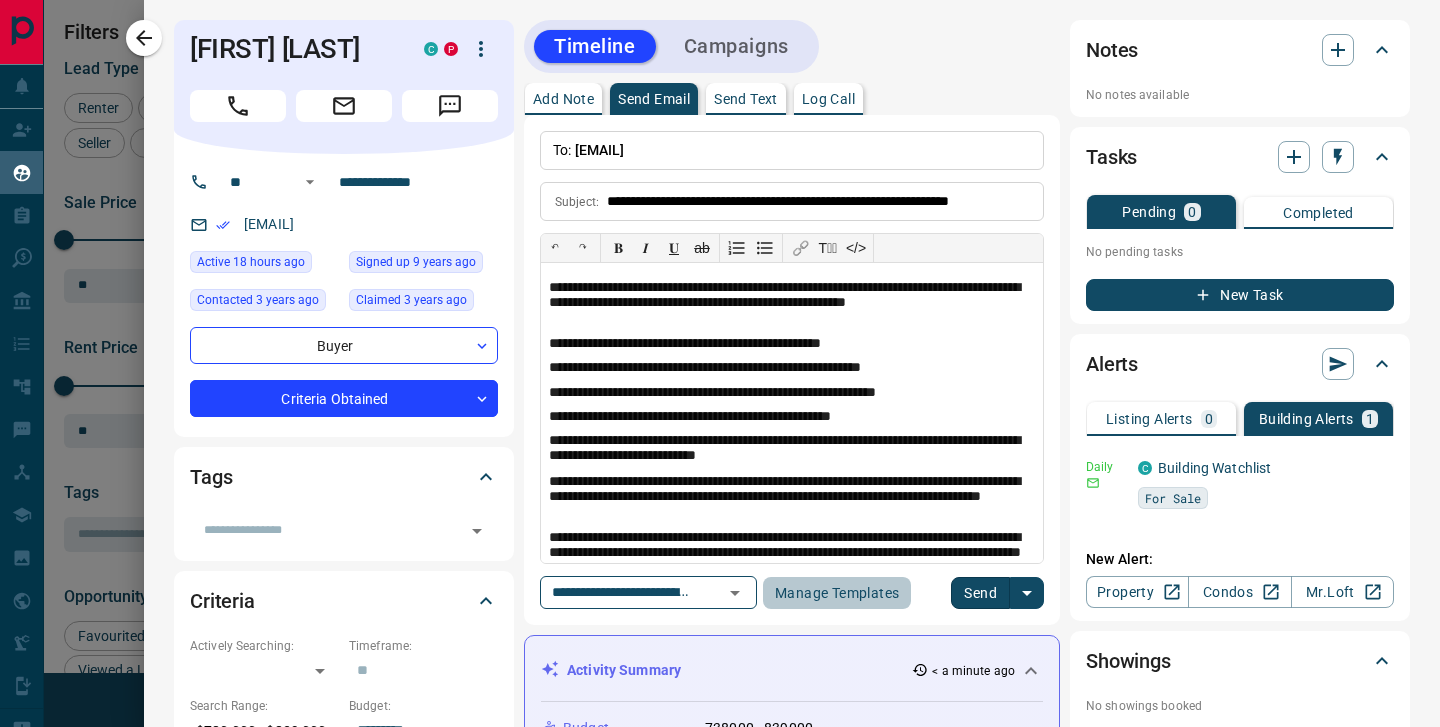 click on "Manage Templates" at bounding box center [837, 593] 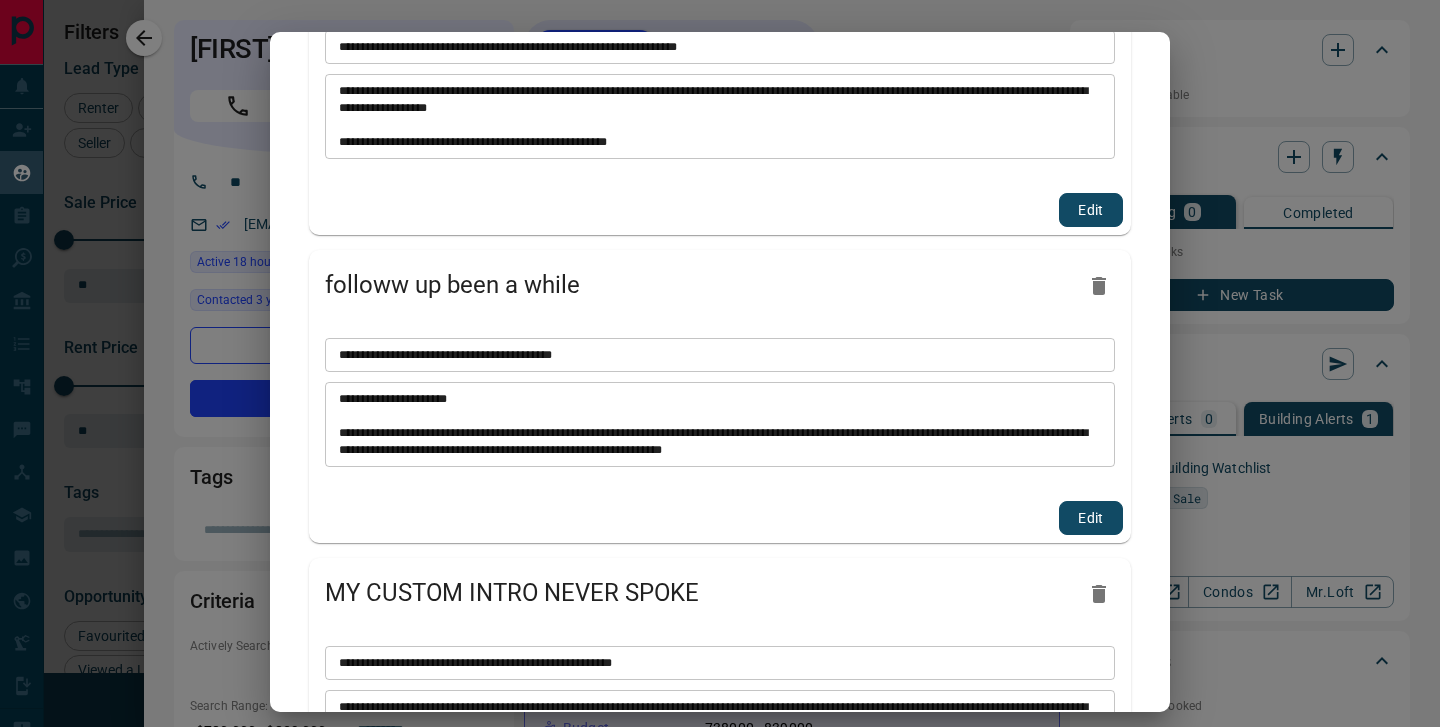 scroll, scrollTop: 2902, scrollLeft: 0, axis: vertical 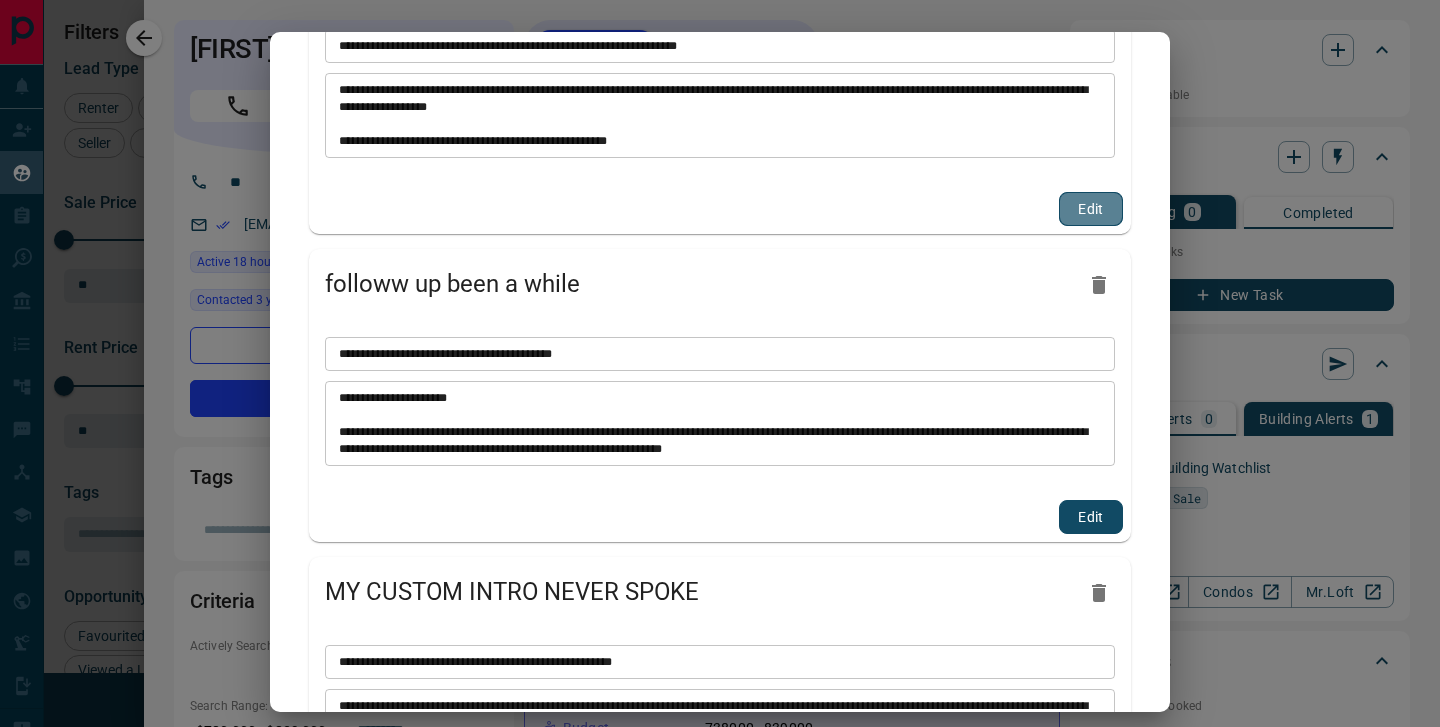 click on "Edit" at bounding box center (1091, 209) 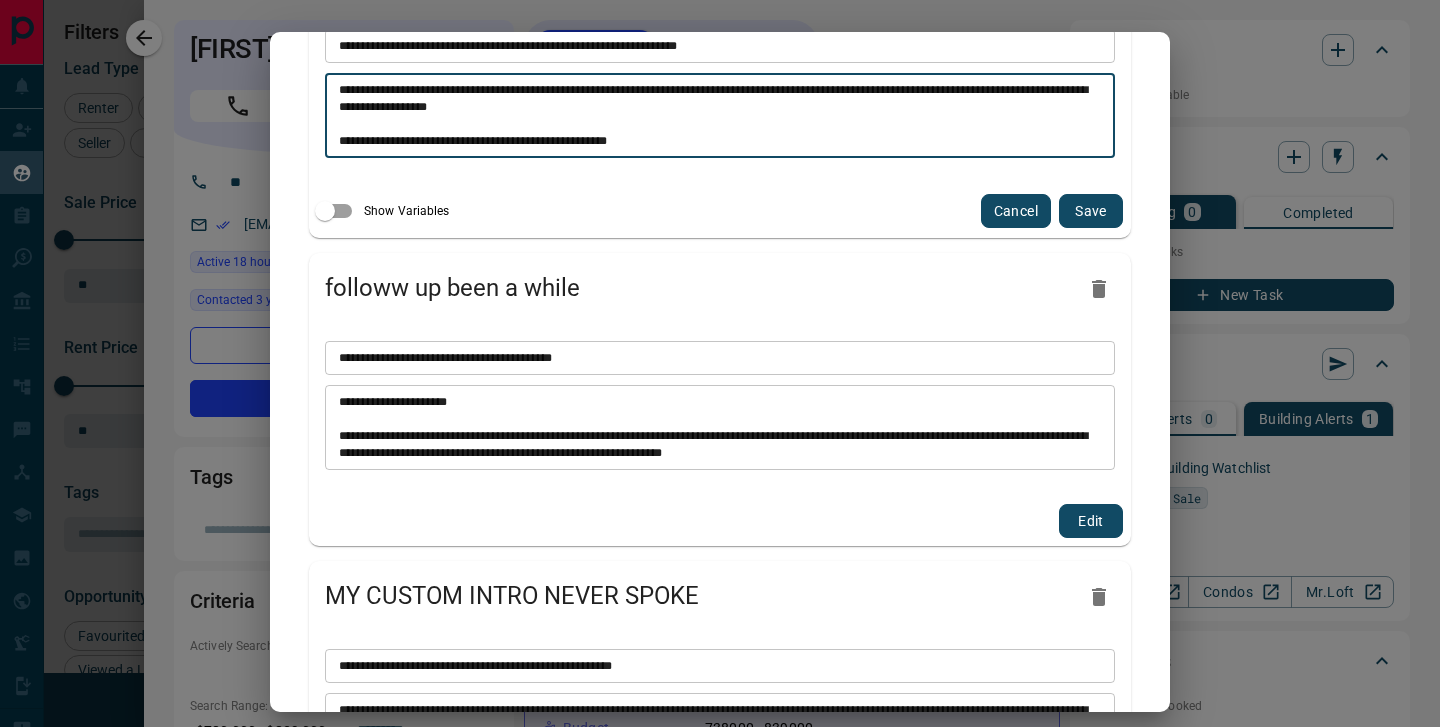 drag, startPoint x: 855, startPoint y: 93, endPoint x: 830, endPoint y: 92, distance: 25.019993 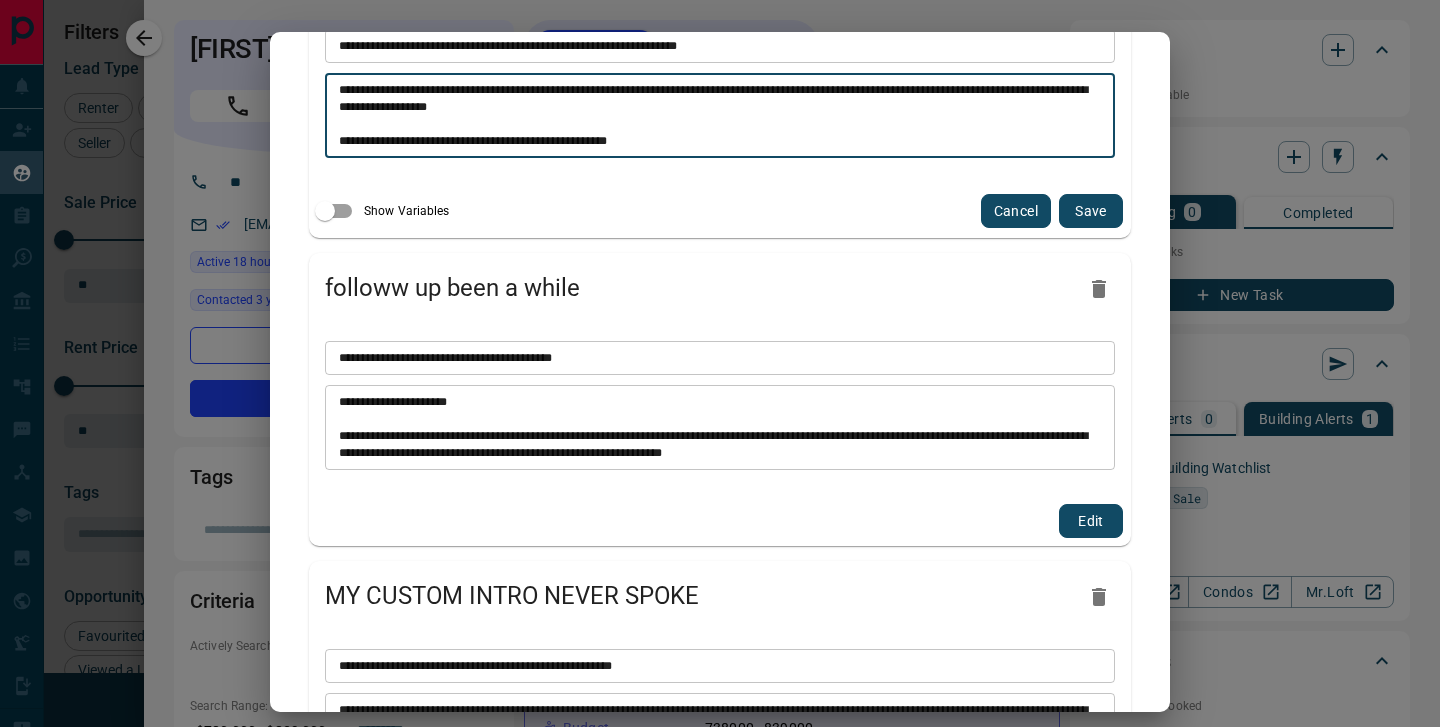 click at bounding box center [720, 116] 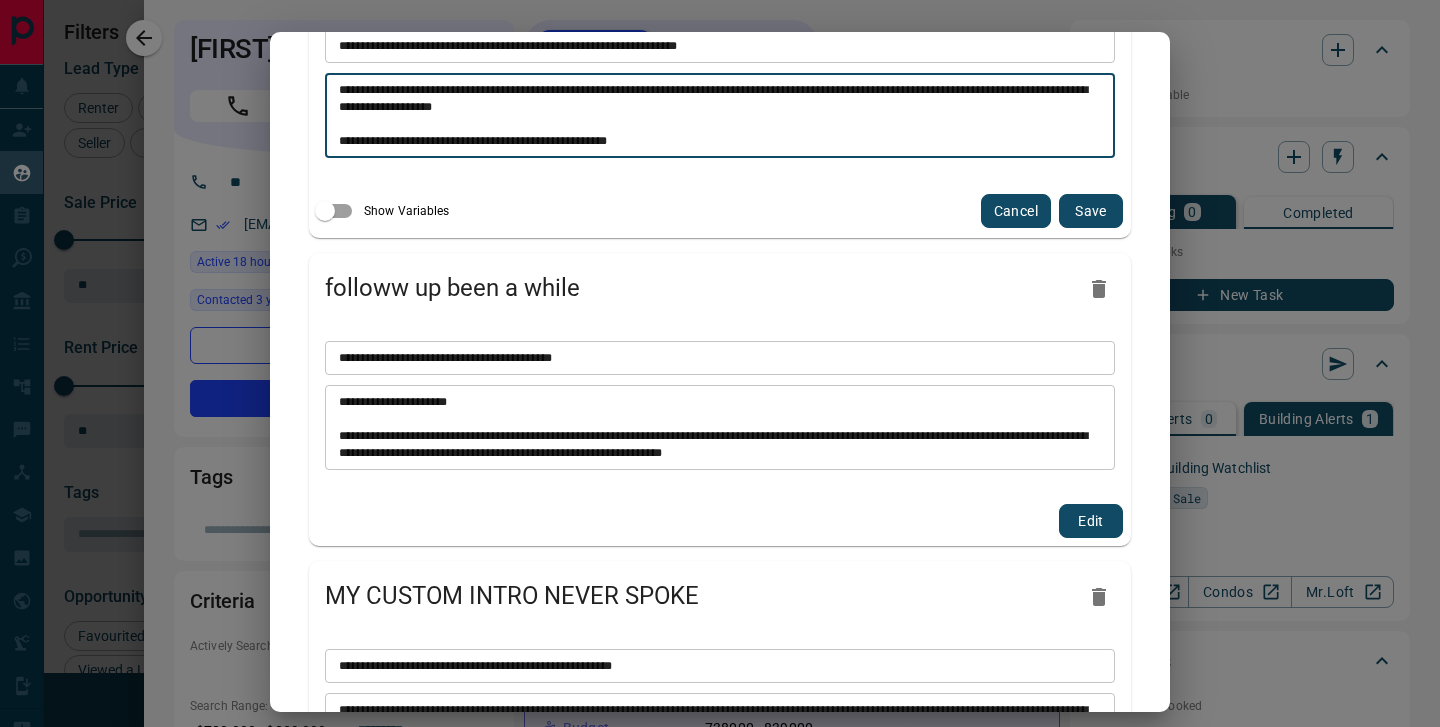 type on "**********" 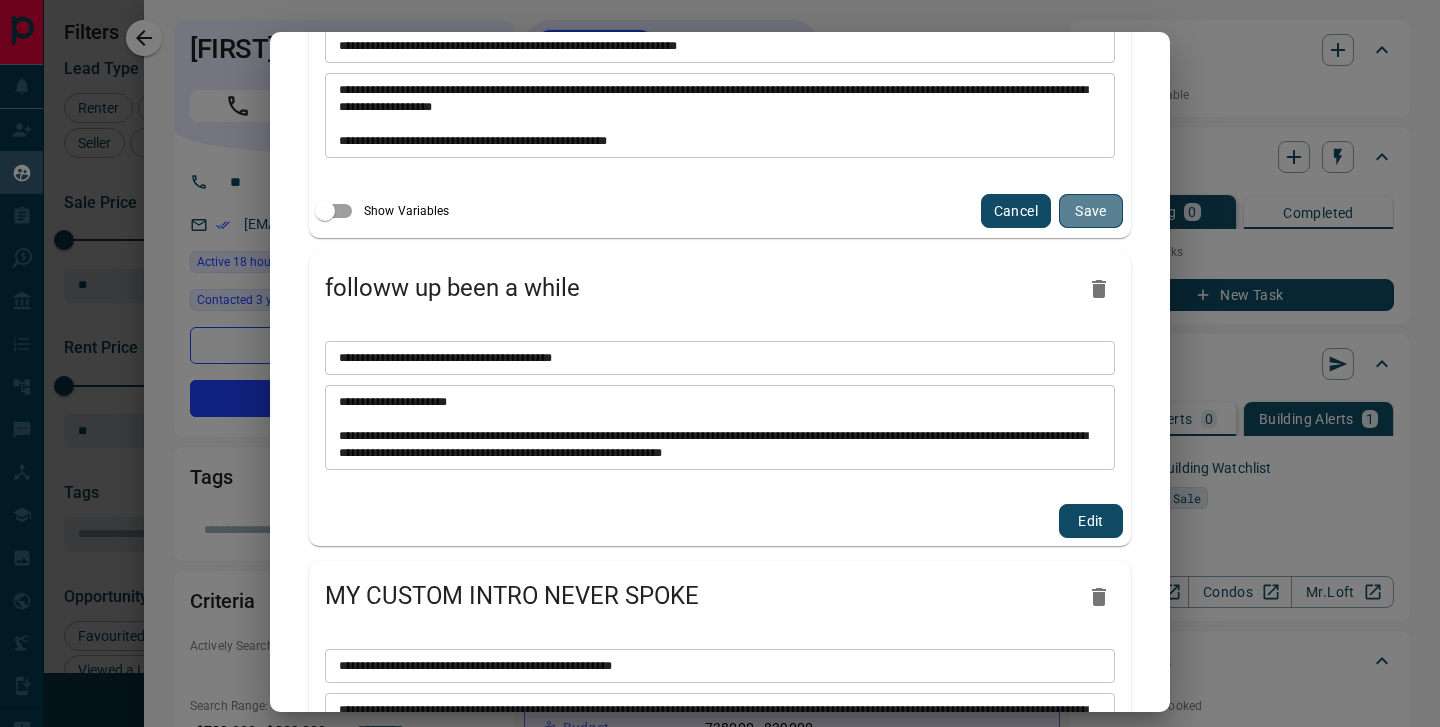 click on "Save" at bounding box center [1091, 211] 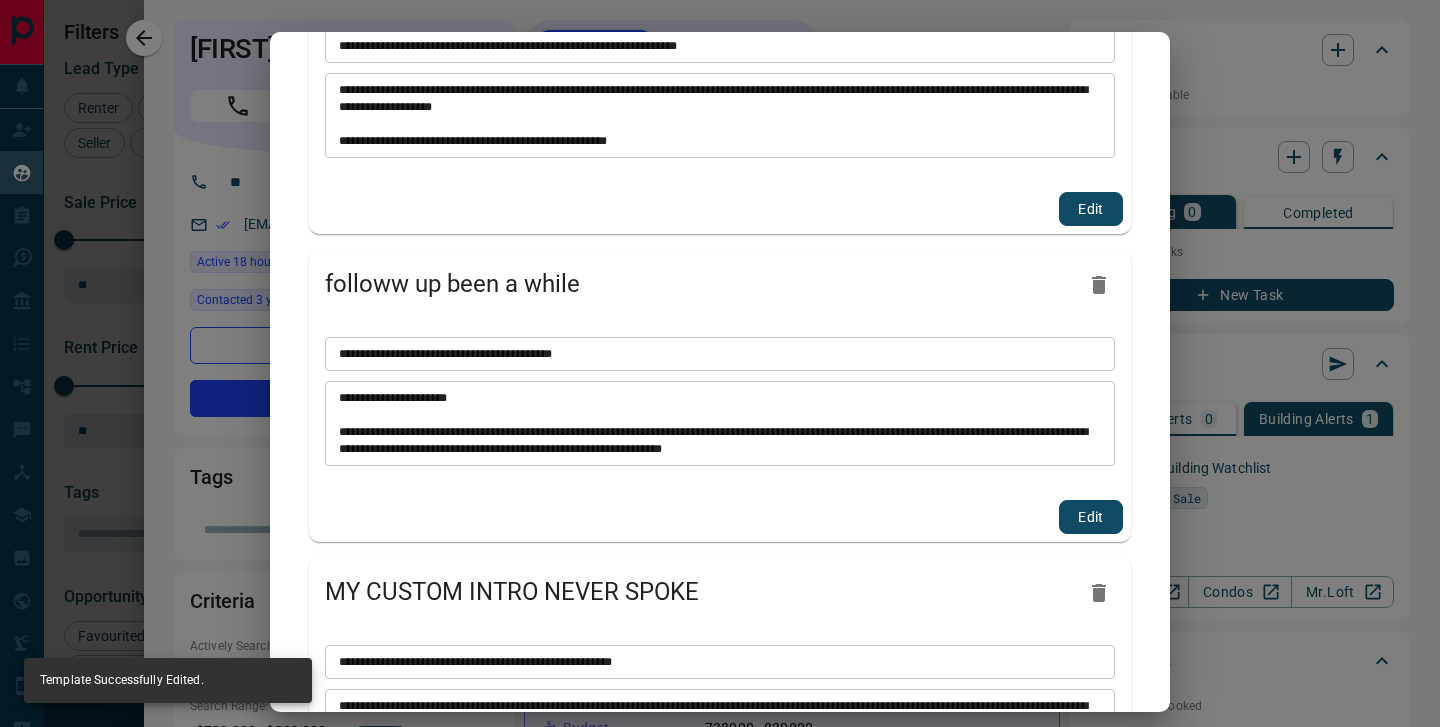 scroll, scrollTop: 2902, scrollLeft: 0, axis: vertical 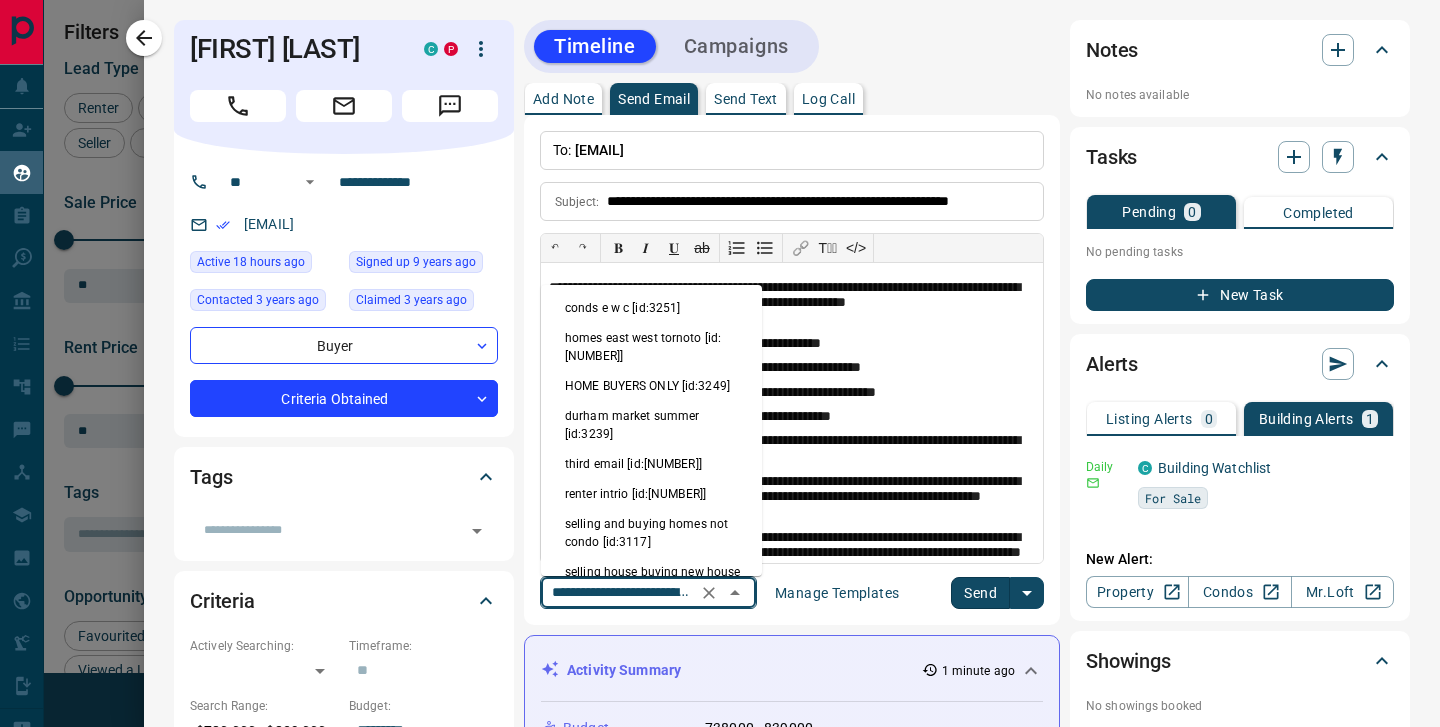 click on "**********" at bounding box center (620, 592) 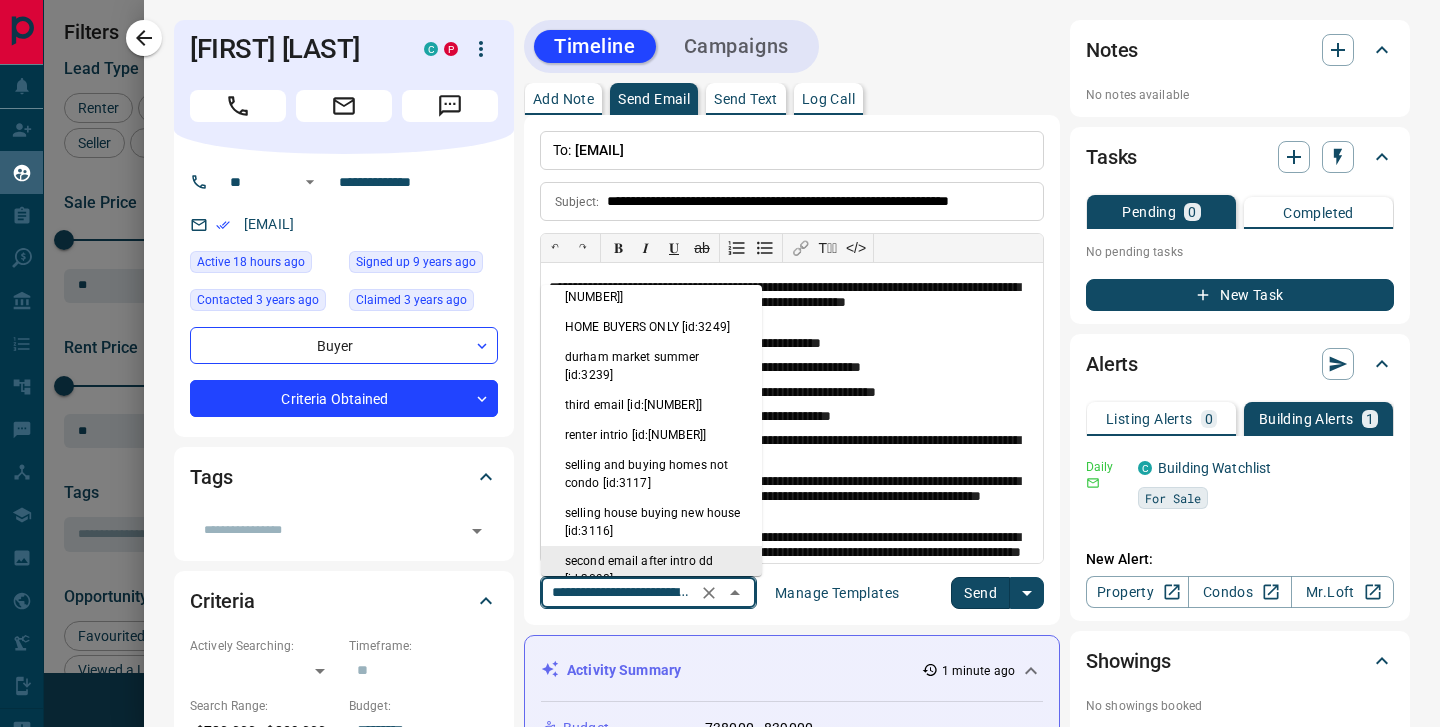 click on "second email after intro dd [id:3098]" at bounding box center (651, 570) 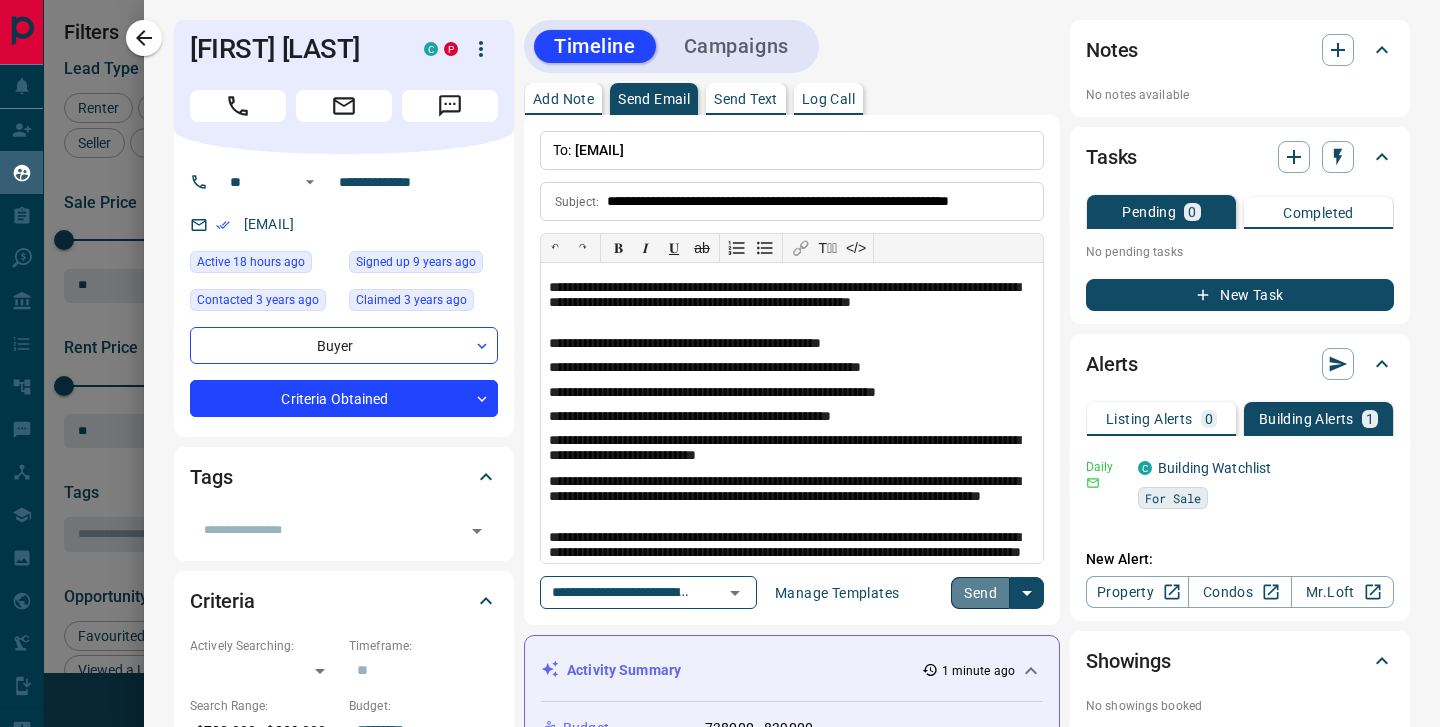 click on "Send" at bounding box center [980, 593] 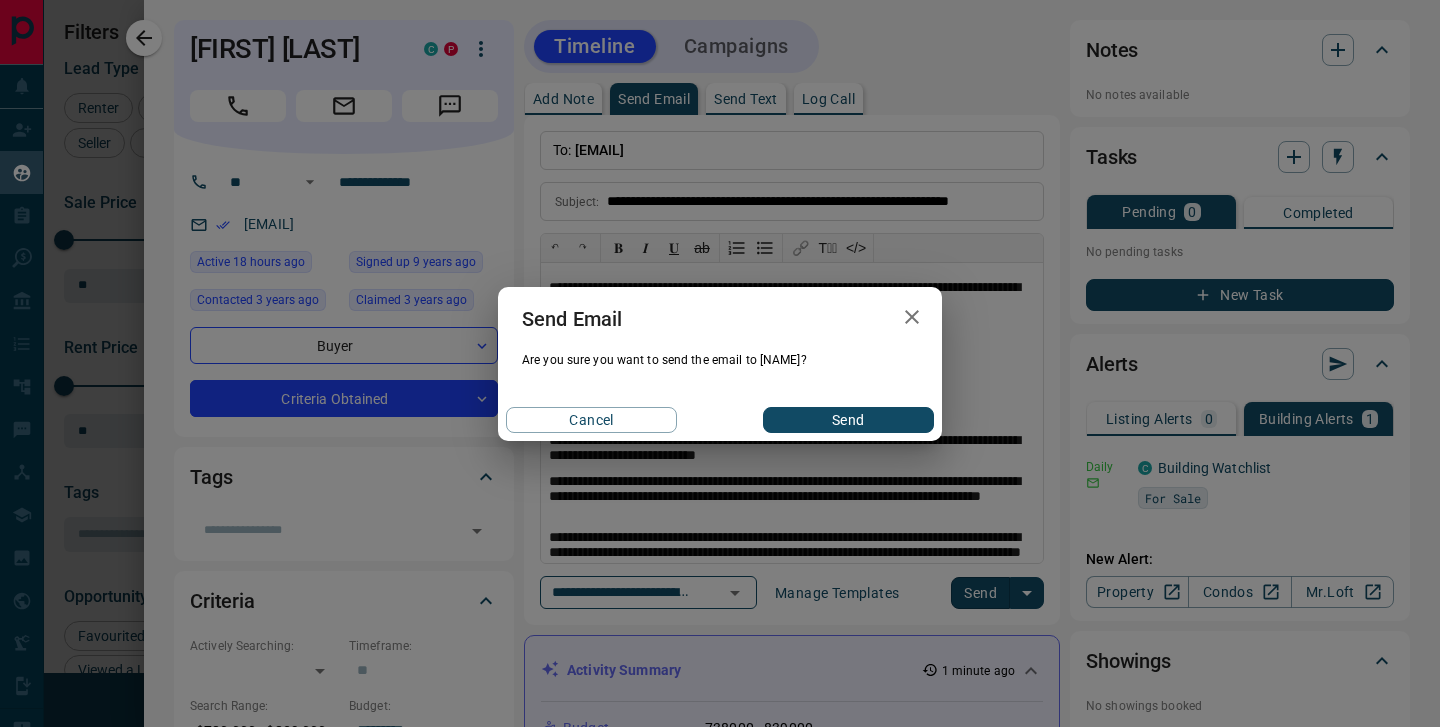 click on "Send" at bounding box center (848, 420) 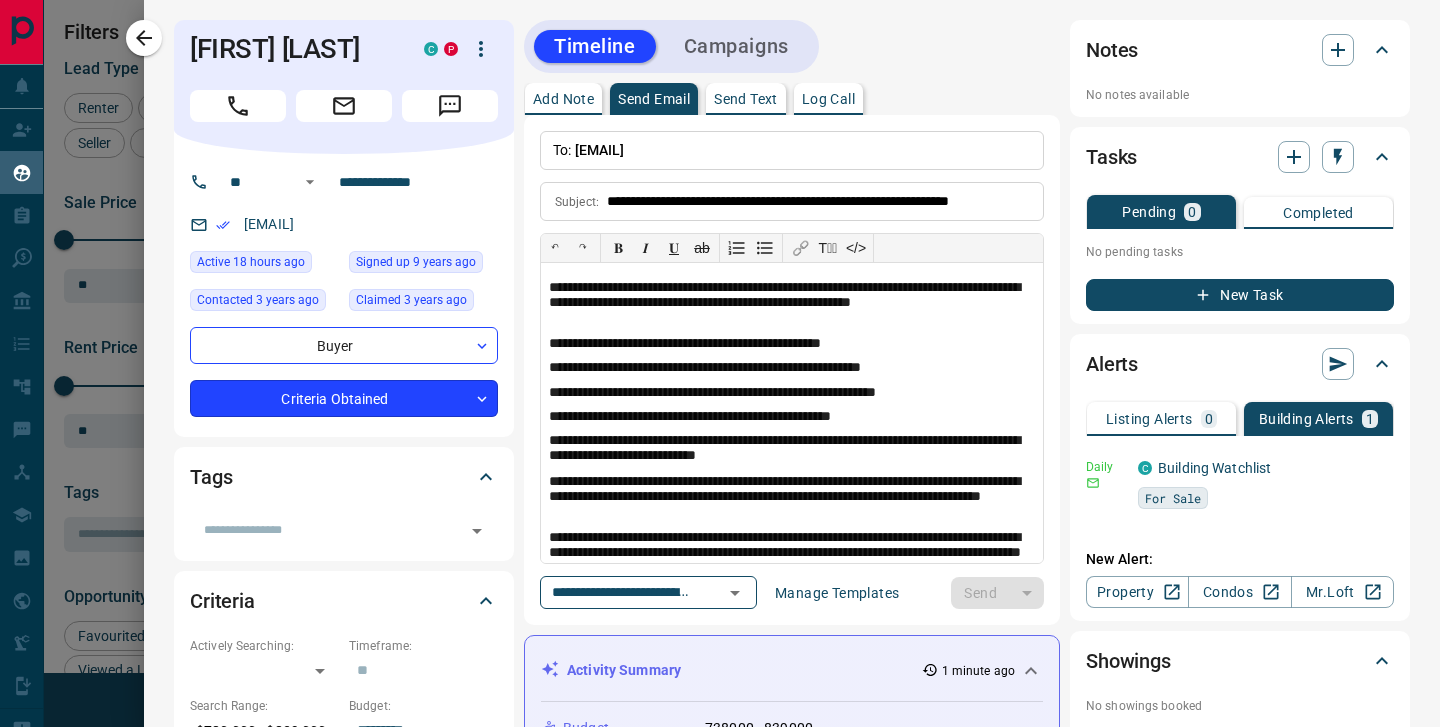 type 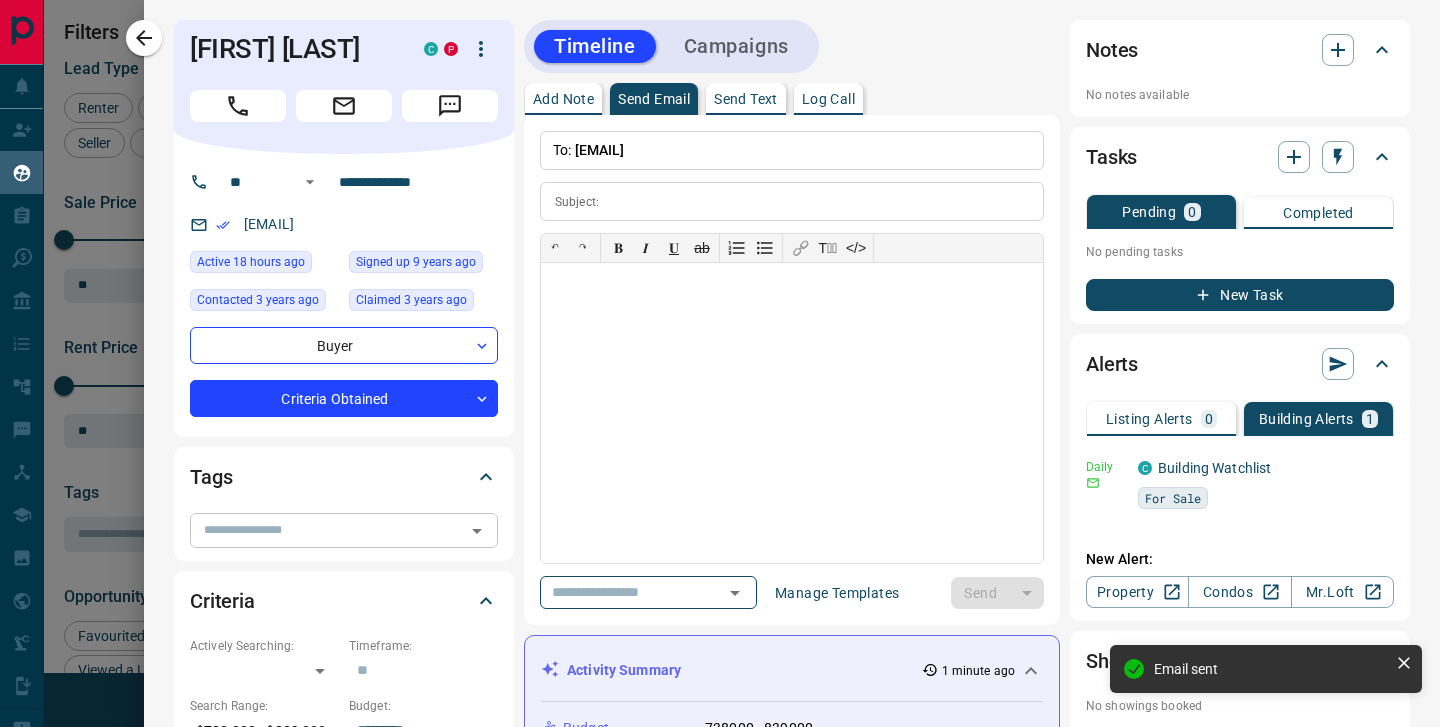 click at bounding box center (327, 530) 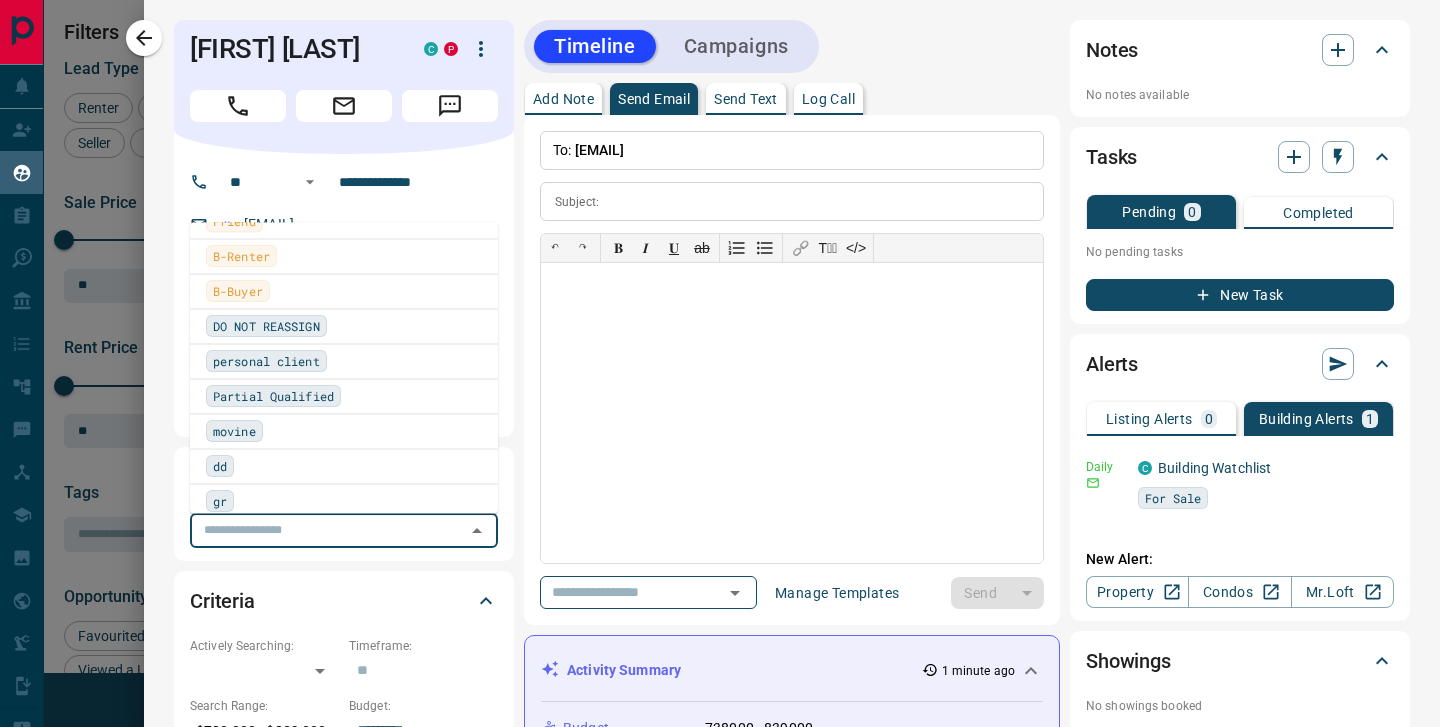 scroll, scrollTop: 1413, scrollLeft: 0, axis: vertical 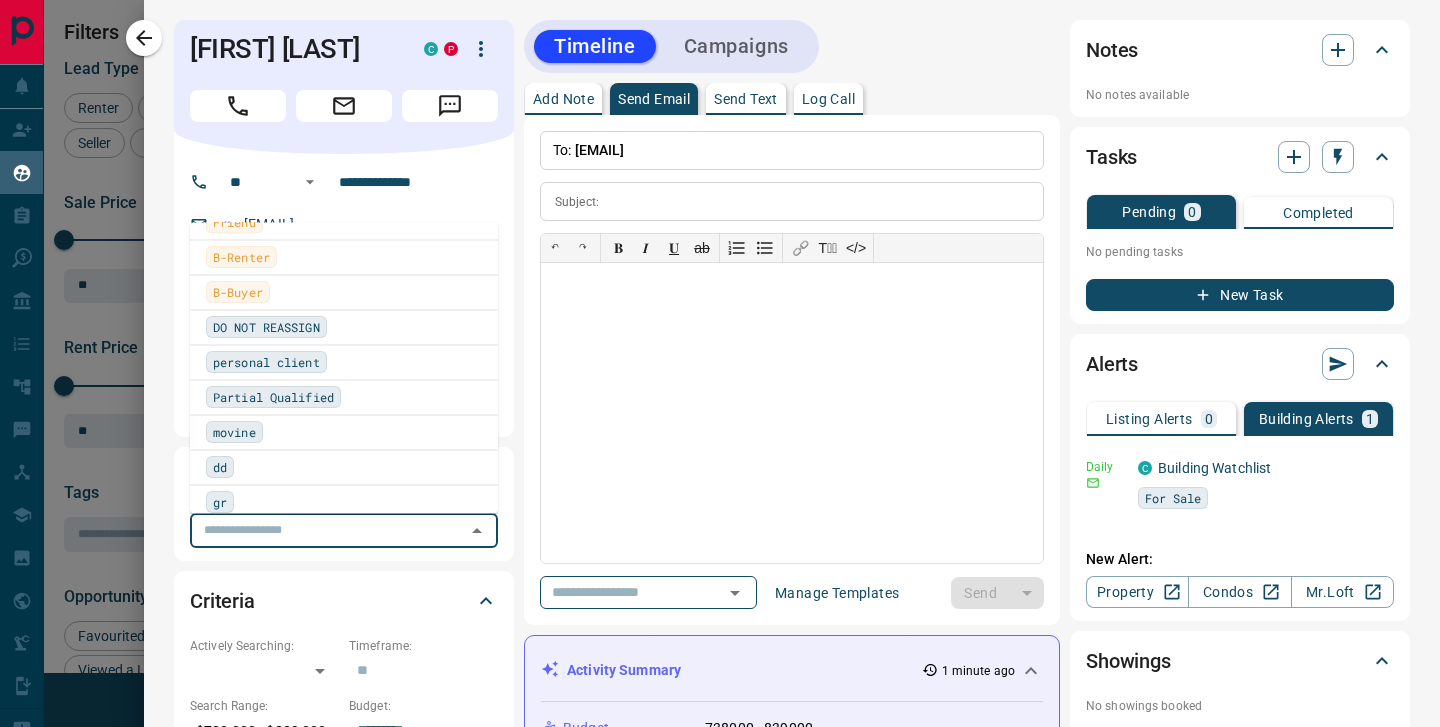 click on "dd" at bounding box center [344, 468] 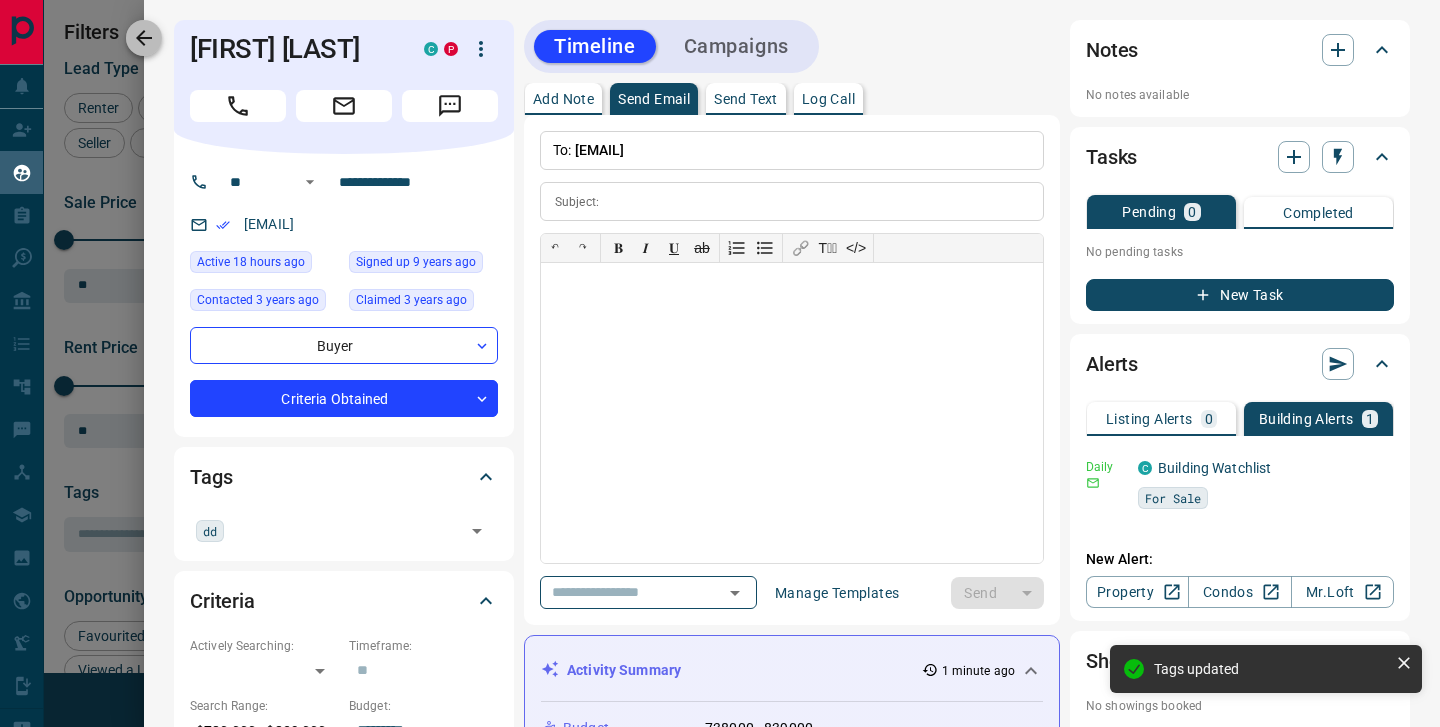 click at bounding box center (144, 38) 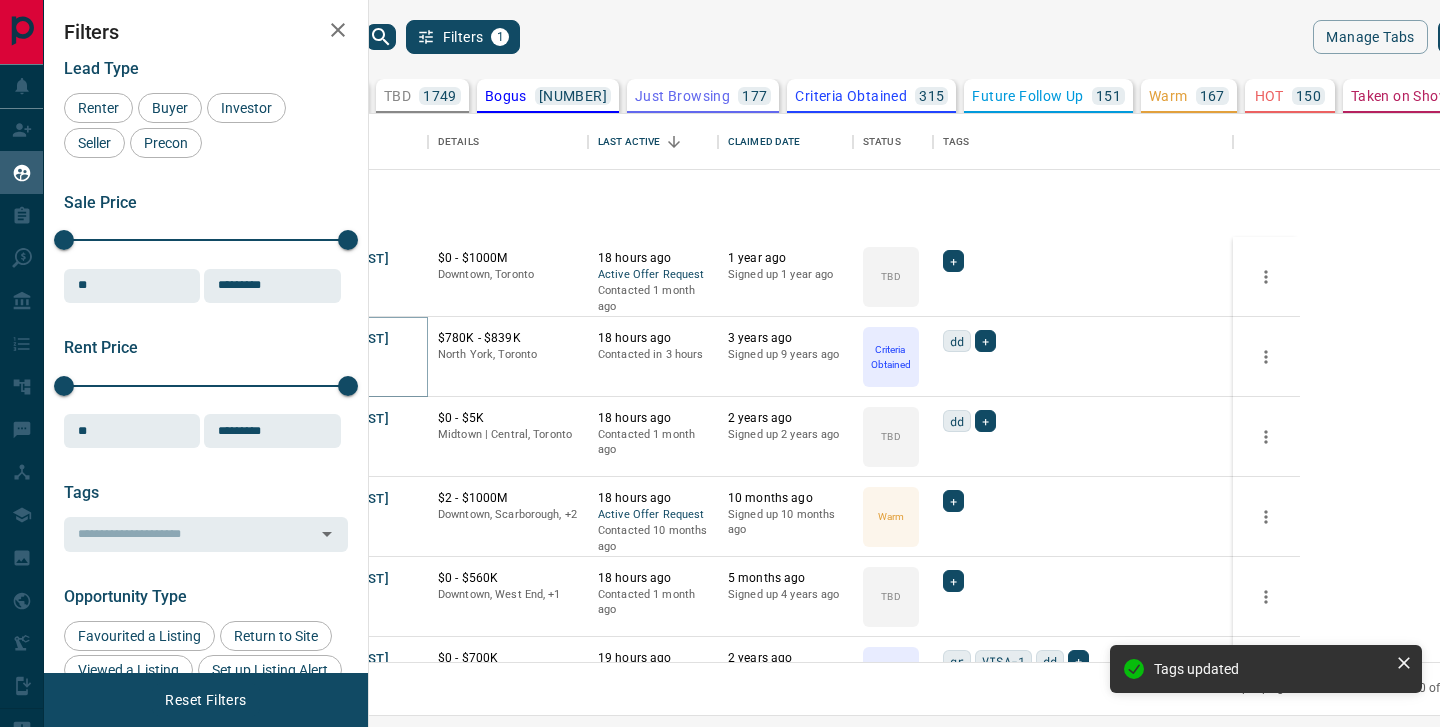 scroll, scrollTop: 7195, scrollLeft: 0, axis: vertical 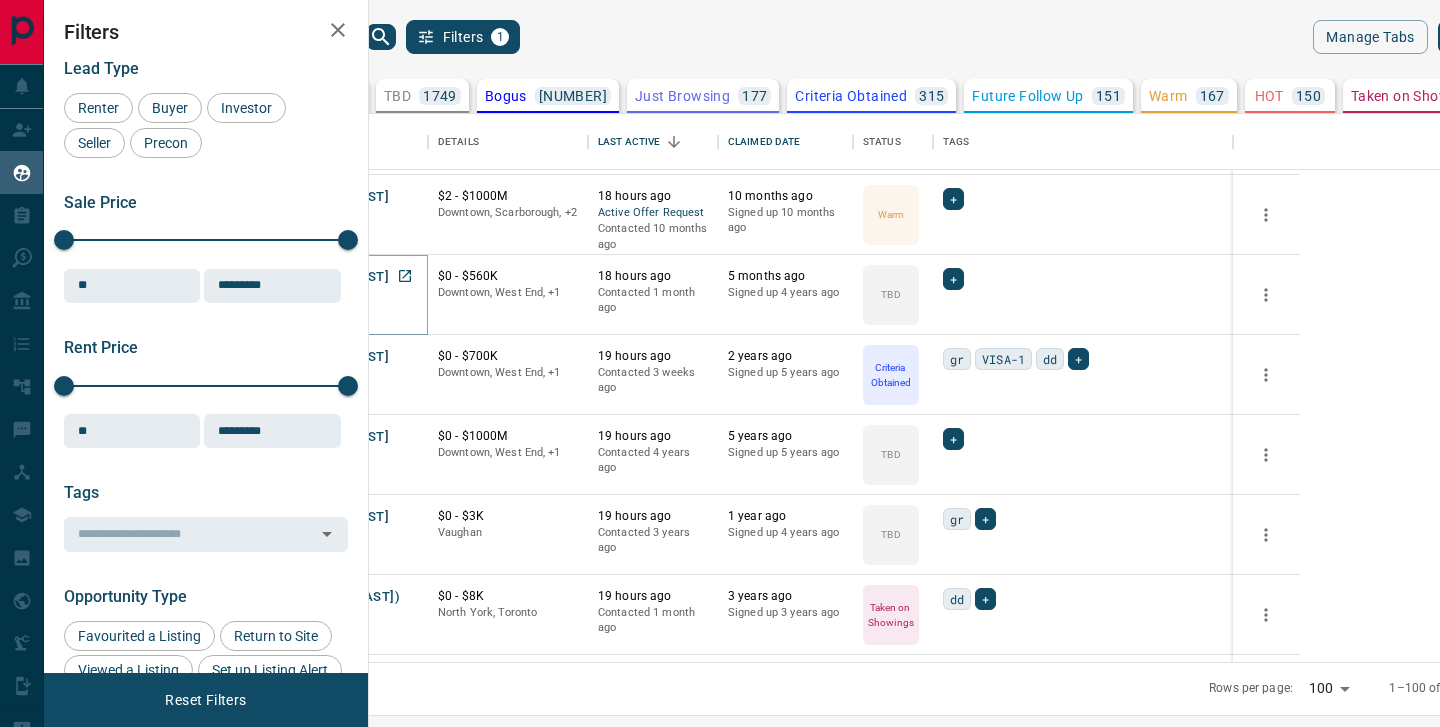 click on "[FIRST] [LAST]" at bounding box center [343, 277] 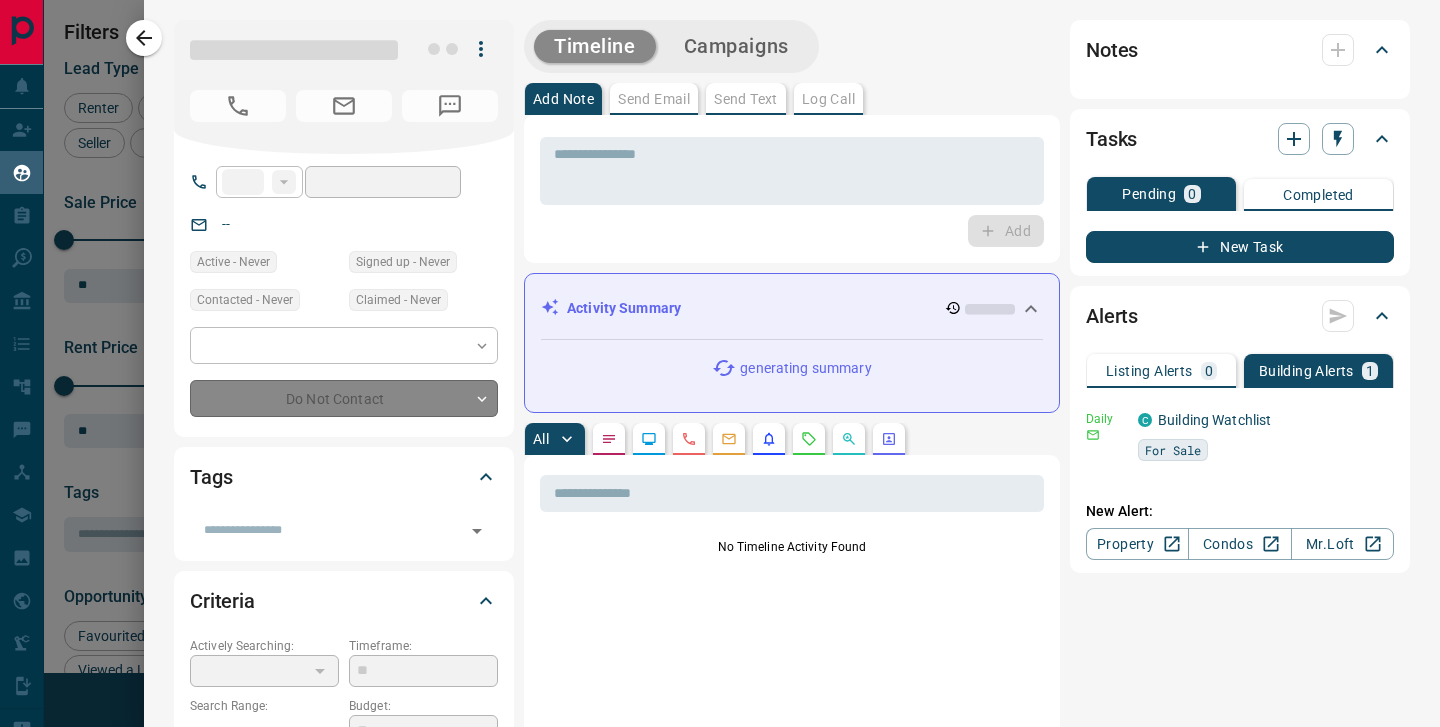 type on "**" 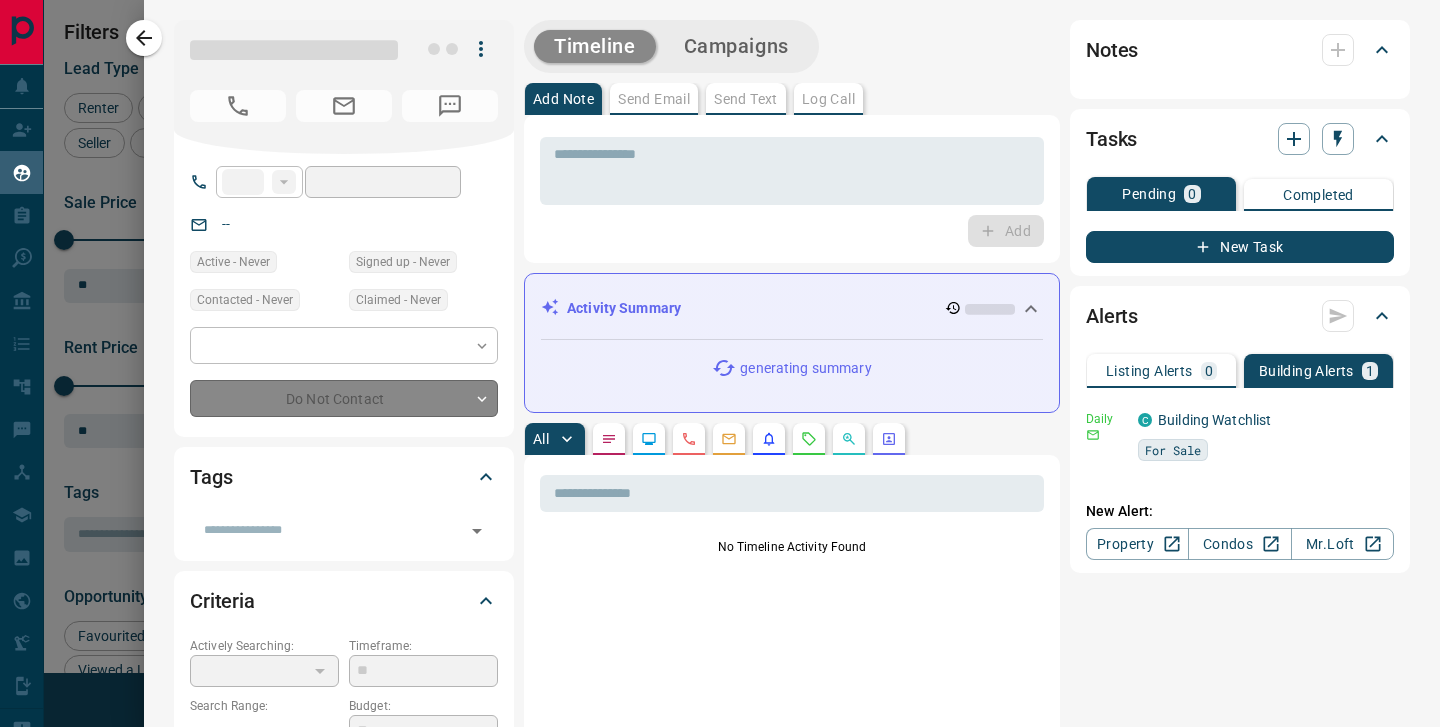 type on "**********" 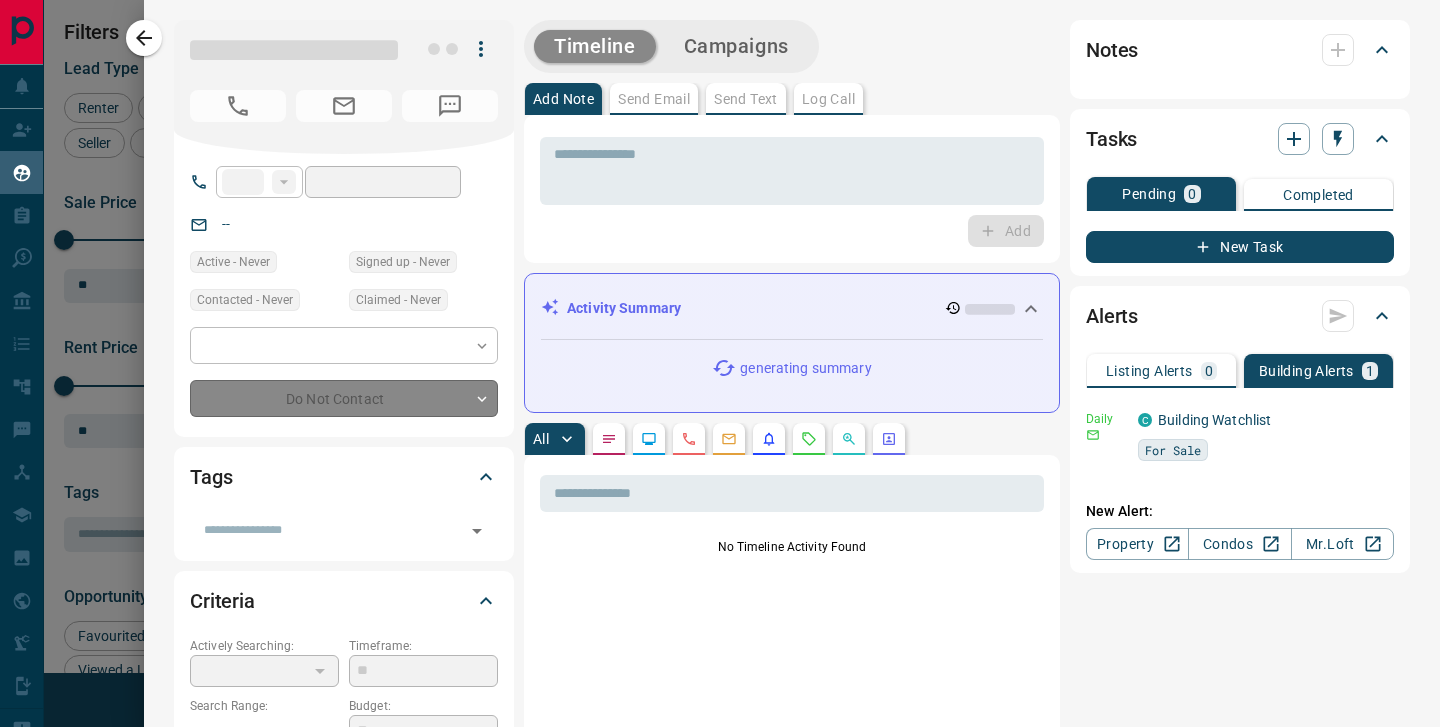type on "**" 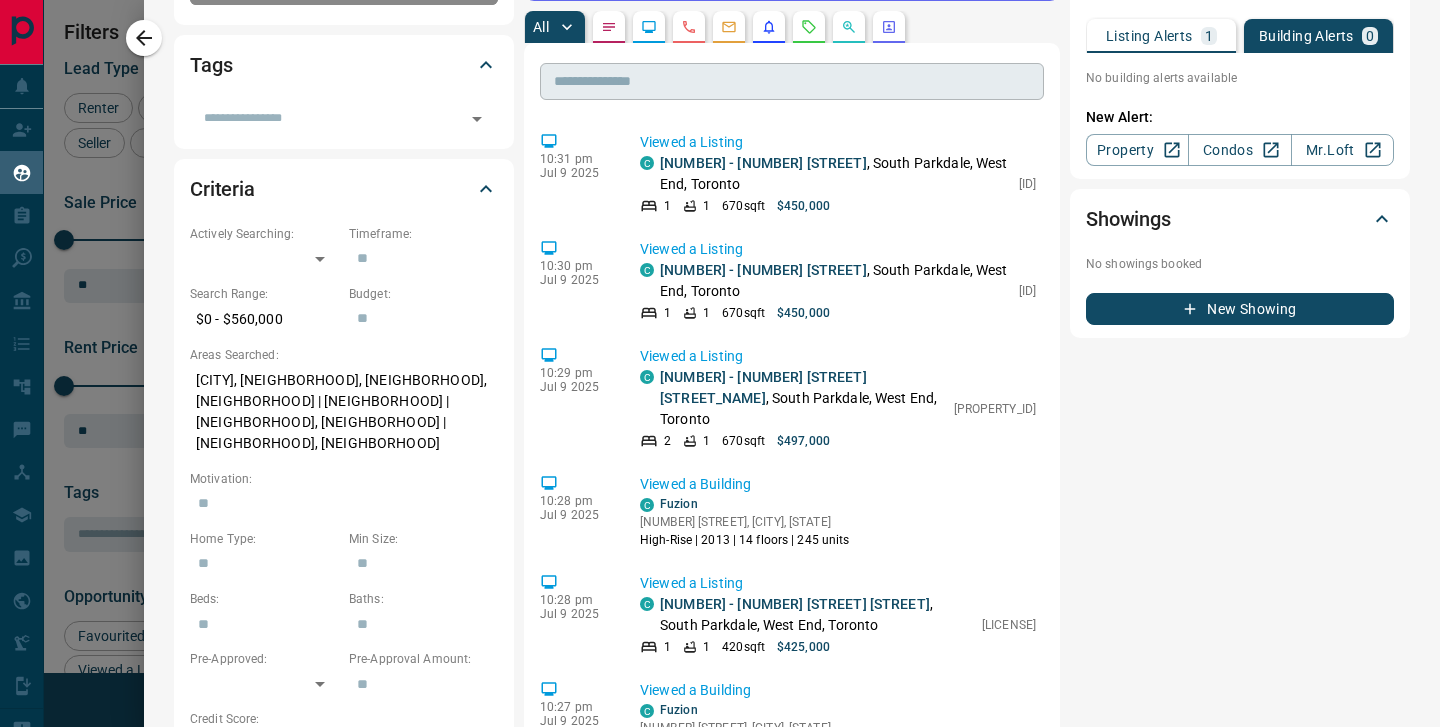 scroll, scrollTop: 527, scrollLeft: 0, axis: vertical 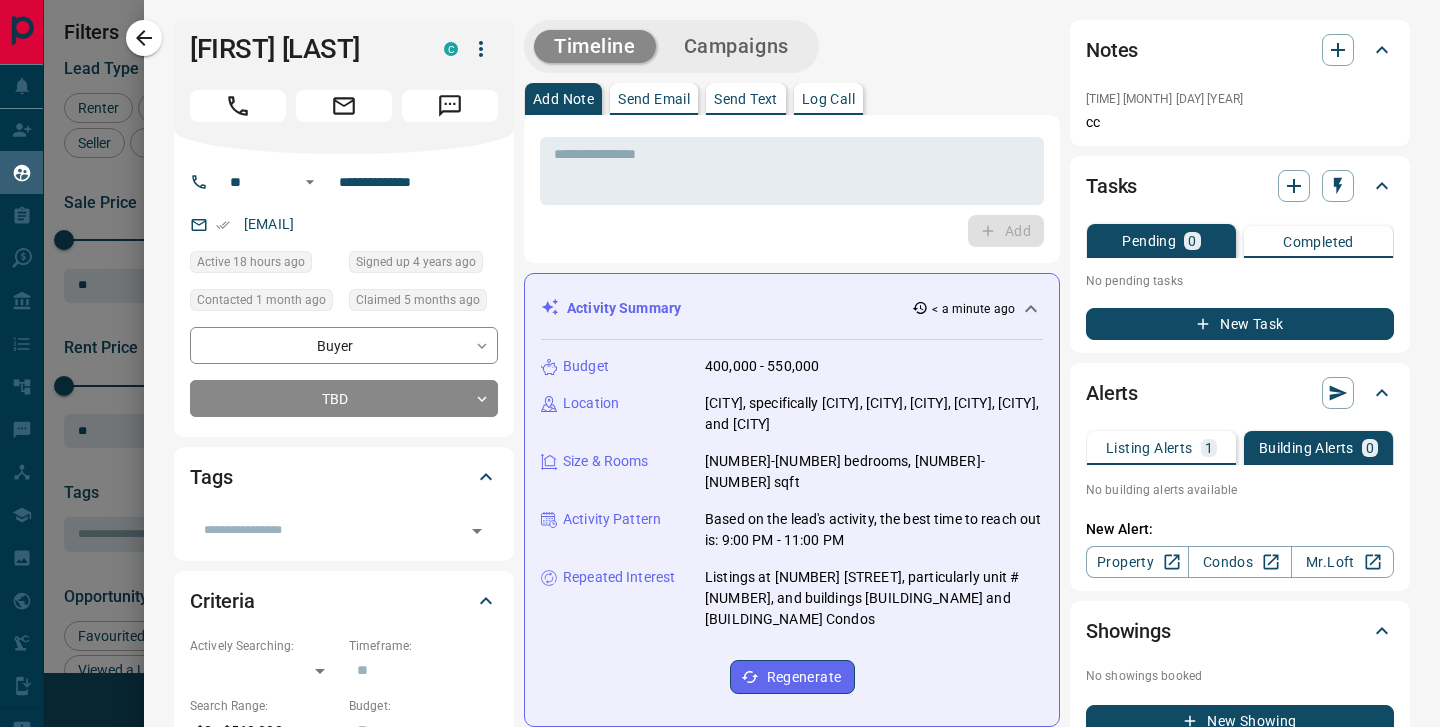 click on "Send Email" at bounding box center (654, 99) 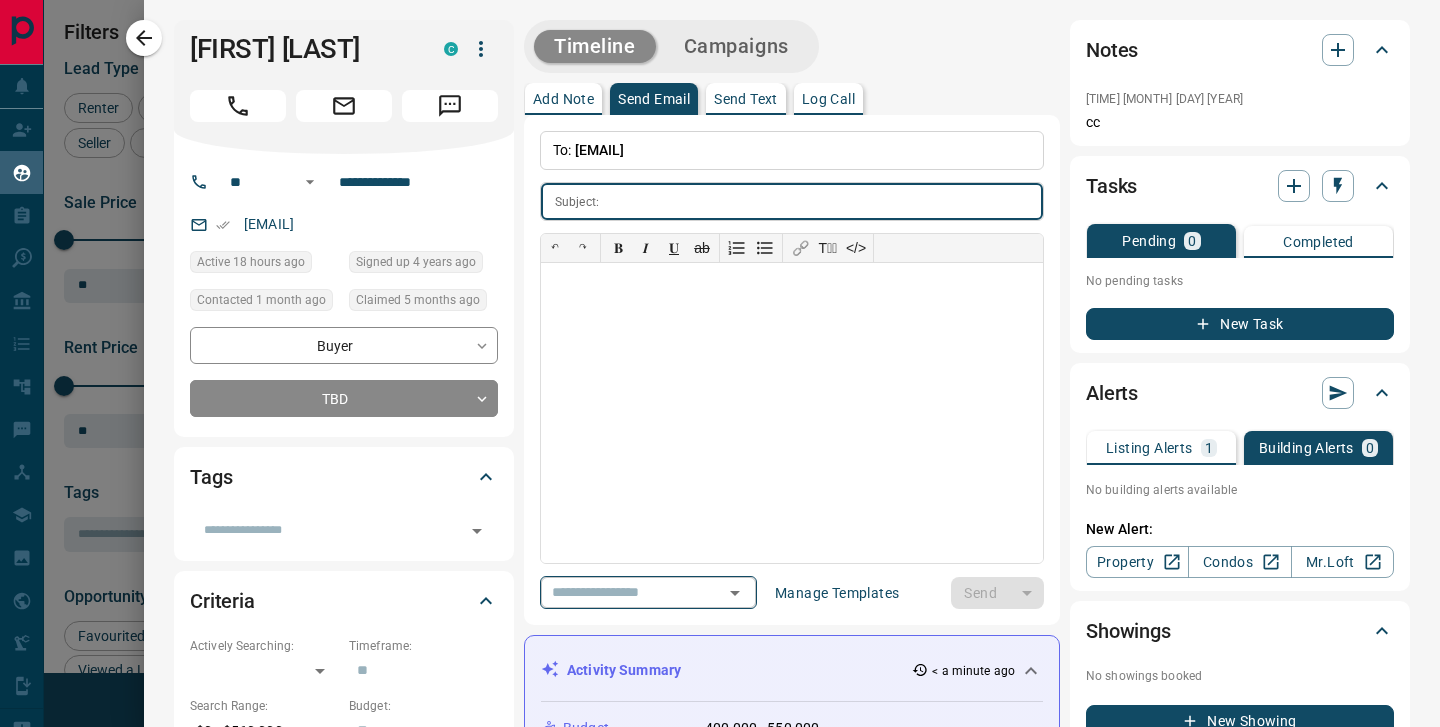 click on "​" at bounding box center (648, 592) 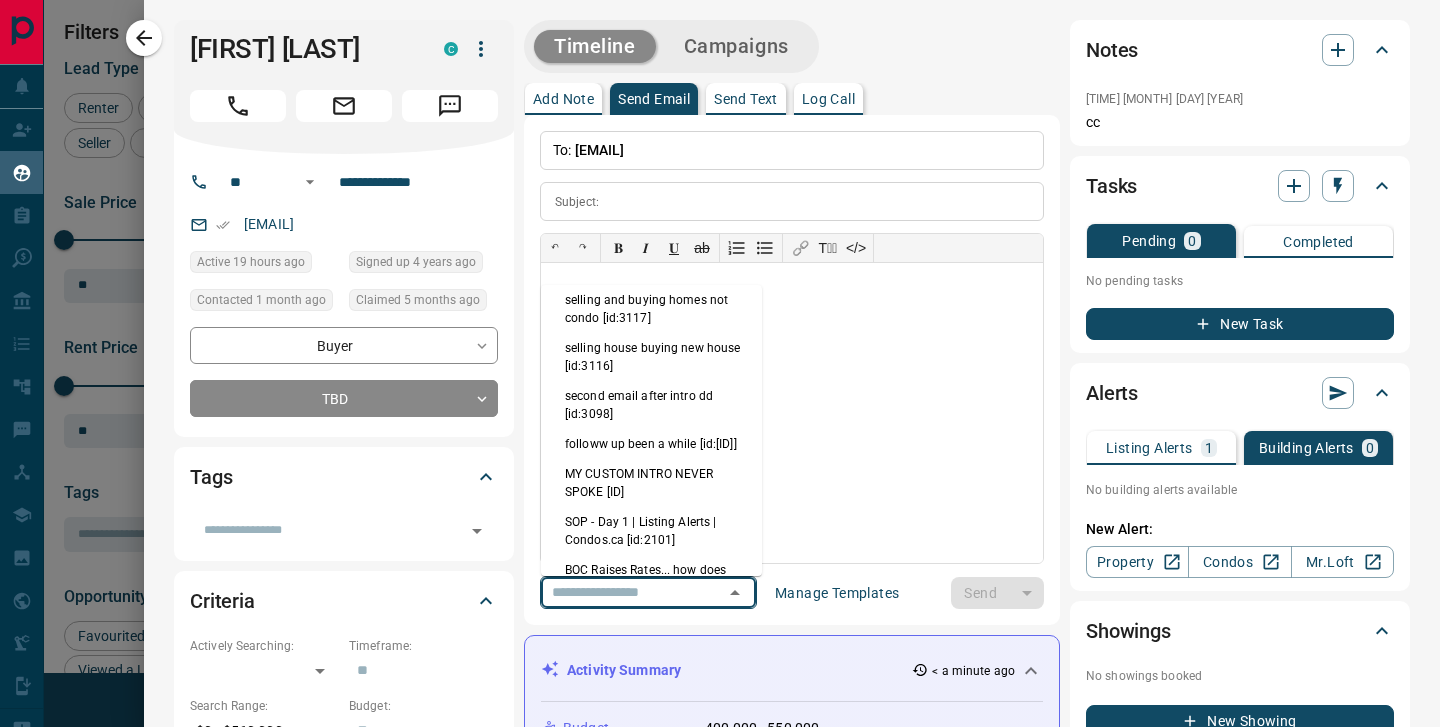 scroll, scrollTop: 225, scrollLeft: 0, axis: vertical 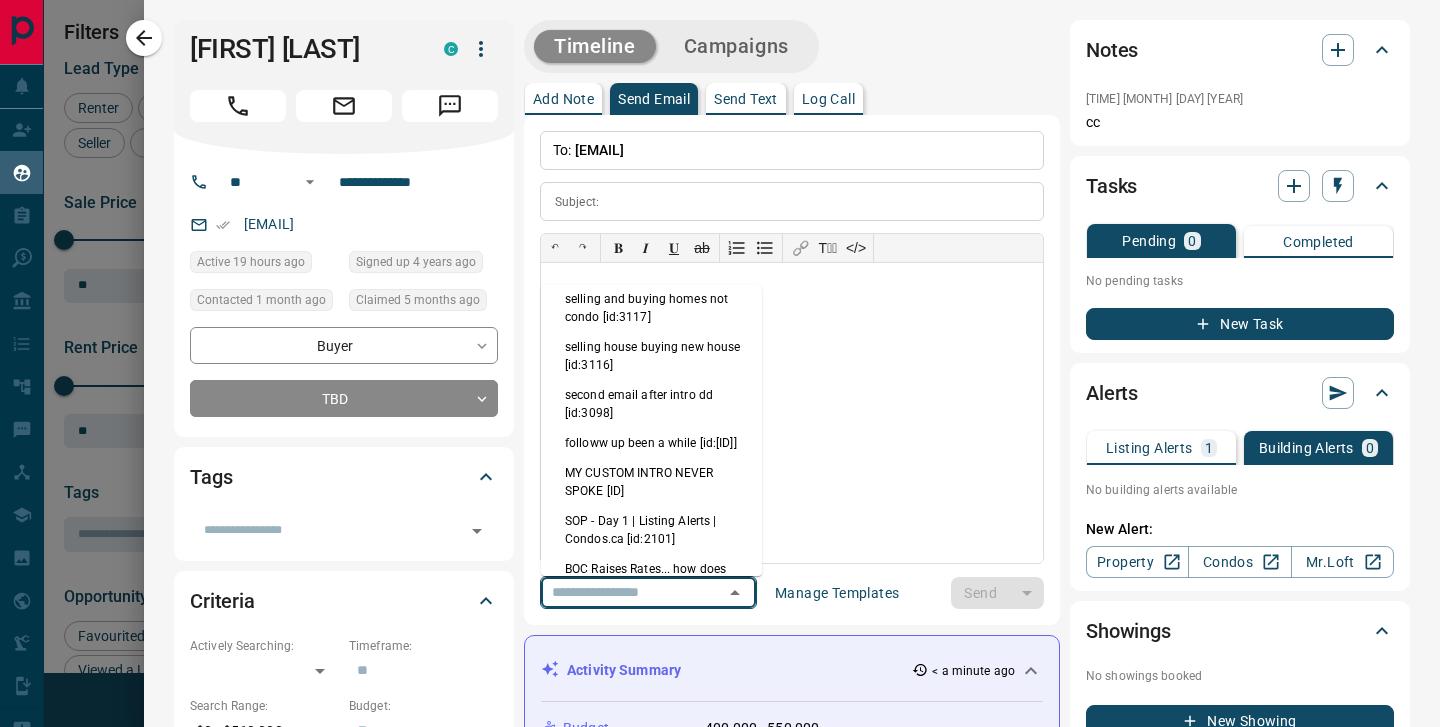 click on "MY CUSTOM INTRO NEVER SPOKE [ID]" at bounding box center (651, 482) 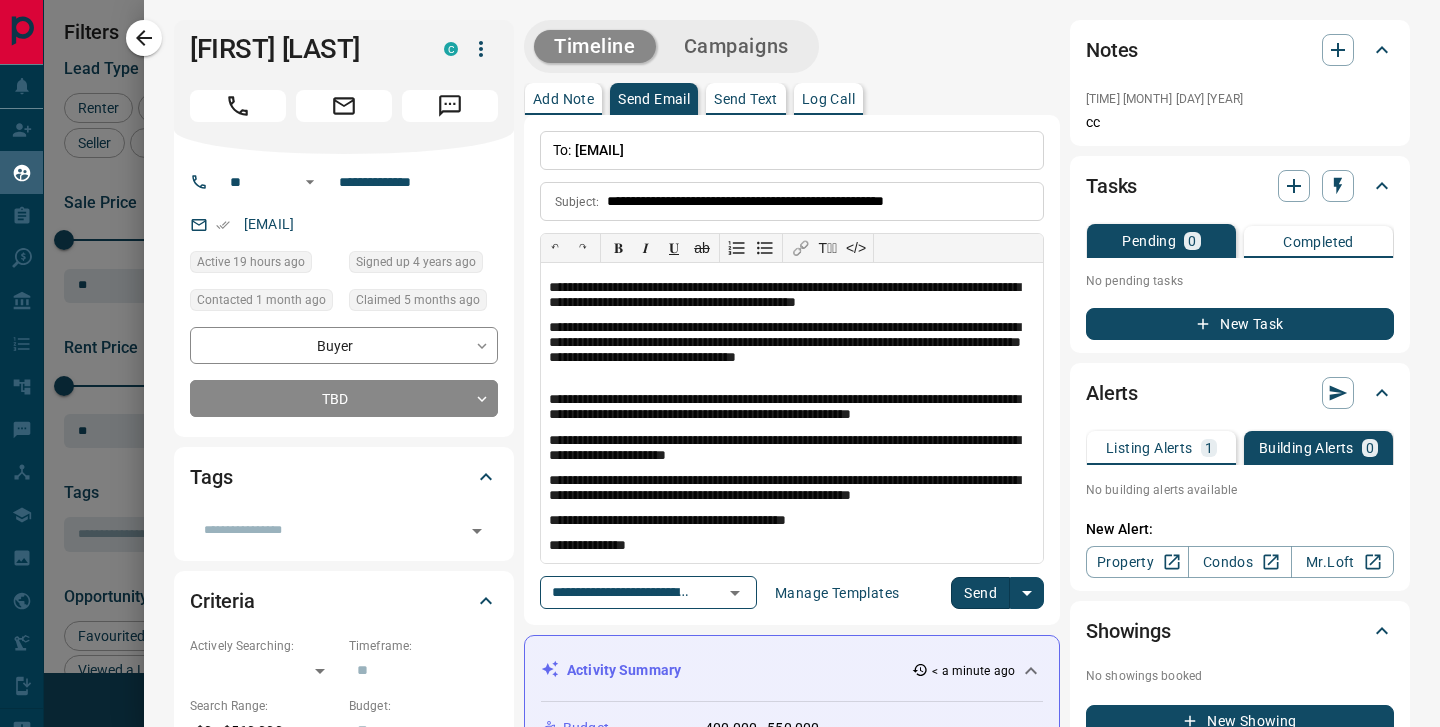 click on "Send" at bounding box center (980, 593) 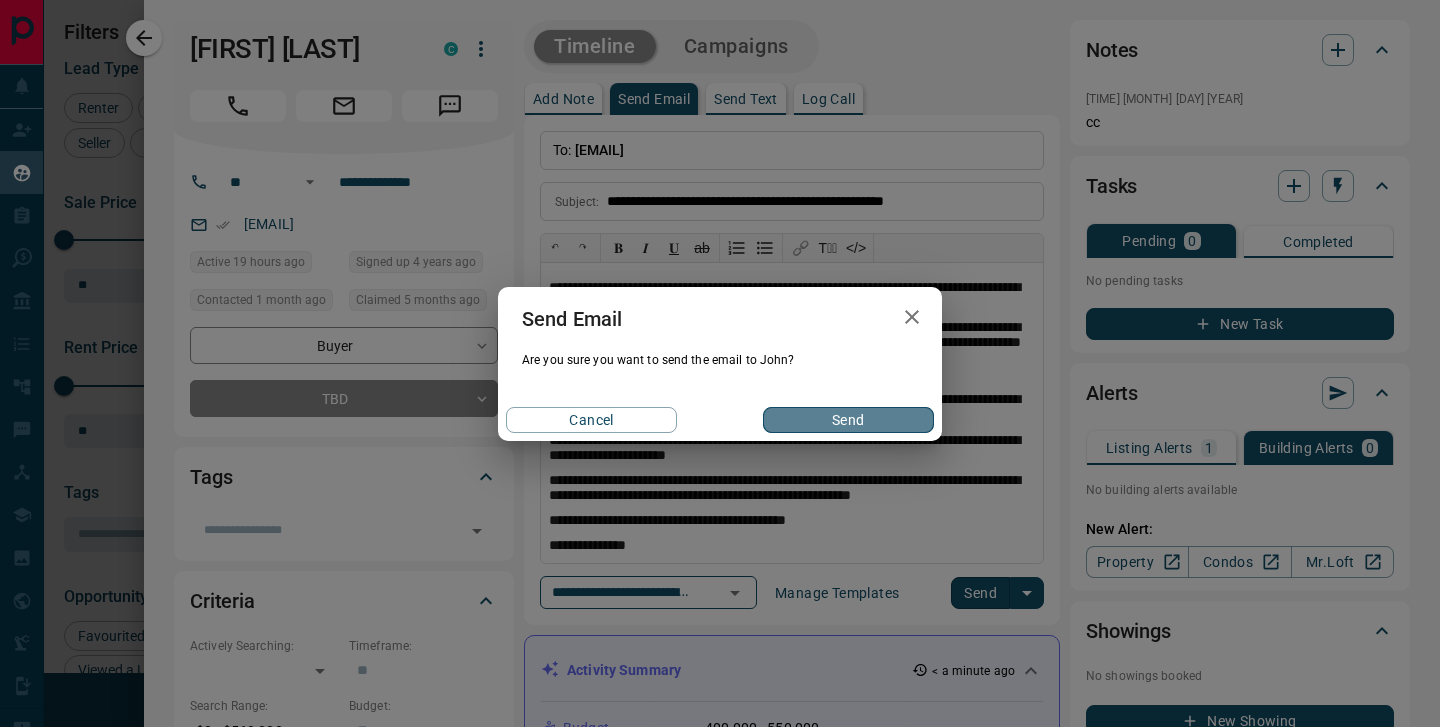 click on "Send" at bounding box center [848, 420] 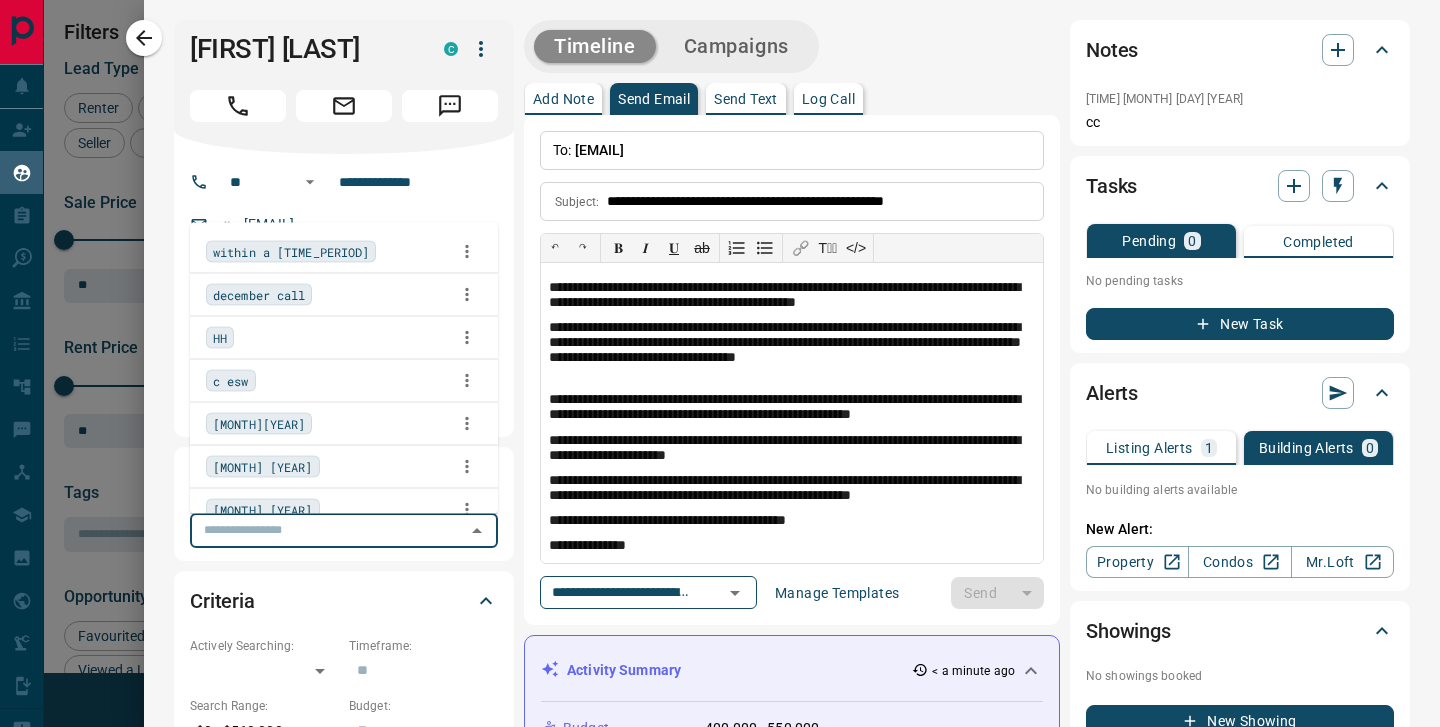 click at bounding box center (327, 530) 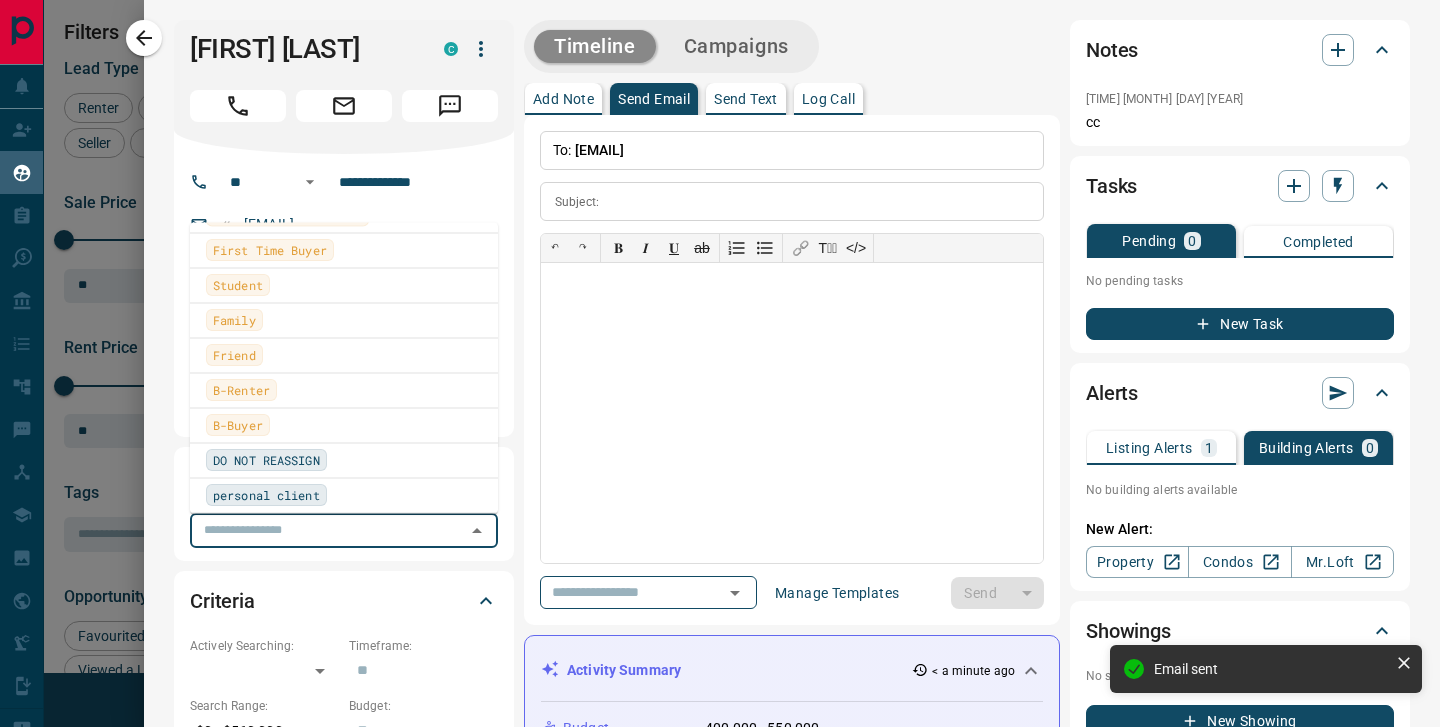 scroll, scrollTop: 1533, scrollLeft: 0, axis: vertical 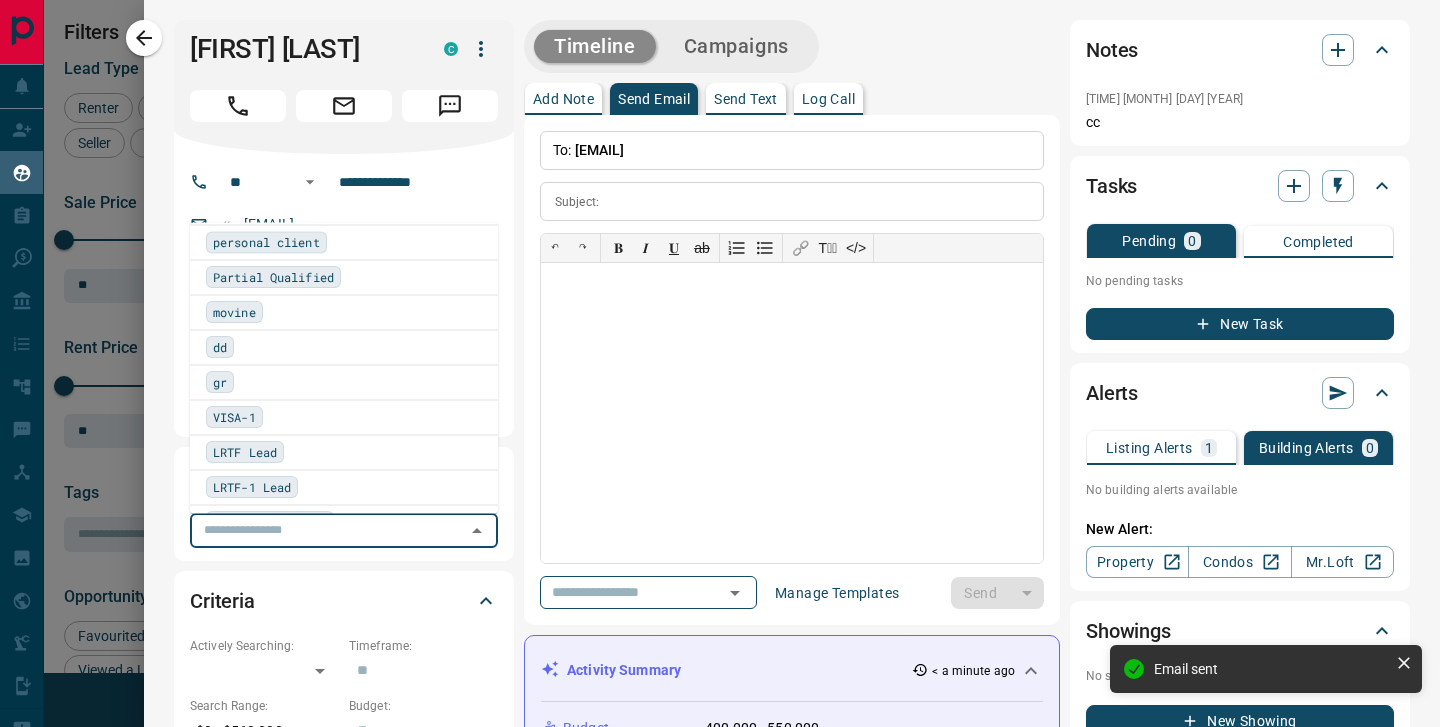 click on "dd" at bounding box center [344, 348] 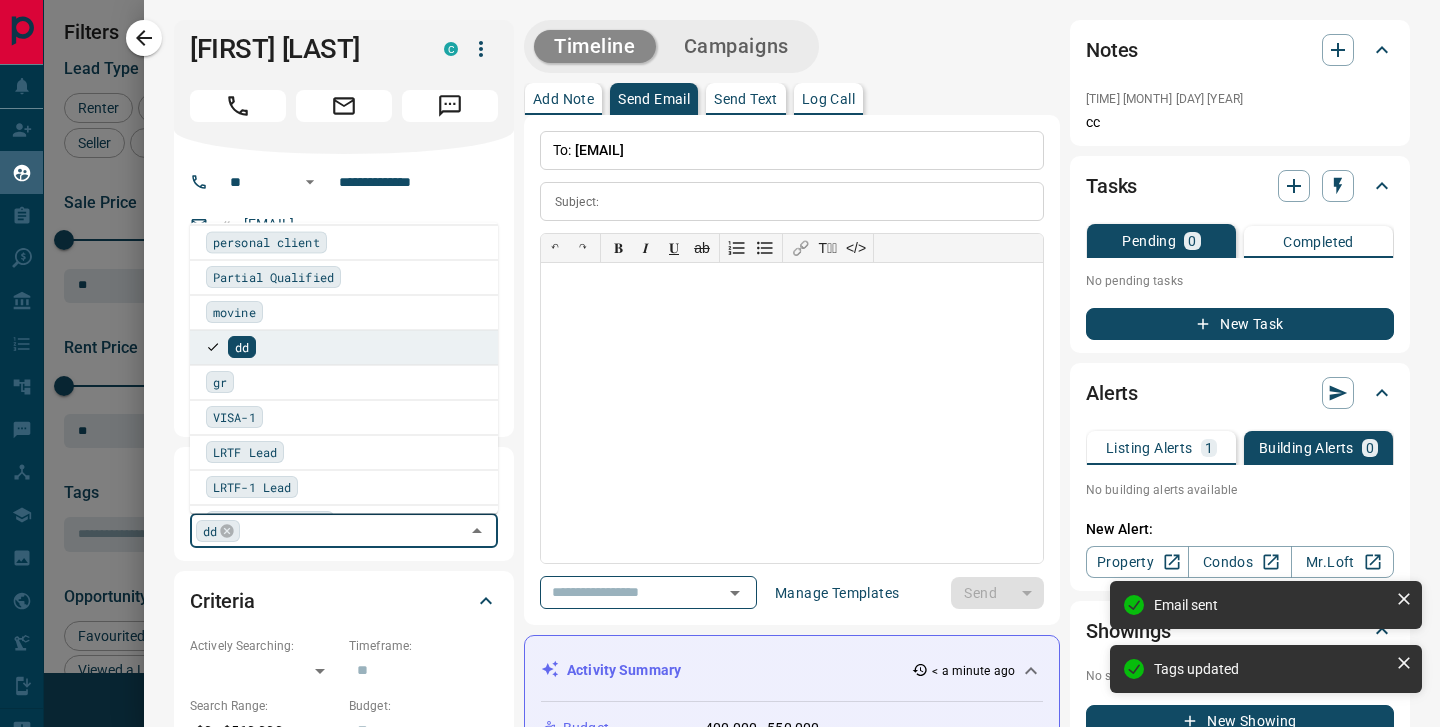 click at bounding box center [144, 38] 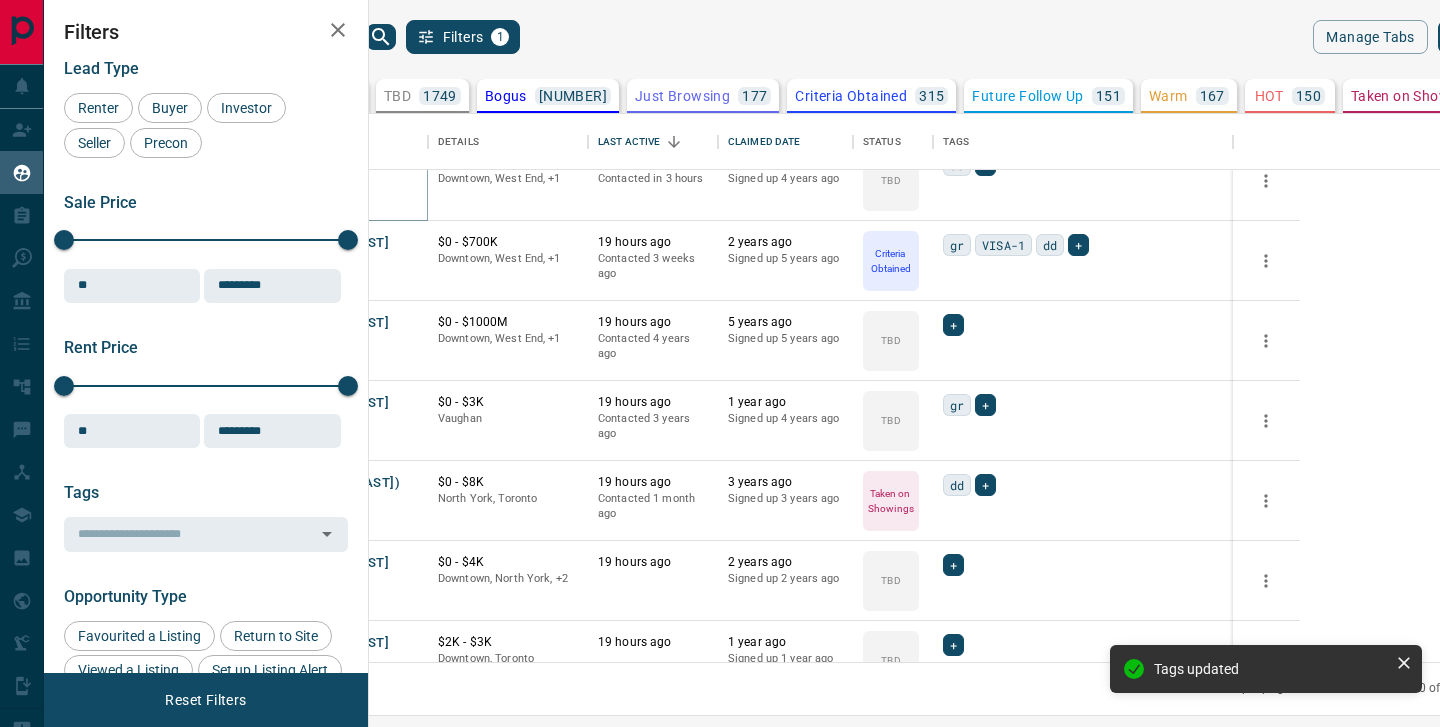 scroll, scrollTop: 7508, scrollLeft: 0, axis: vertical 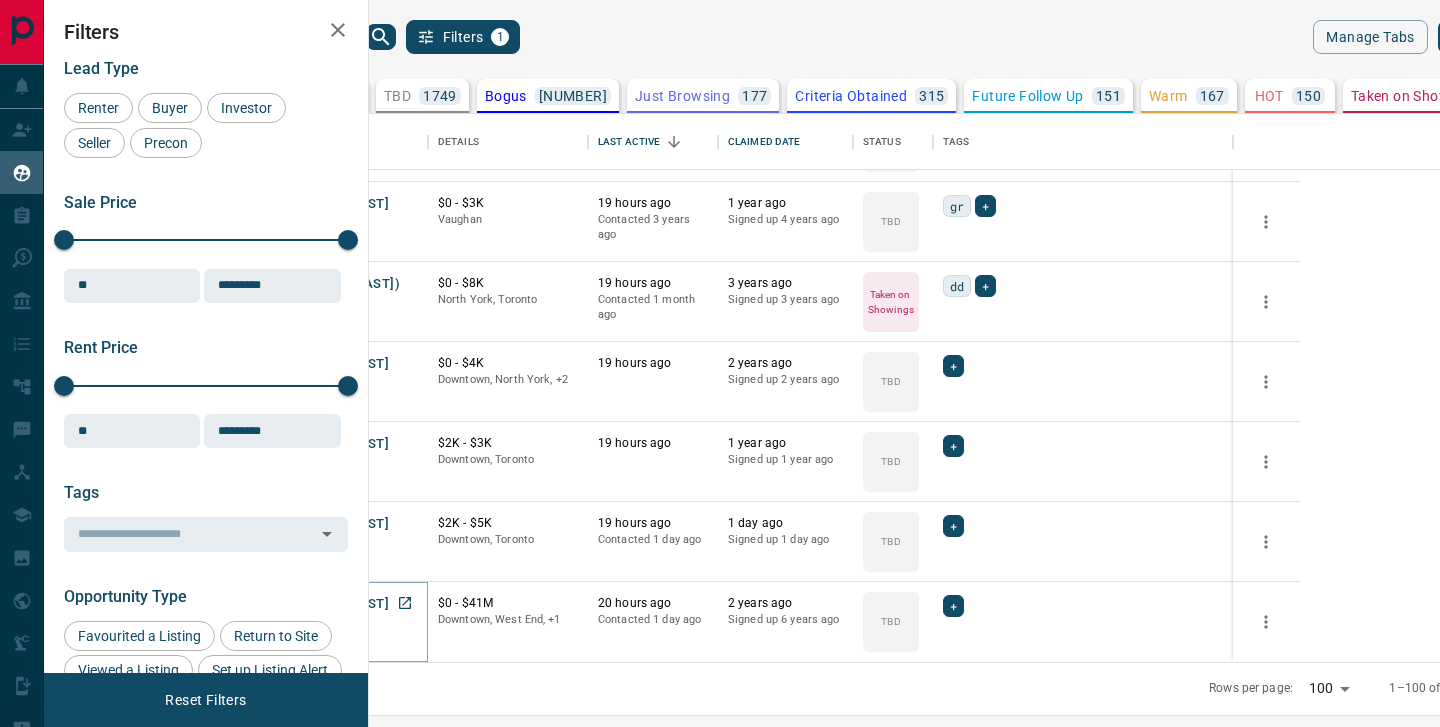 click on "[FIRST] [LAST]" at bounding box center (343, 604) 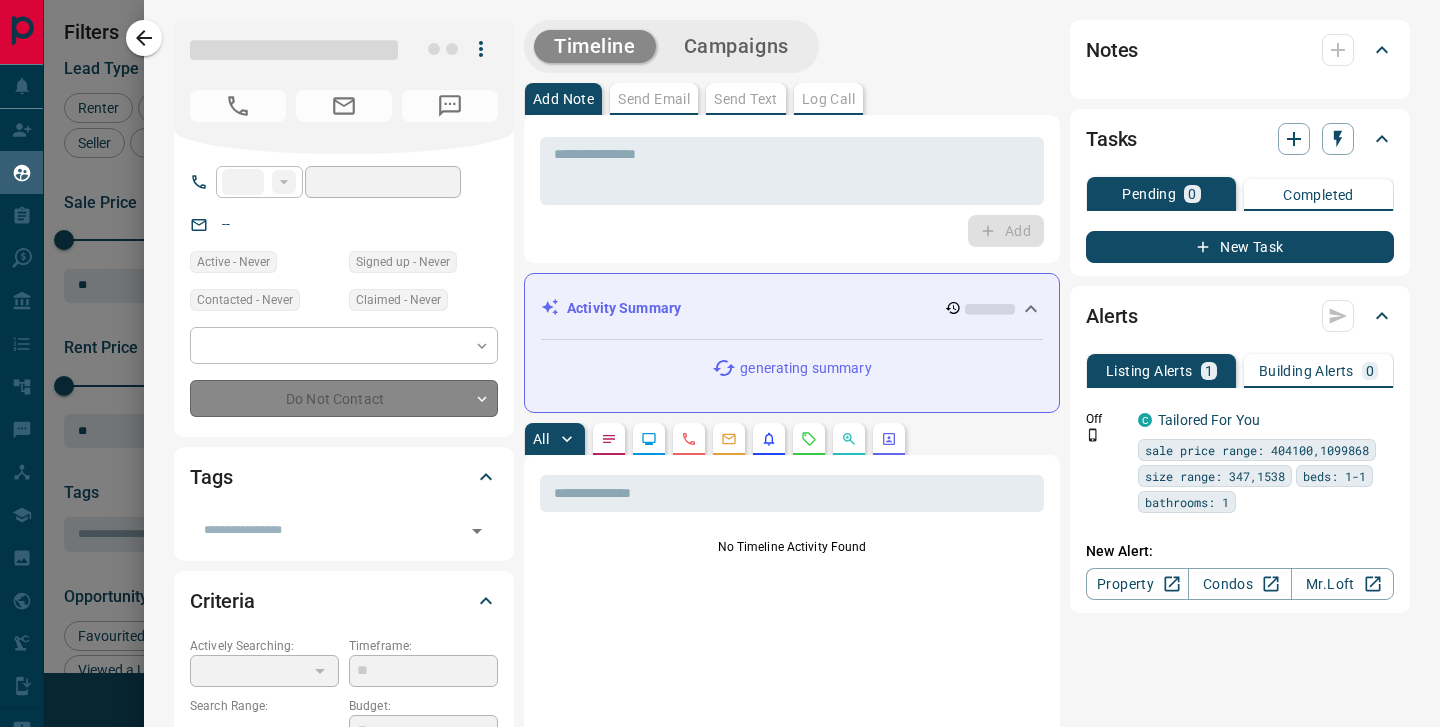 type on "**" 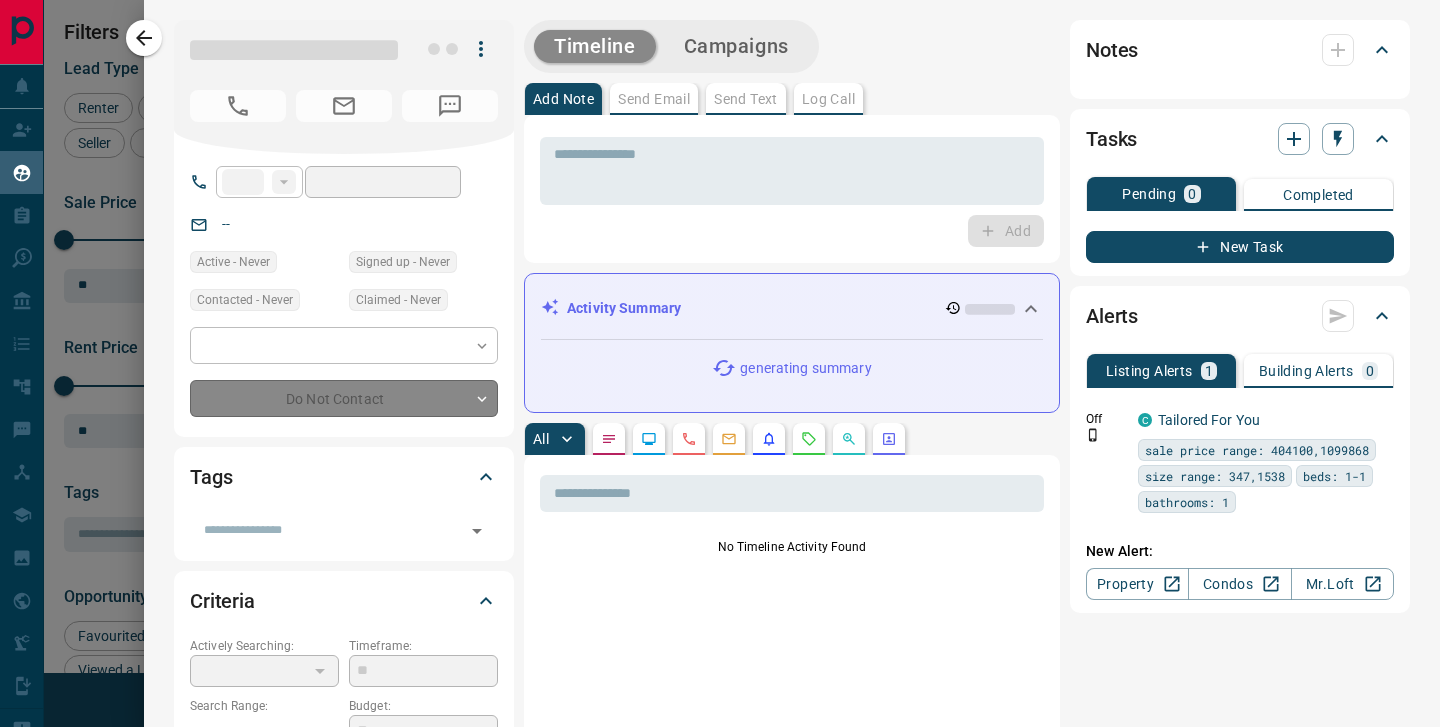 type on "**********" 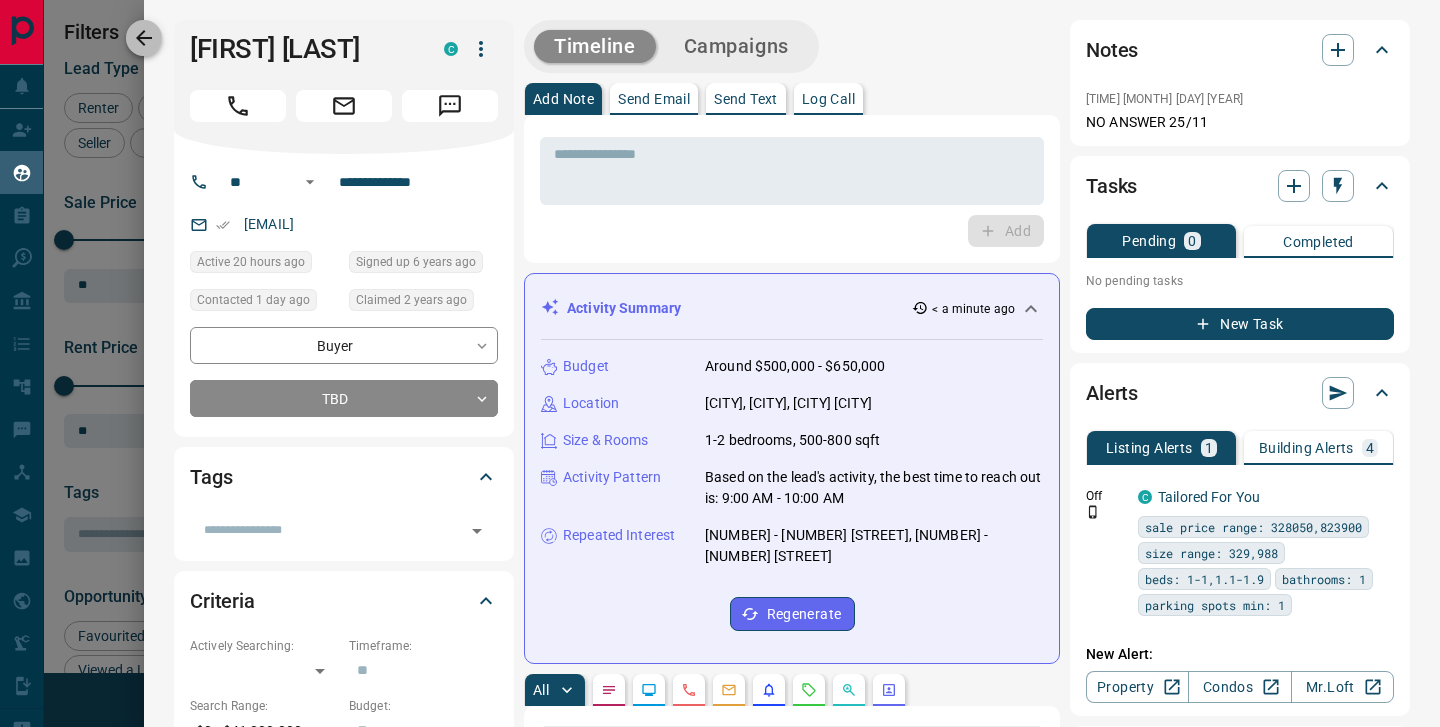 click 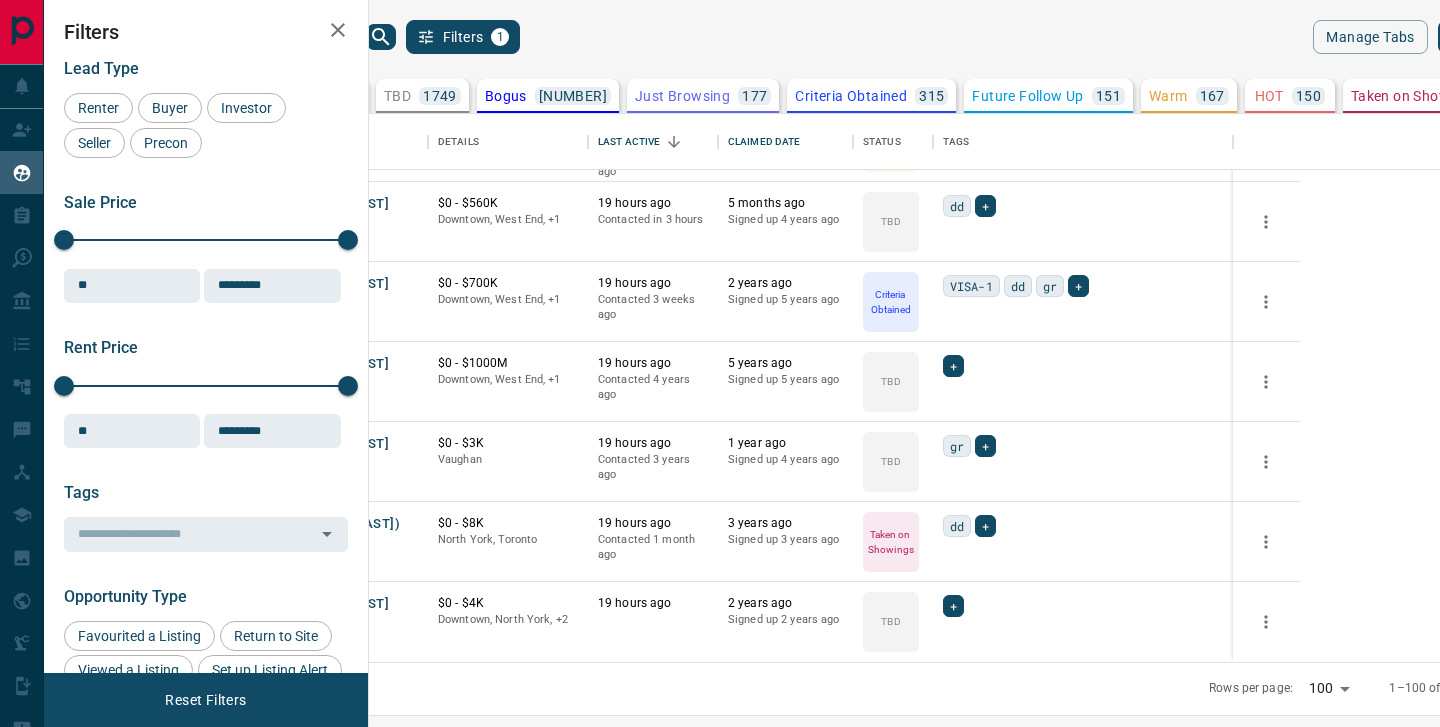 click 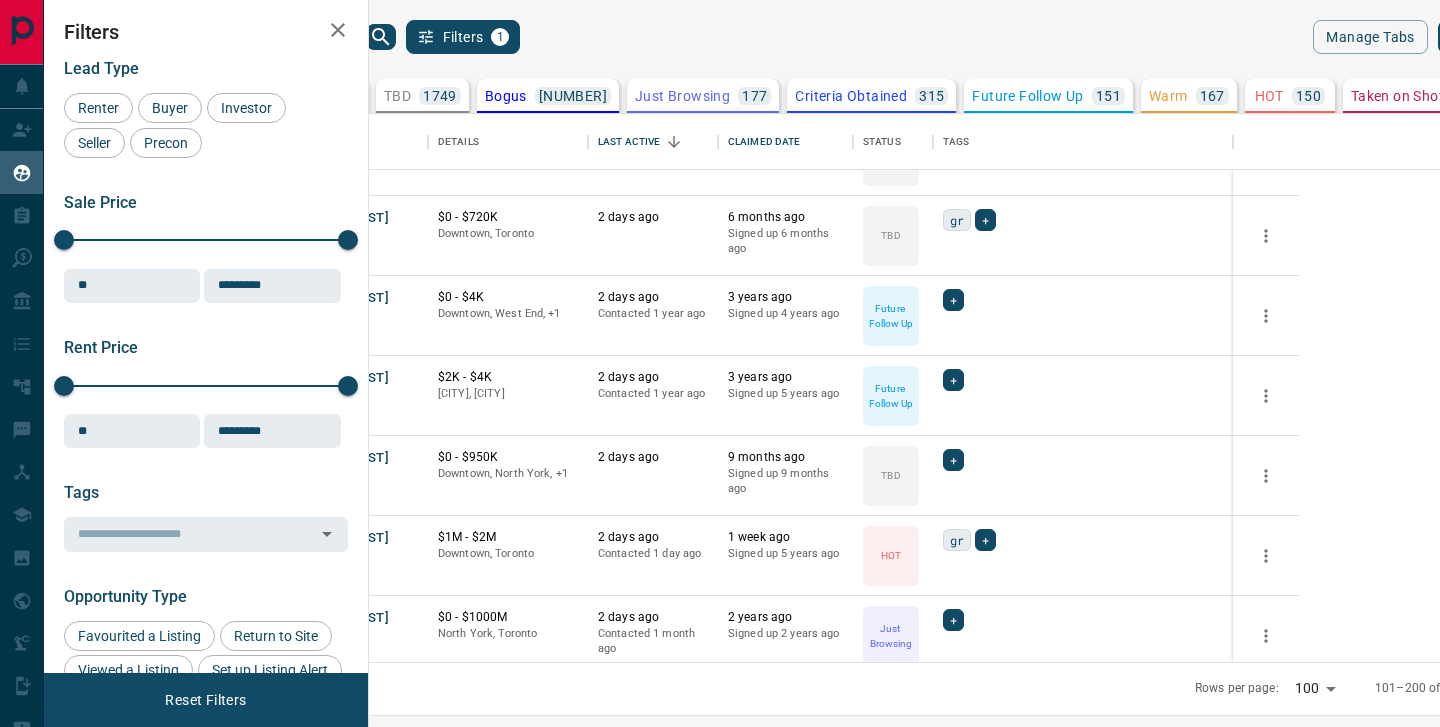 scroll, scrollTop: 6612, scrollLeft: 0, axis: vertical 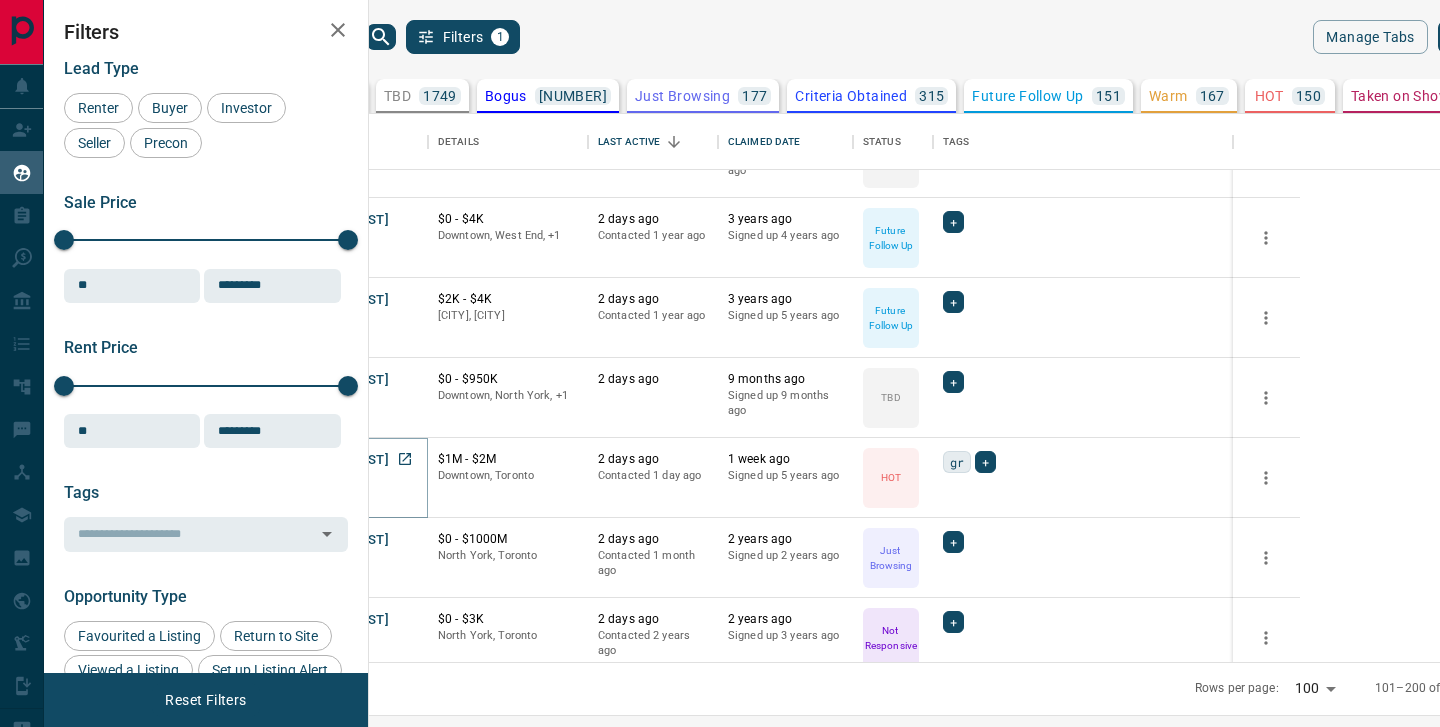 click on "[FIRST] [LAST]" at bounding box center [343, 460] 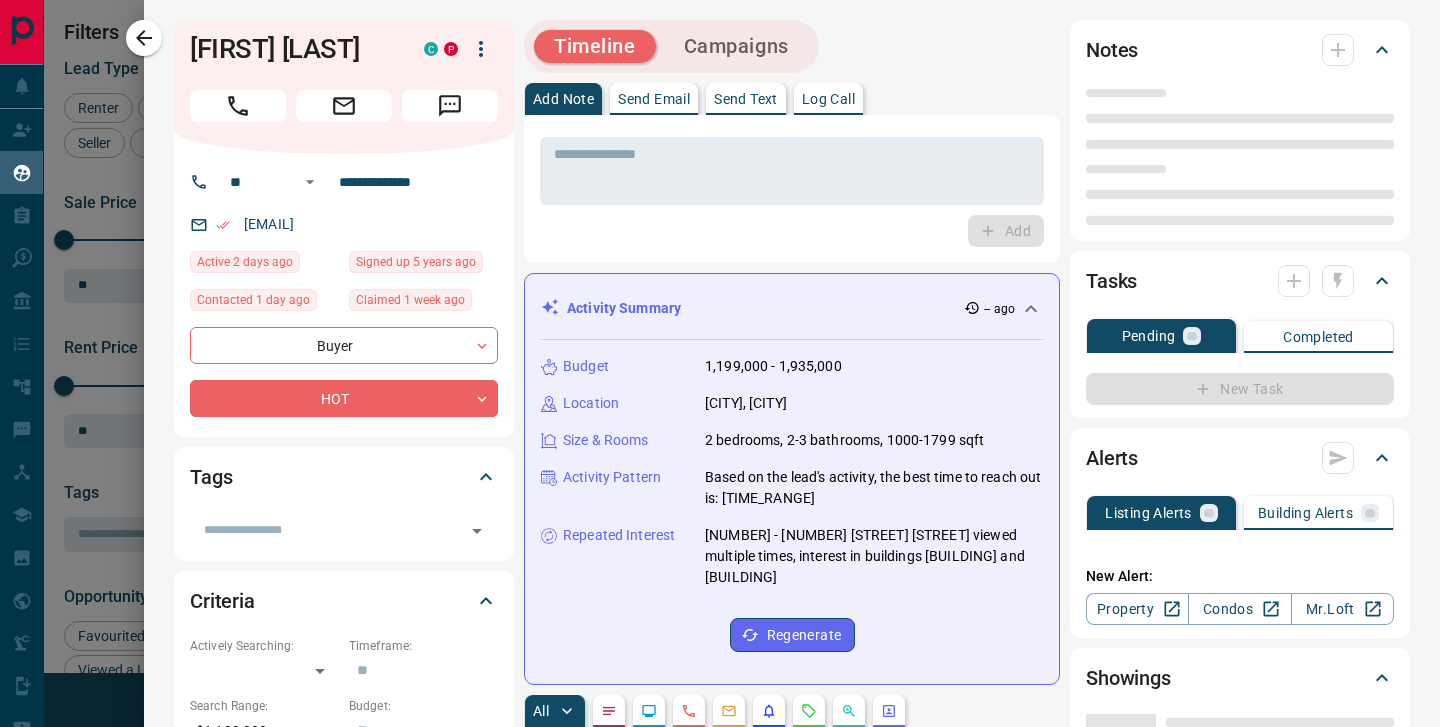 type on "**" 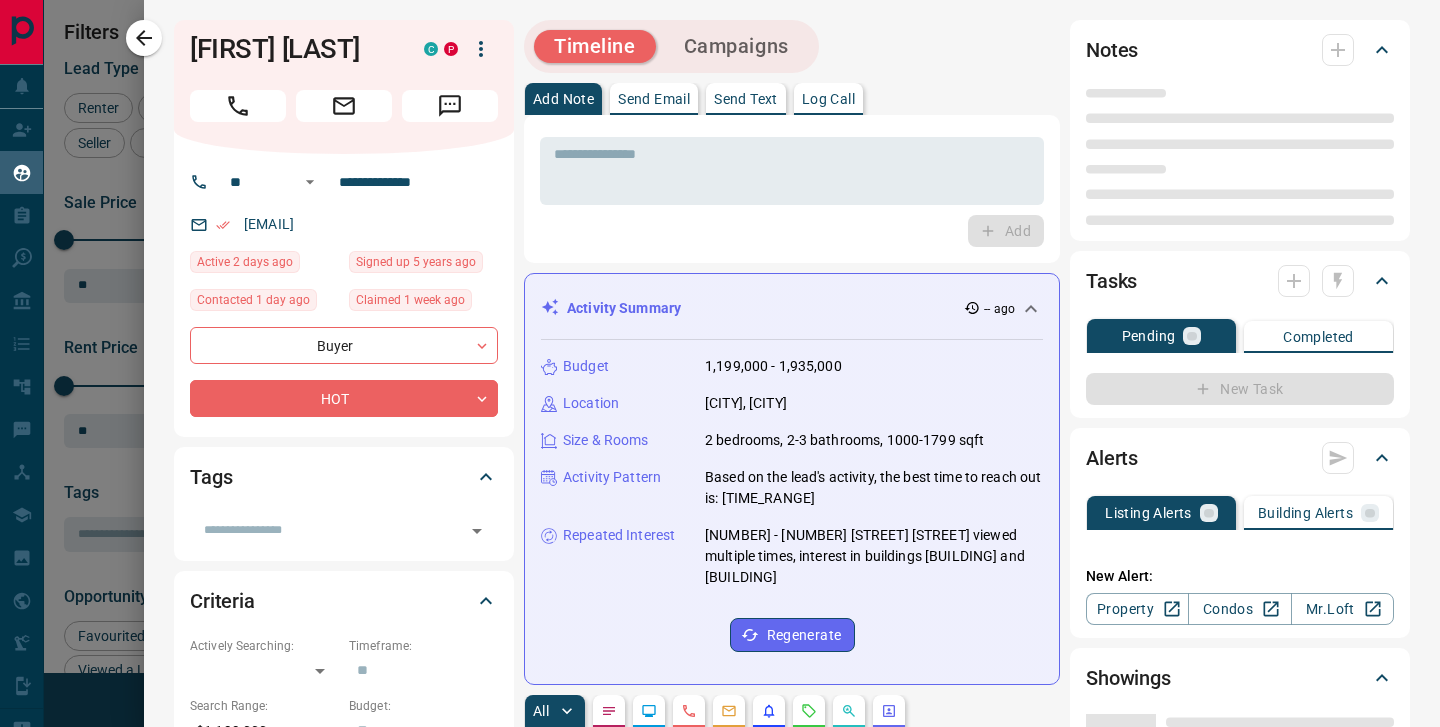 type on "**********" 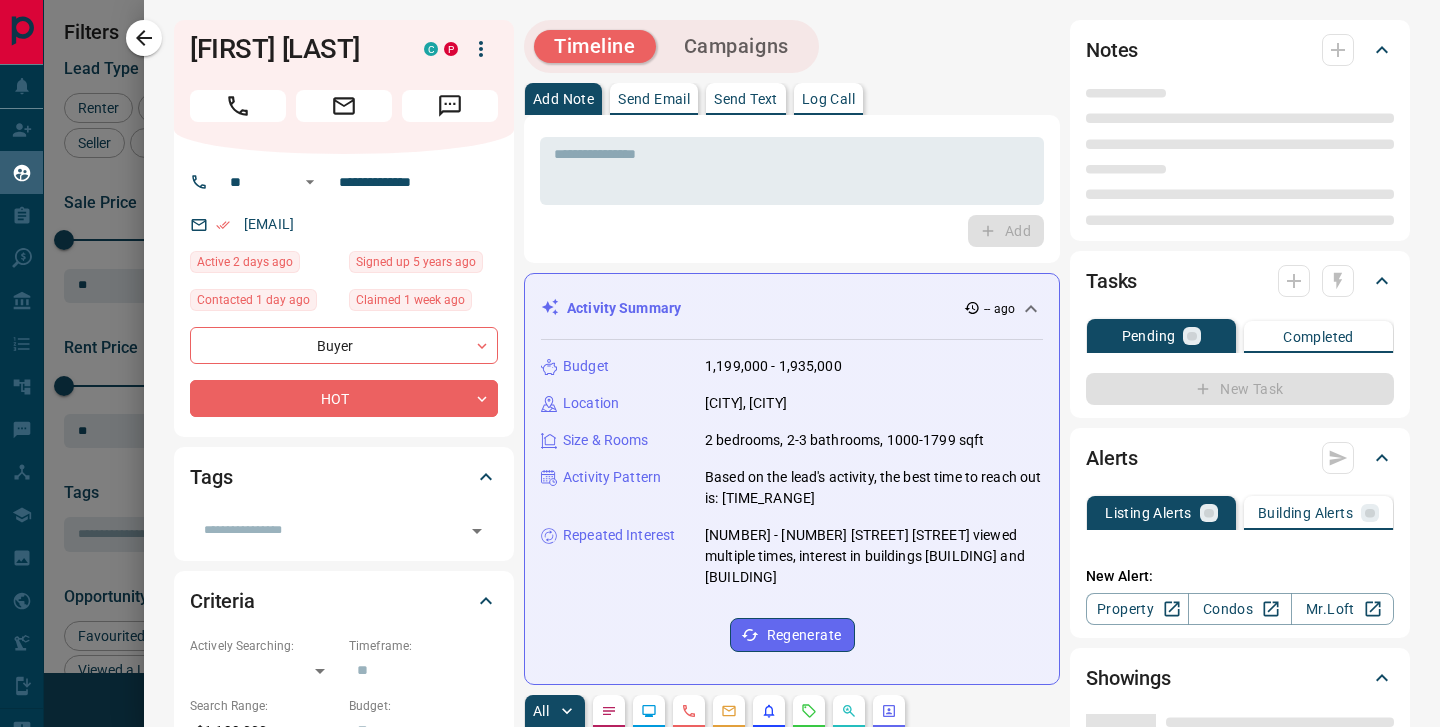 type on "**********" 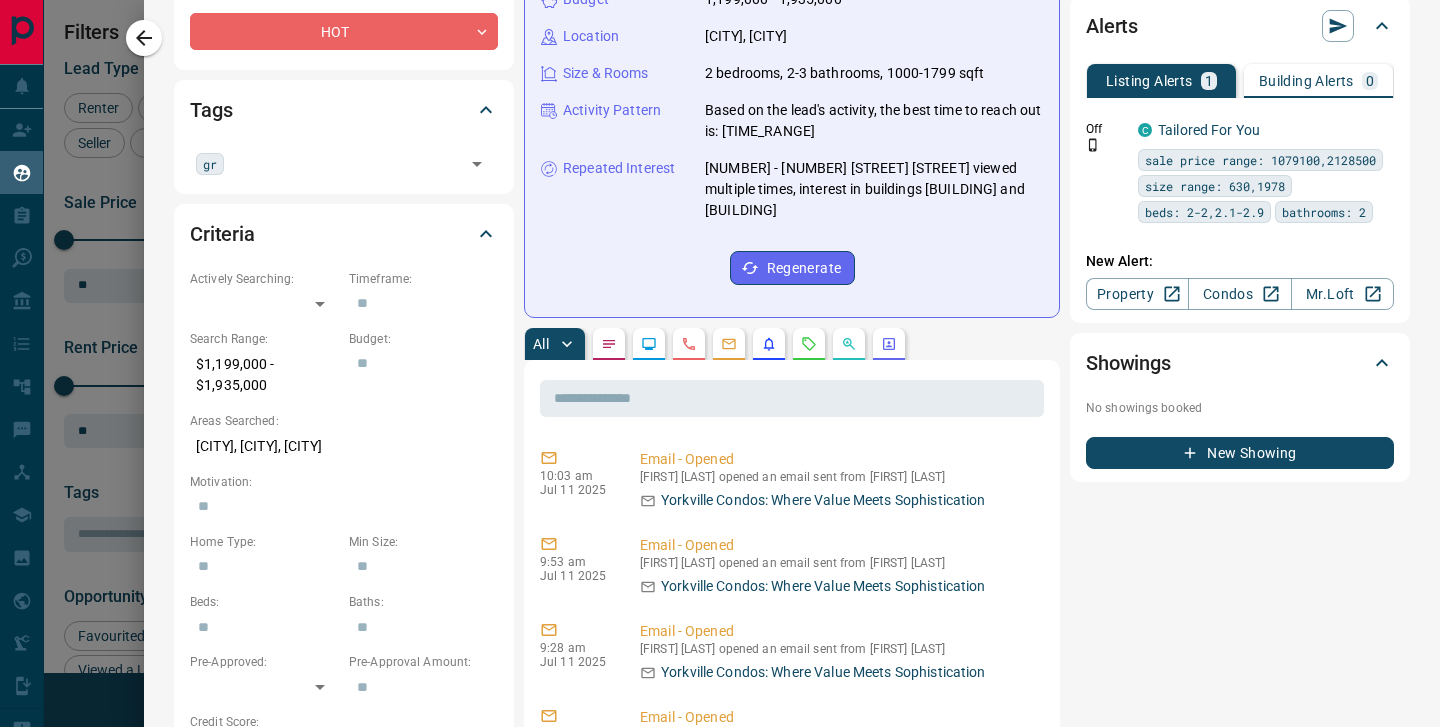 scroll, scrollTop: 45, scrollLeft: 0, axis: vertical 